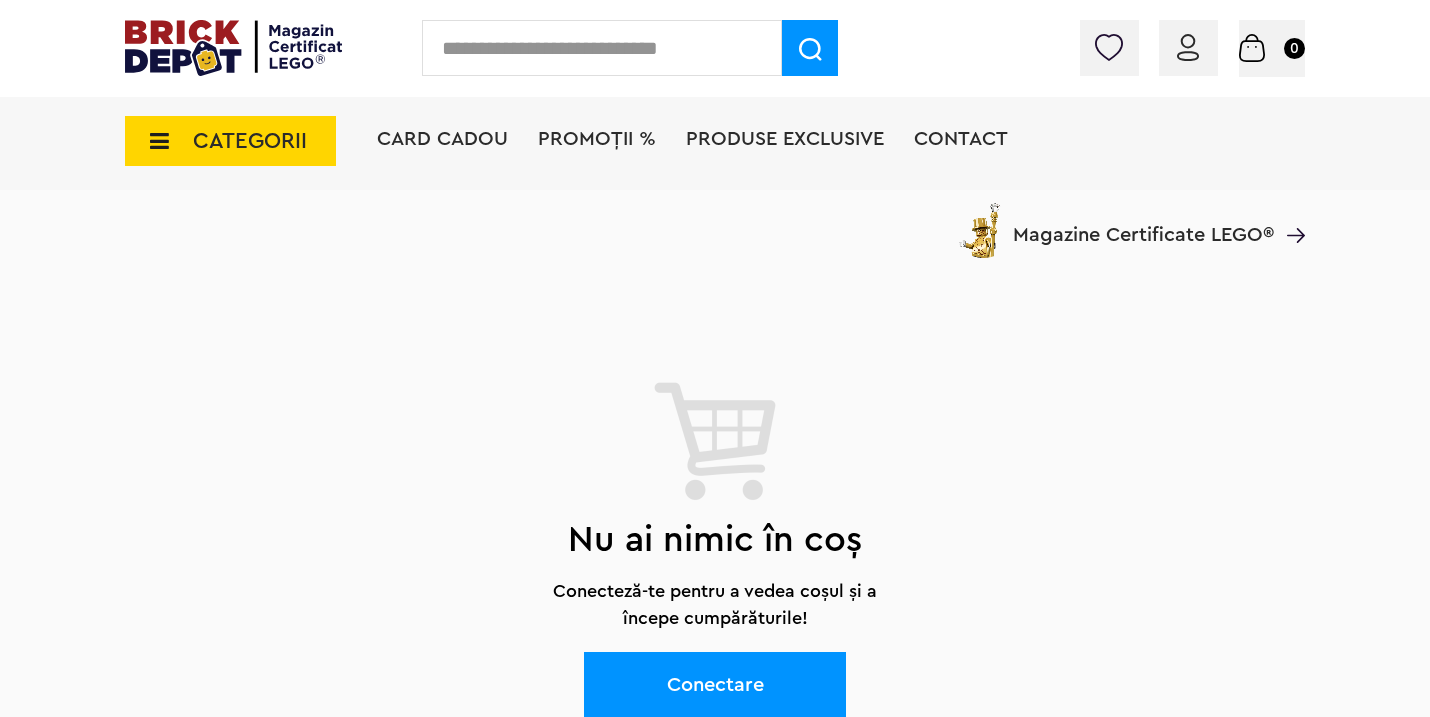 scroll, scrollTop: 1590, scrollLeft: 0, axis: vertical 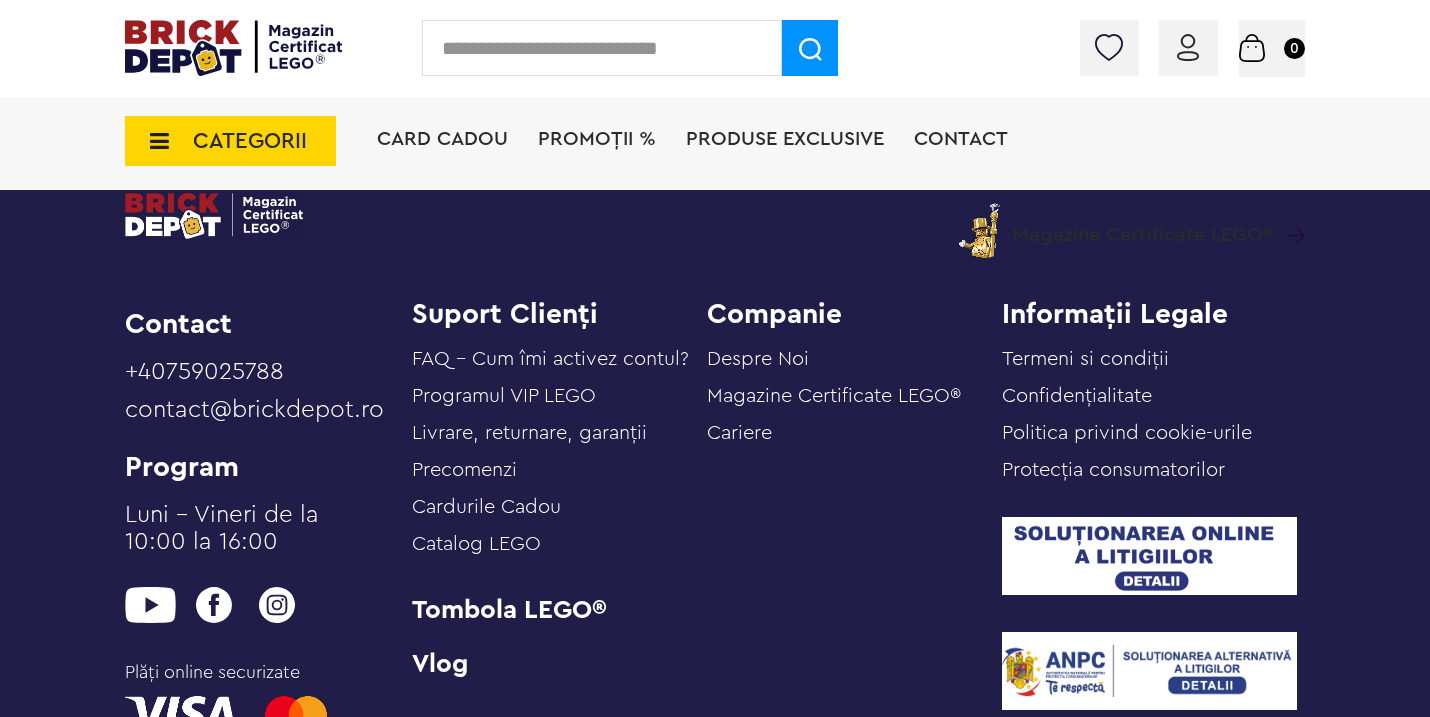 click at bounding box center [602, 48] 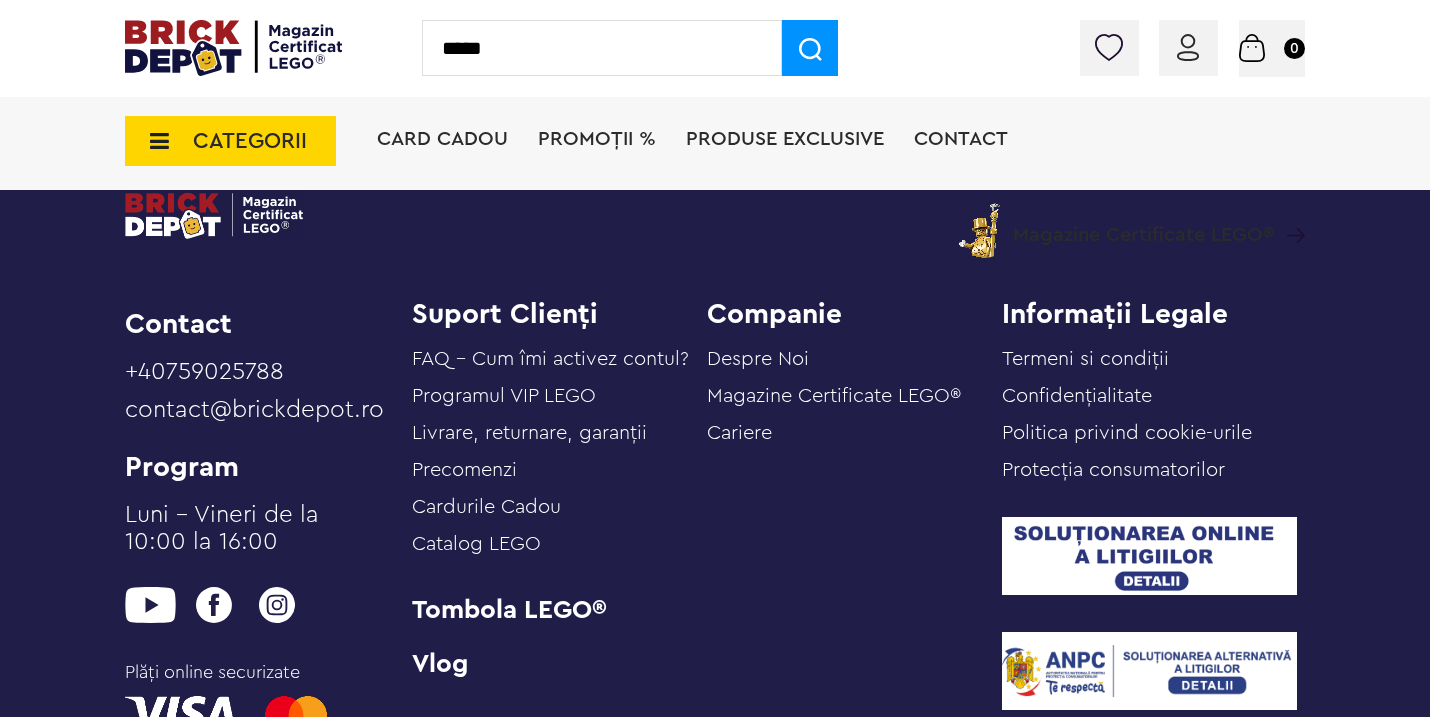 type on "*****" 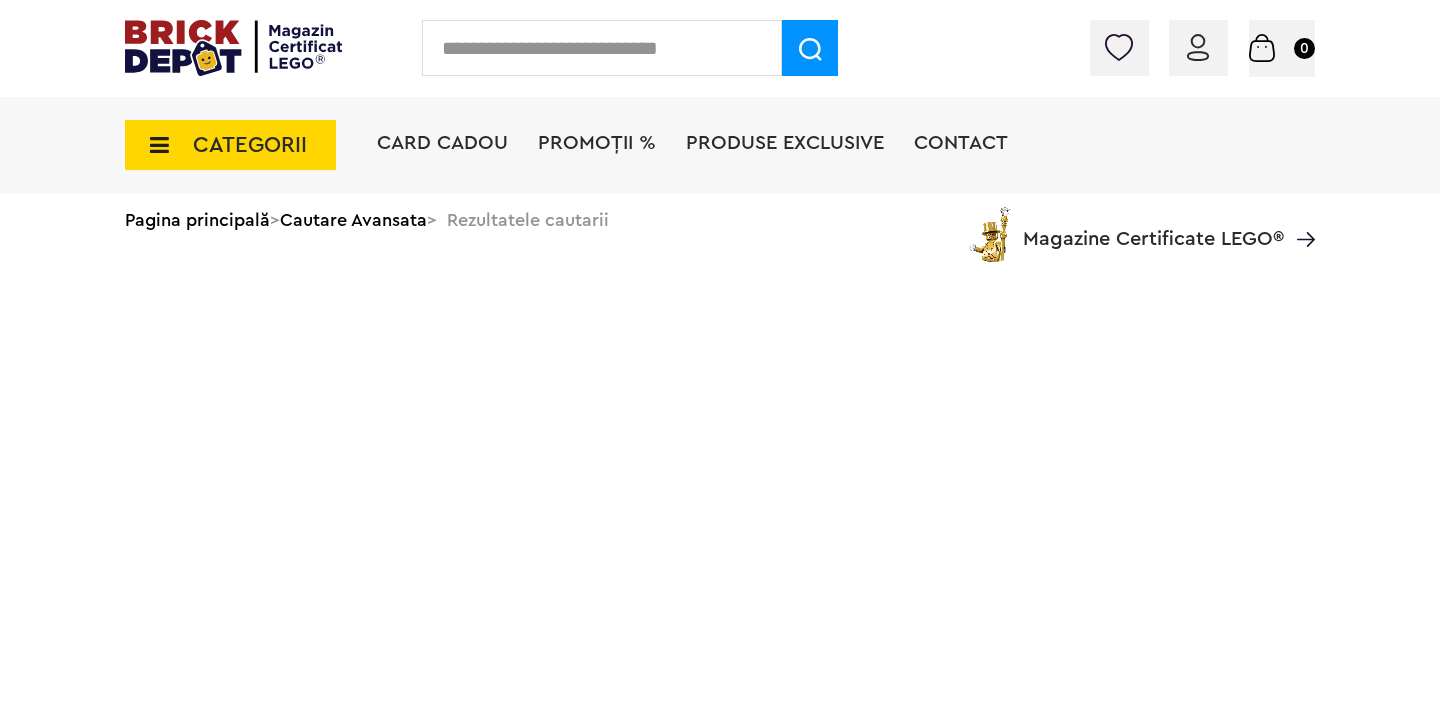 scroll, scrollTop: 0, scrollLeft: 0, axis: both 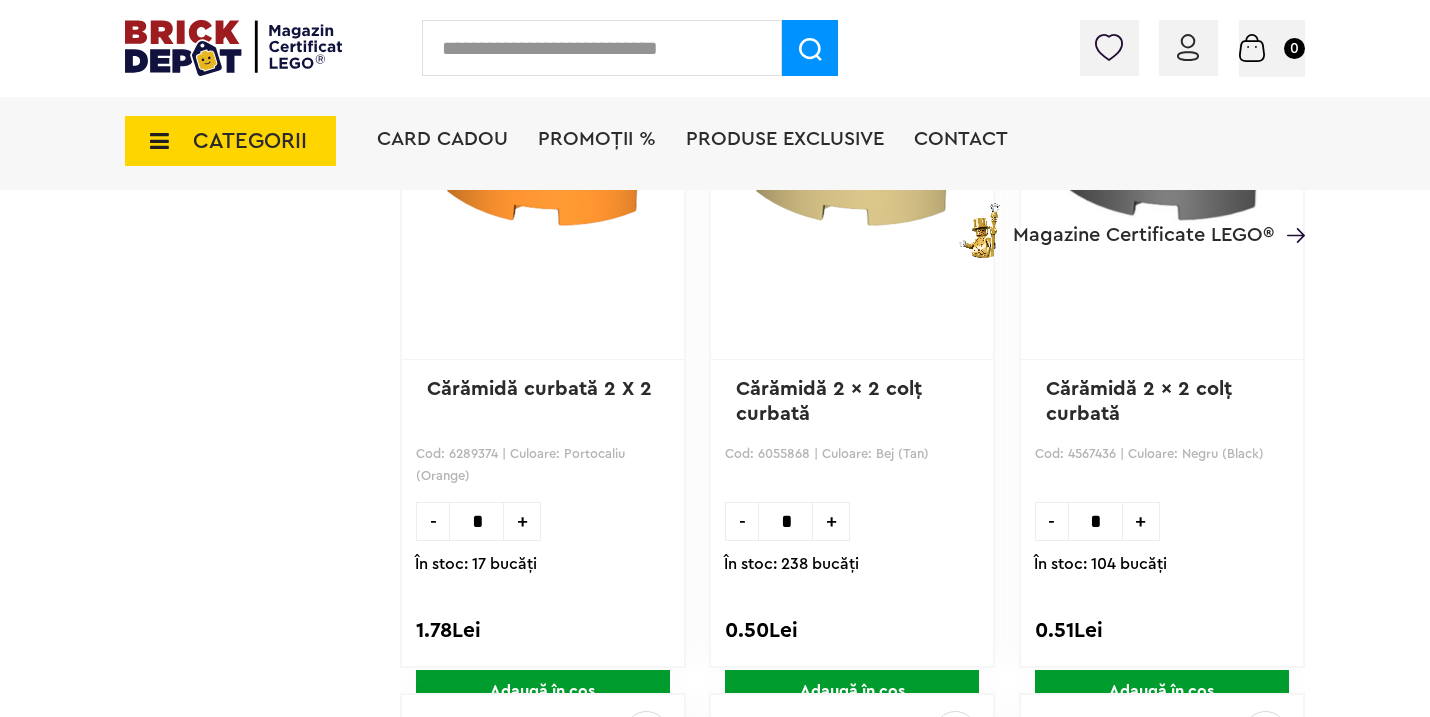 click on "*" at bounding box center [1095, 521] 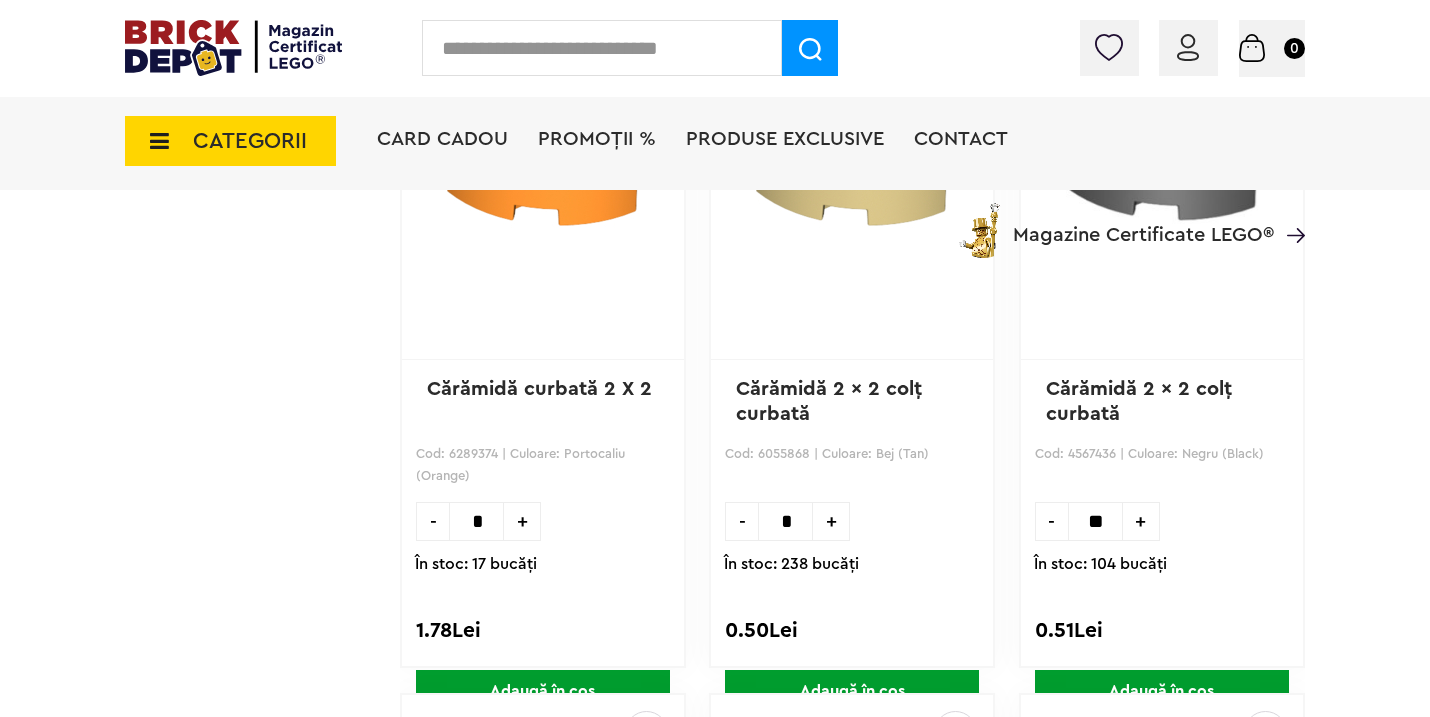 scroll, scrollTop: 0, scrollLeft: 3, axis: horizontal 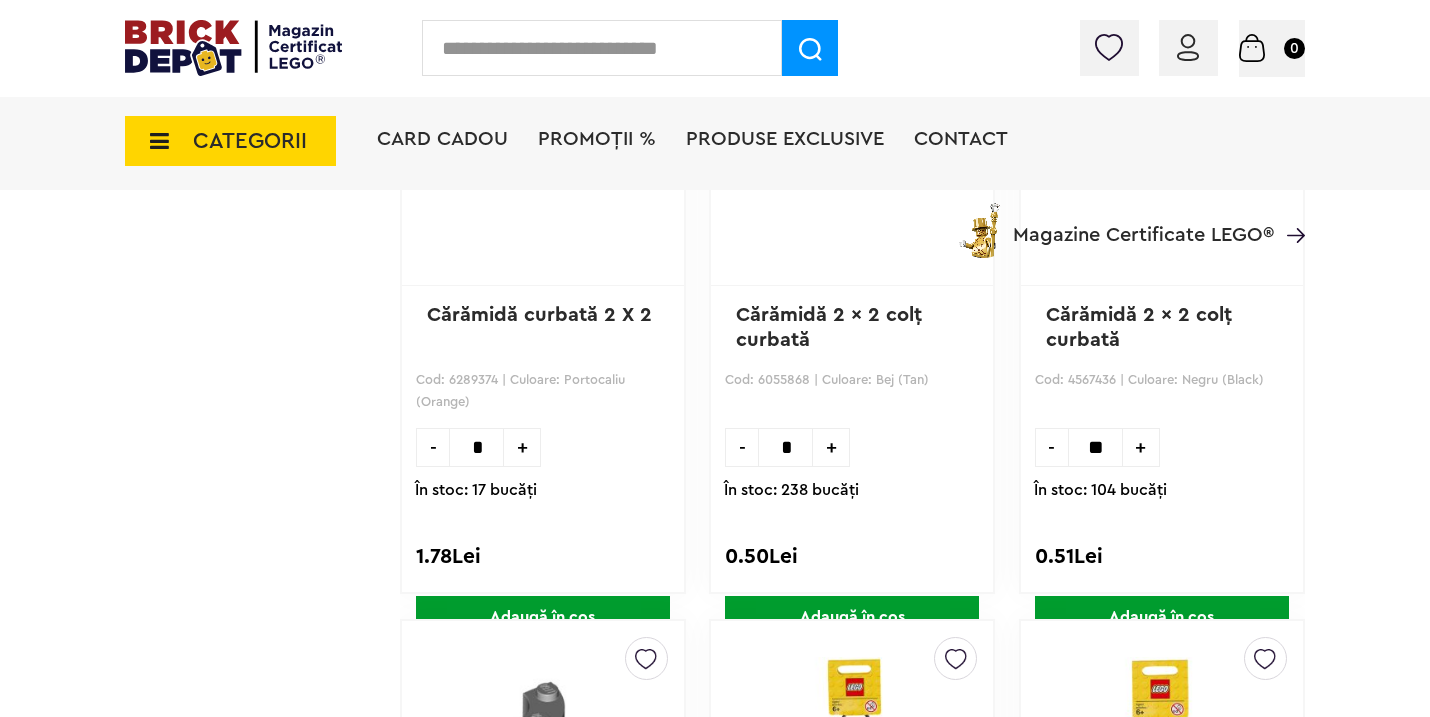 type on "**" 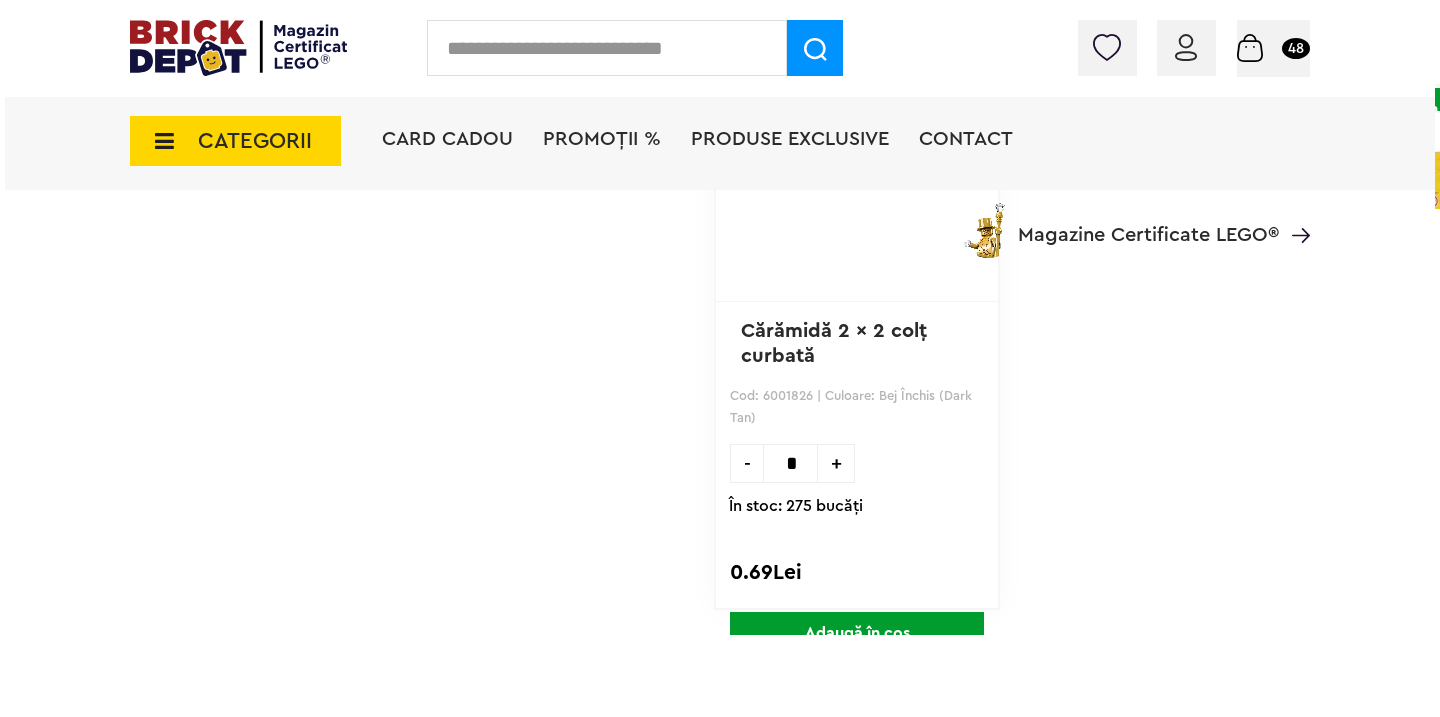 scroll, scrollTop: 2872, scrollLeft: 0, axis: vertical 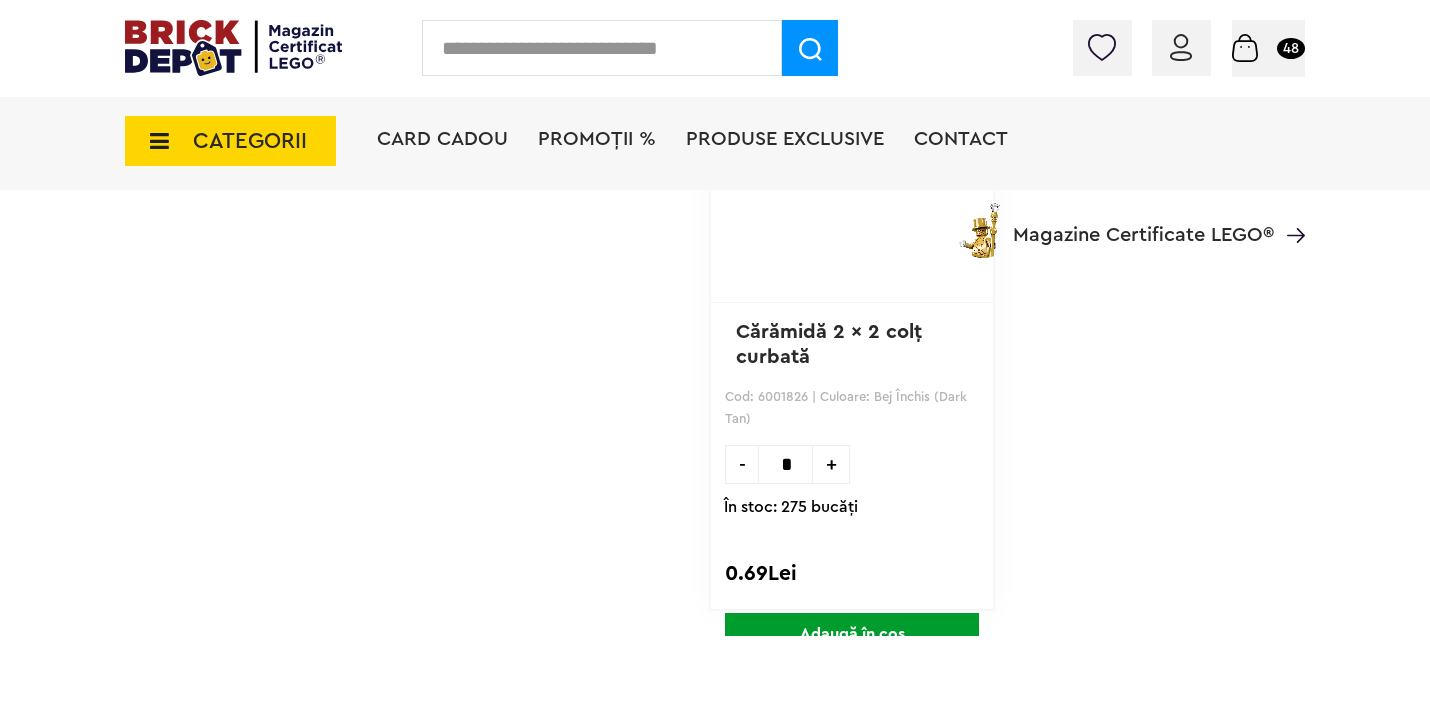 click at bounding box center (602, 48) 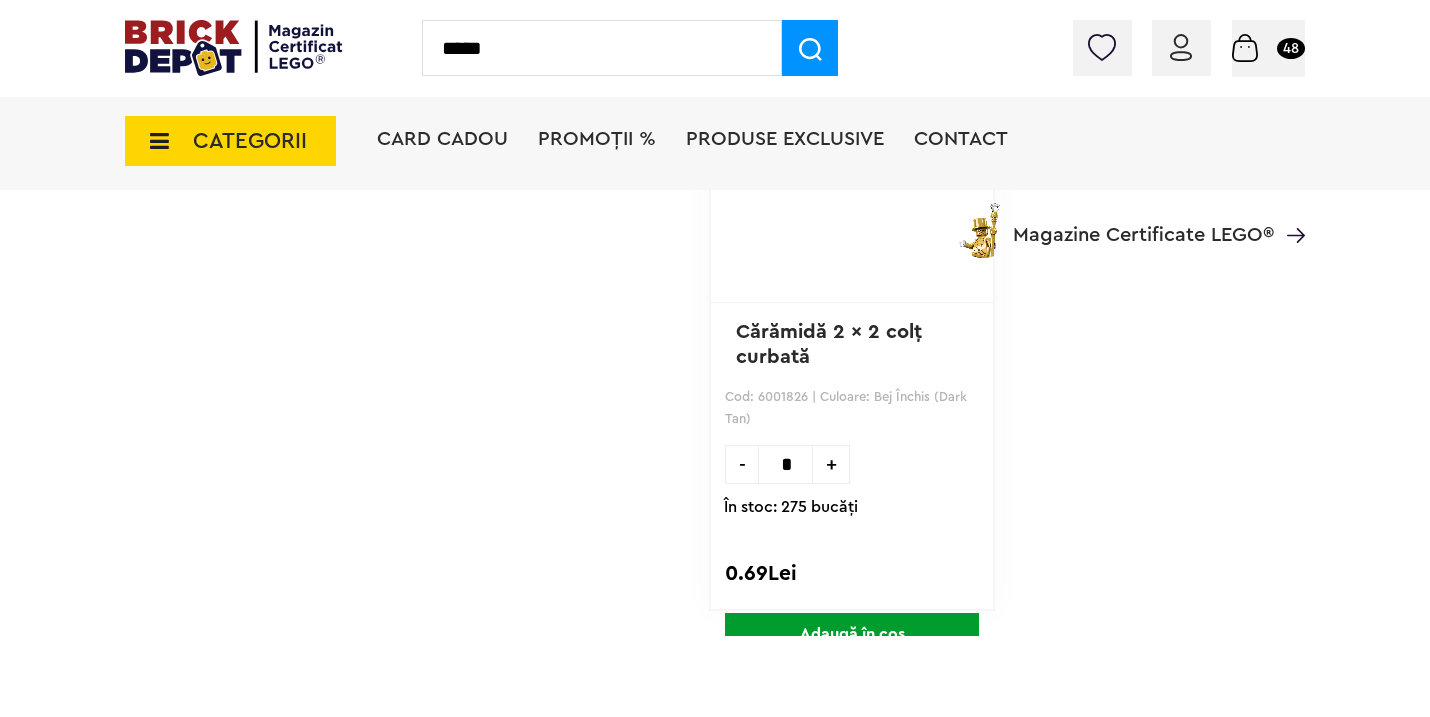 type on "*****" 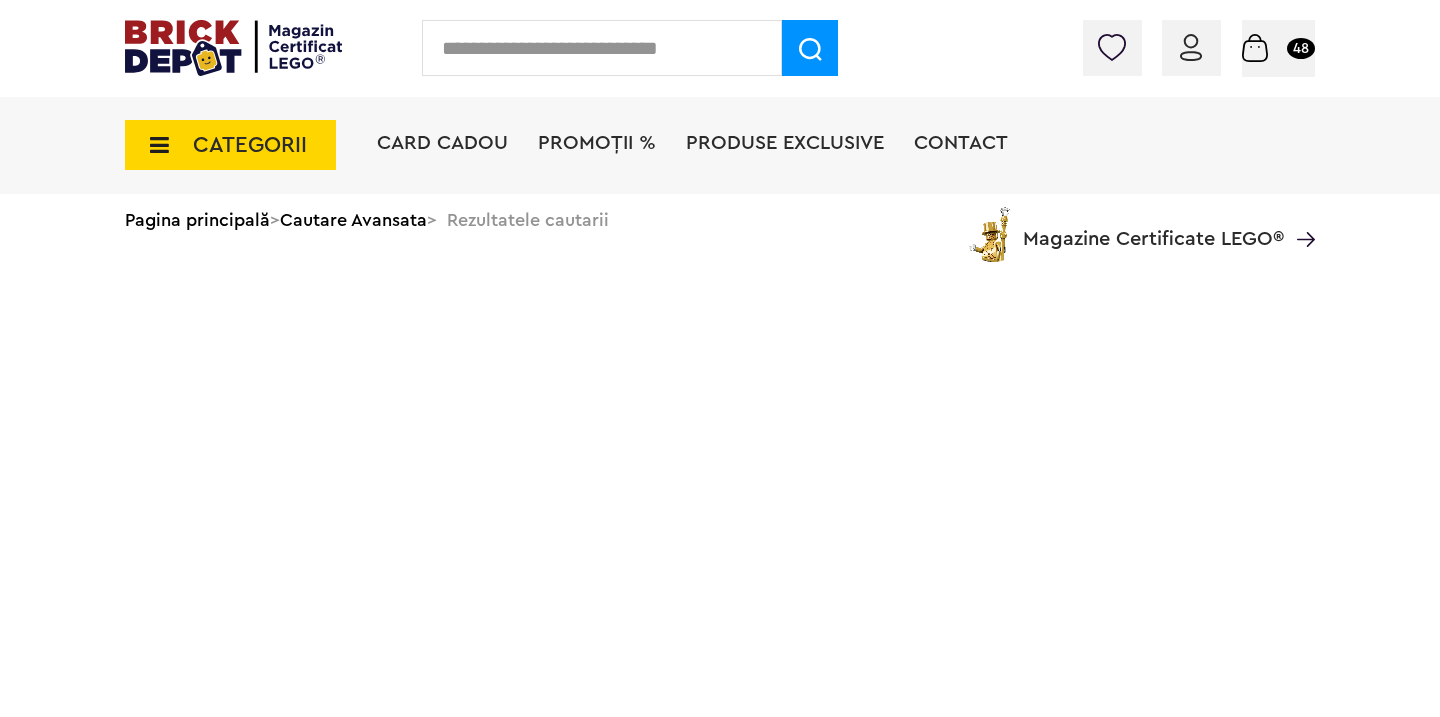 scroll, scrollTop: 0, scrollLeft: 0, axis: both 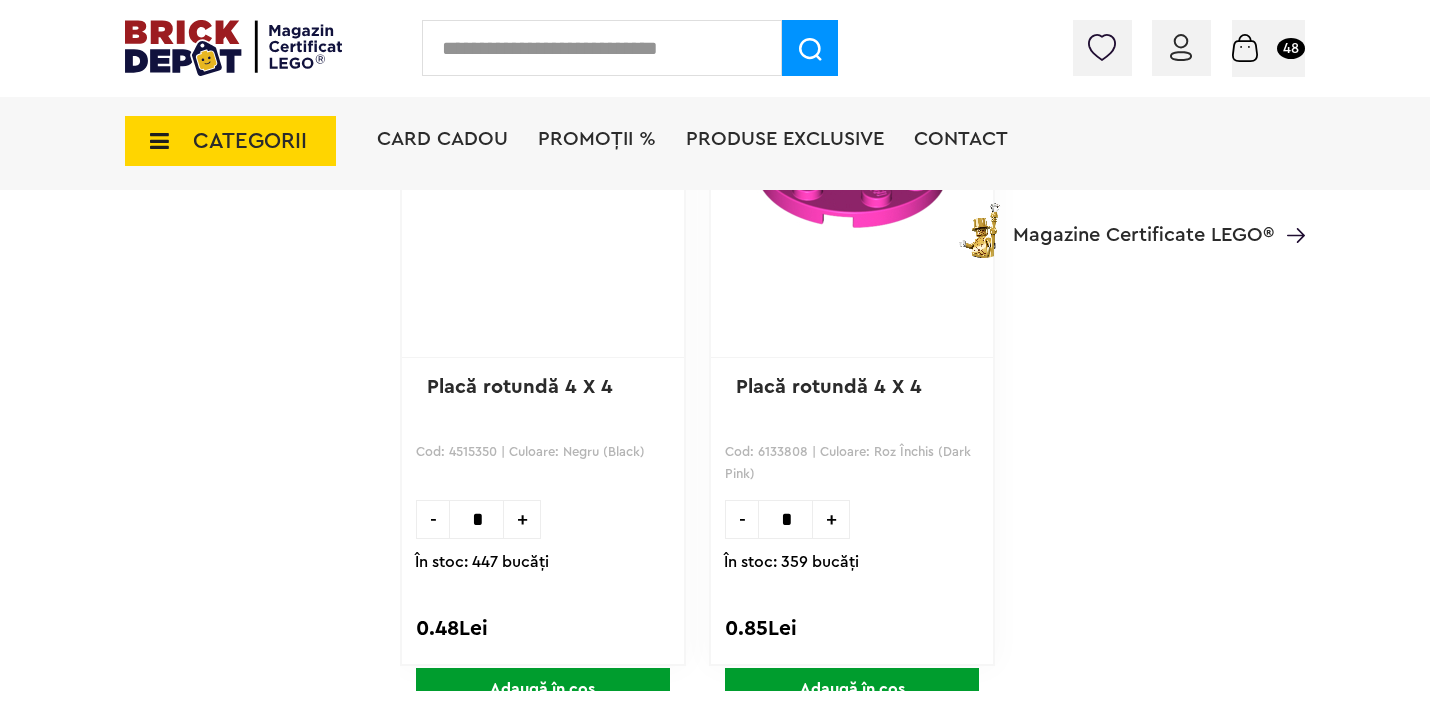 click on "*" at bounding box center [476, 519] 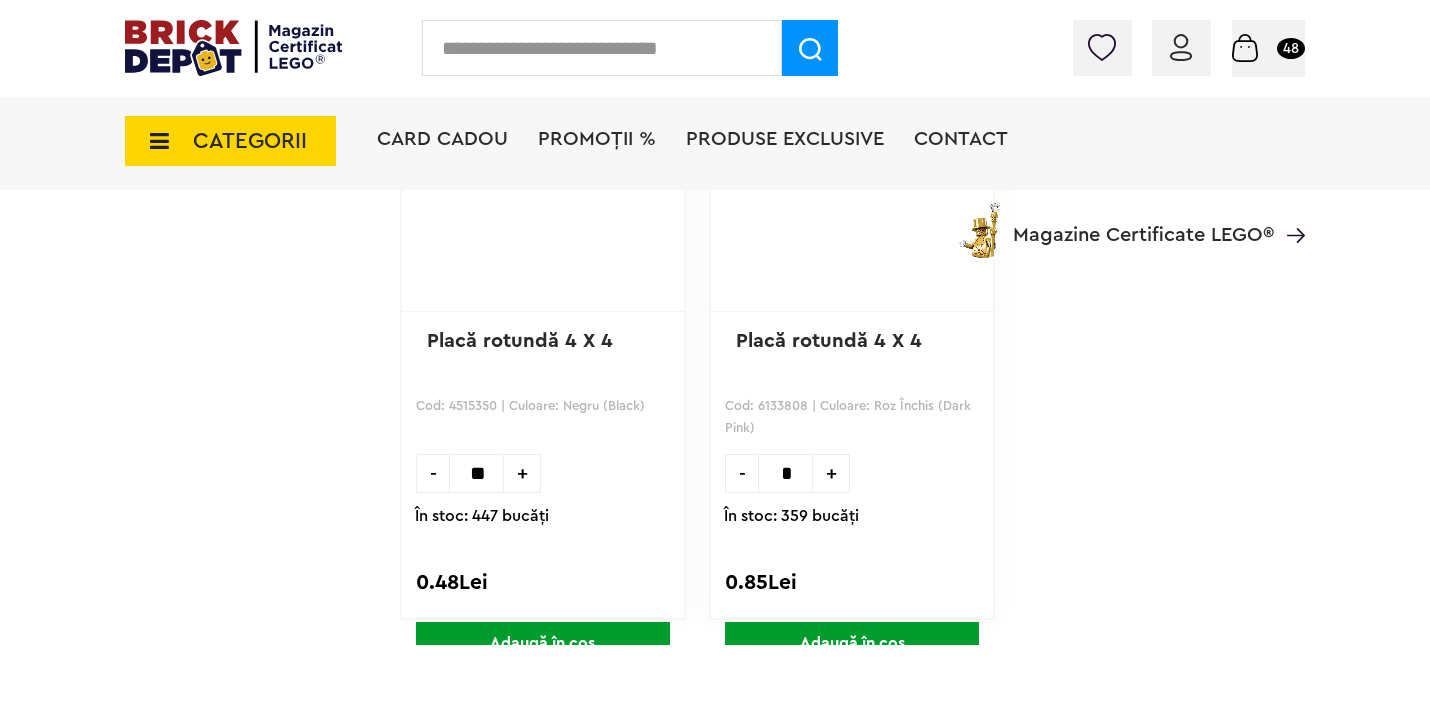 scroll, scrollTop: 4308, scrollLeft: 0, axis: vertical 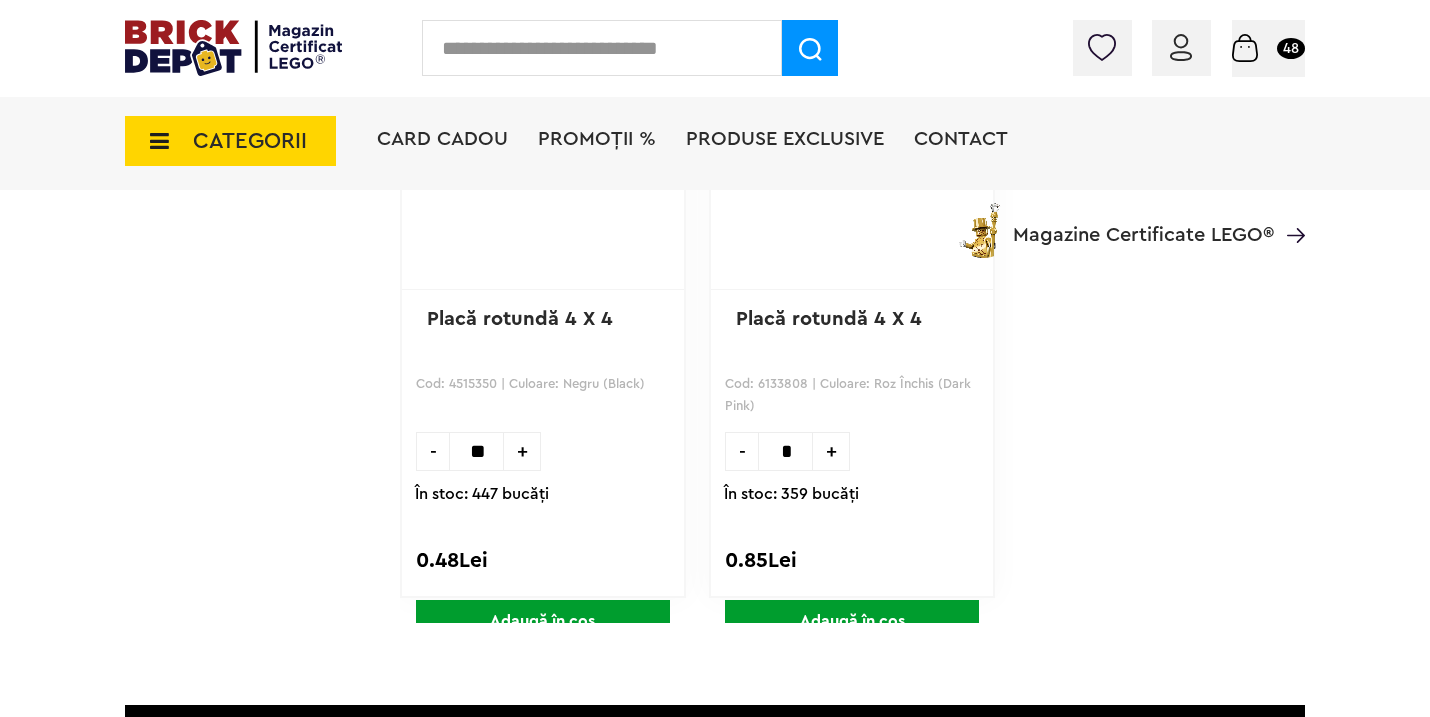 type on "**" 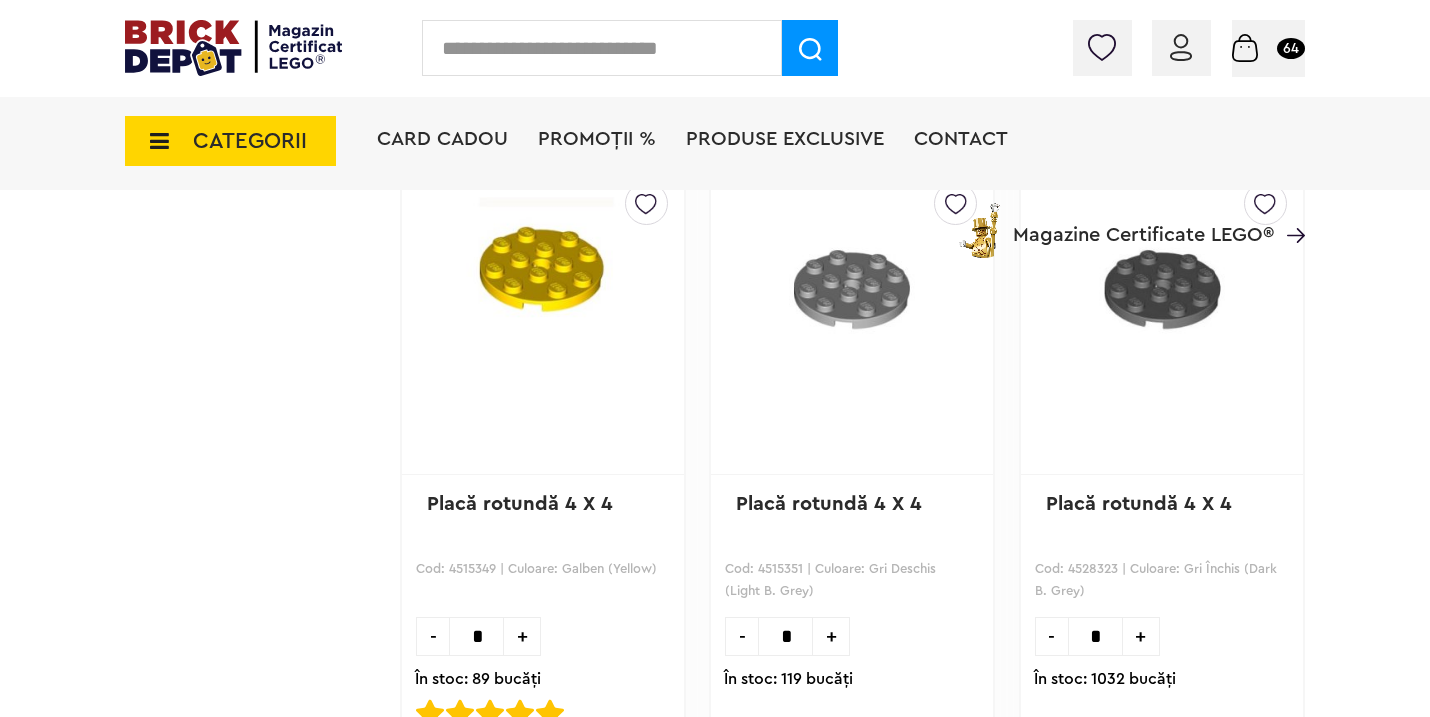 scroll, scrollTop: 3419, scrollLeft: 0, axis: vertical 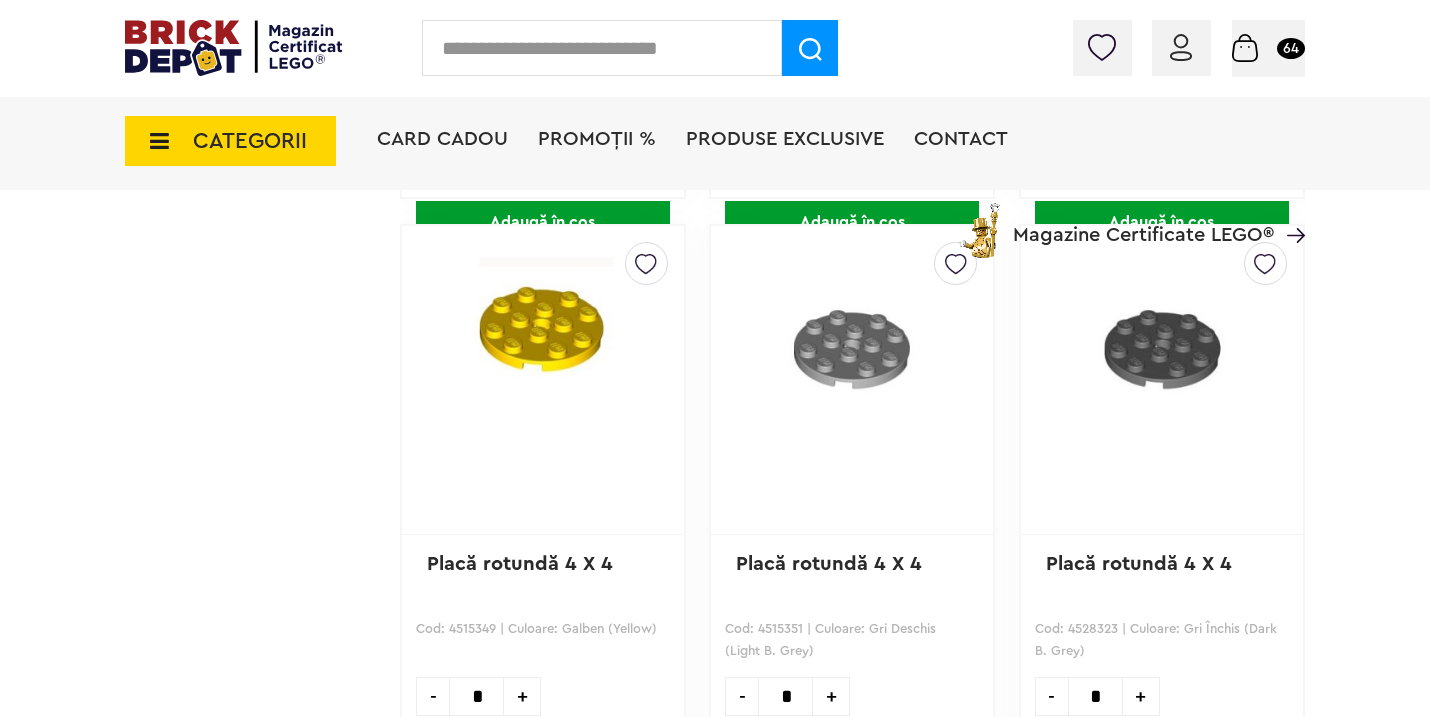 click on "64" at bounding box center (1291, 48) 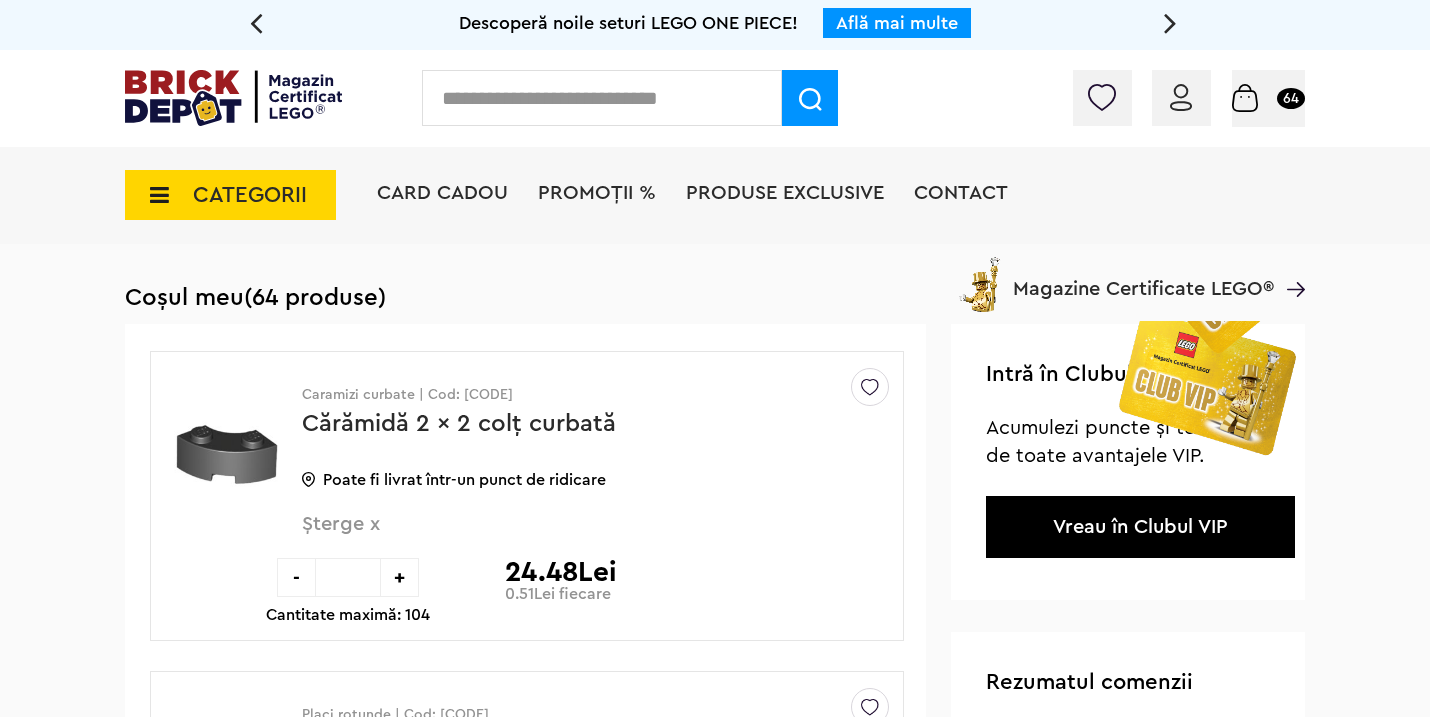 scroll, scrollTop: 0, scrollLeft: 0, axis: both 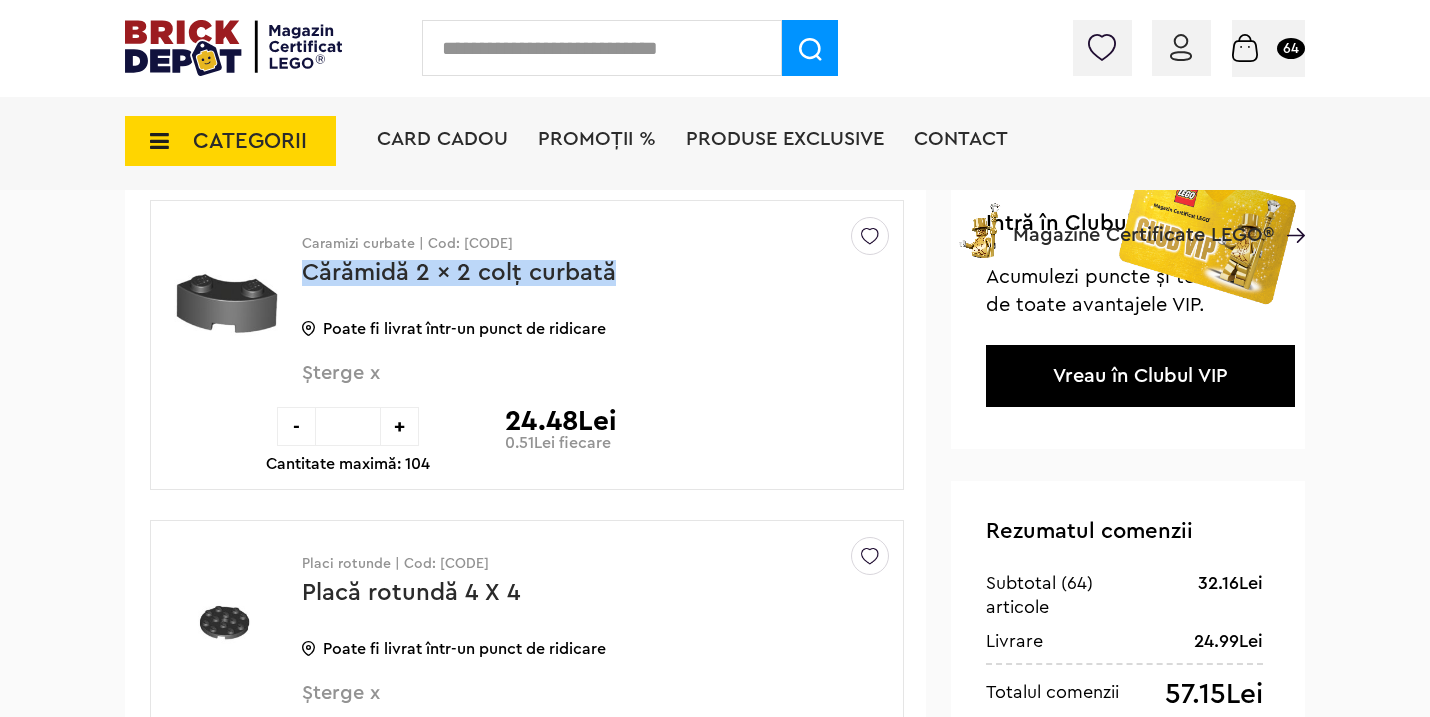 click at bounding box center [602, 48] 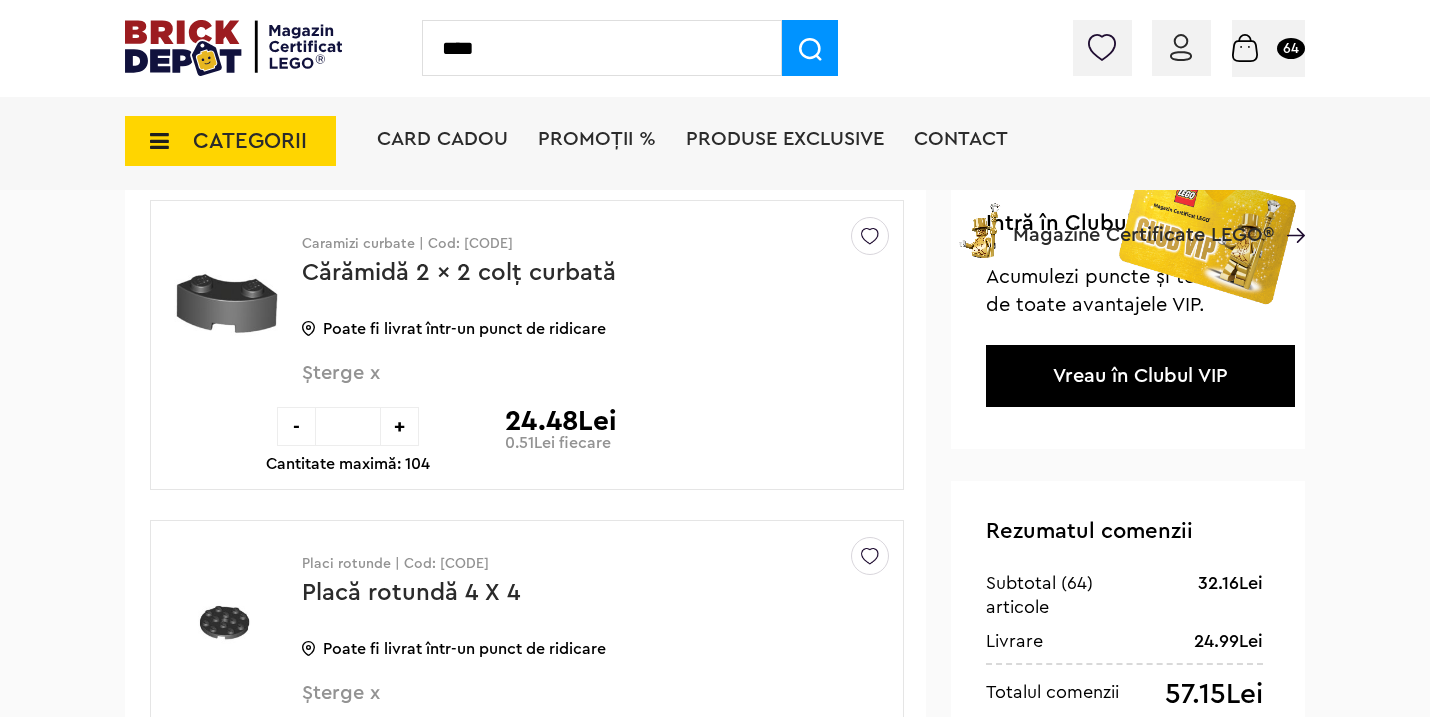 type on "****" 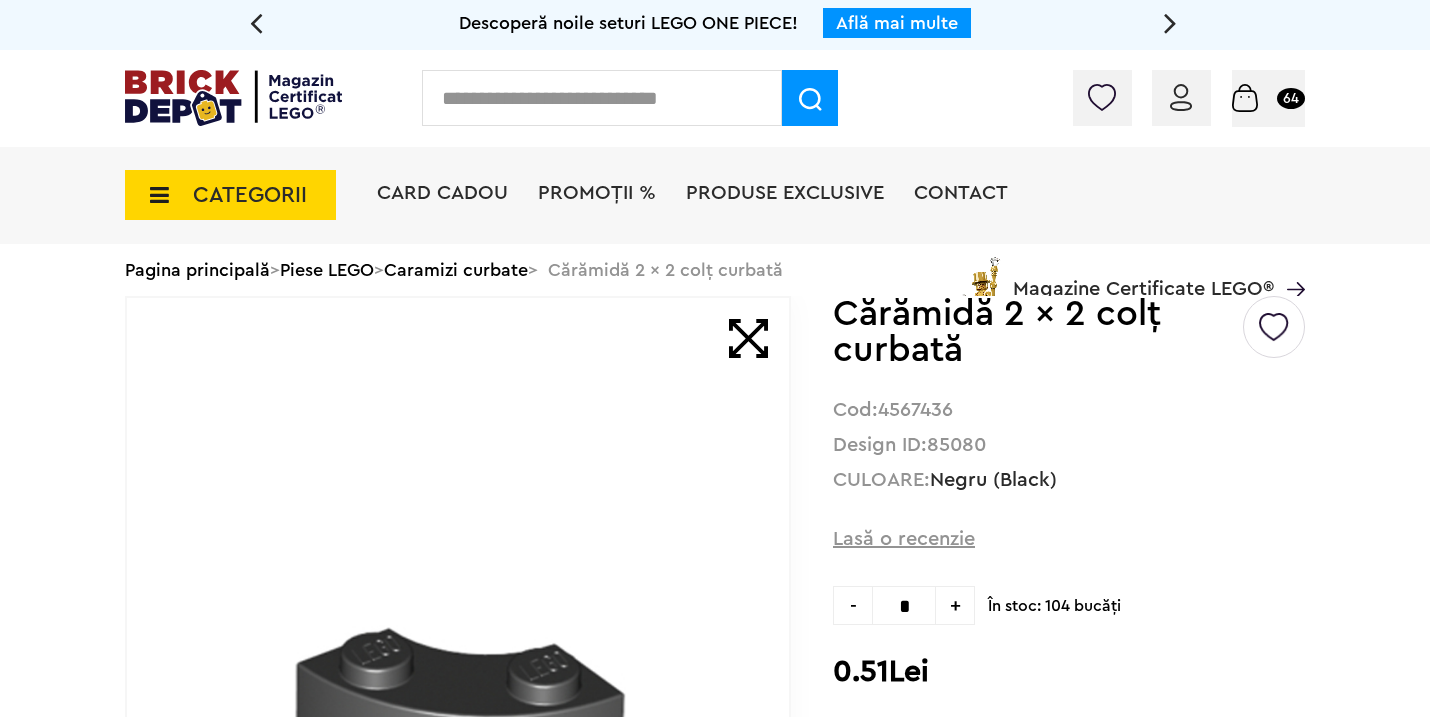 scroll, scrollTop: 0, scrollLeft: 0, axis: both 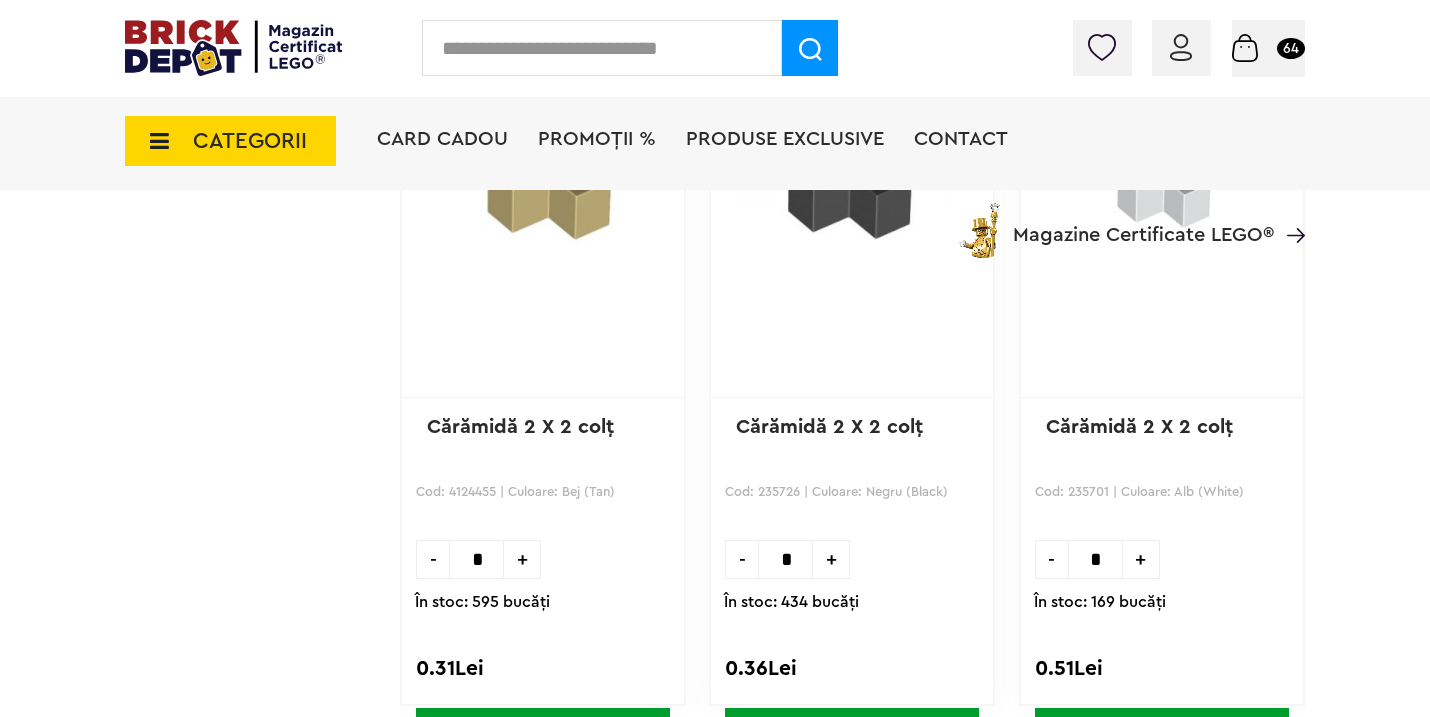 click on "+" at bounding box center [1141, 559] 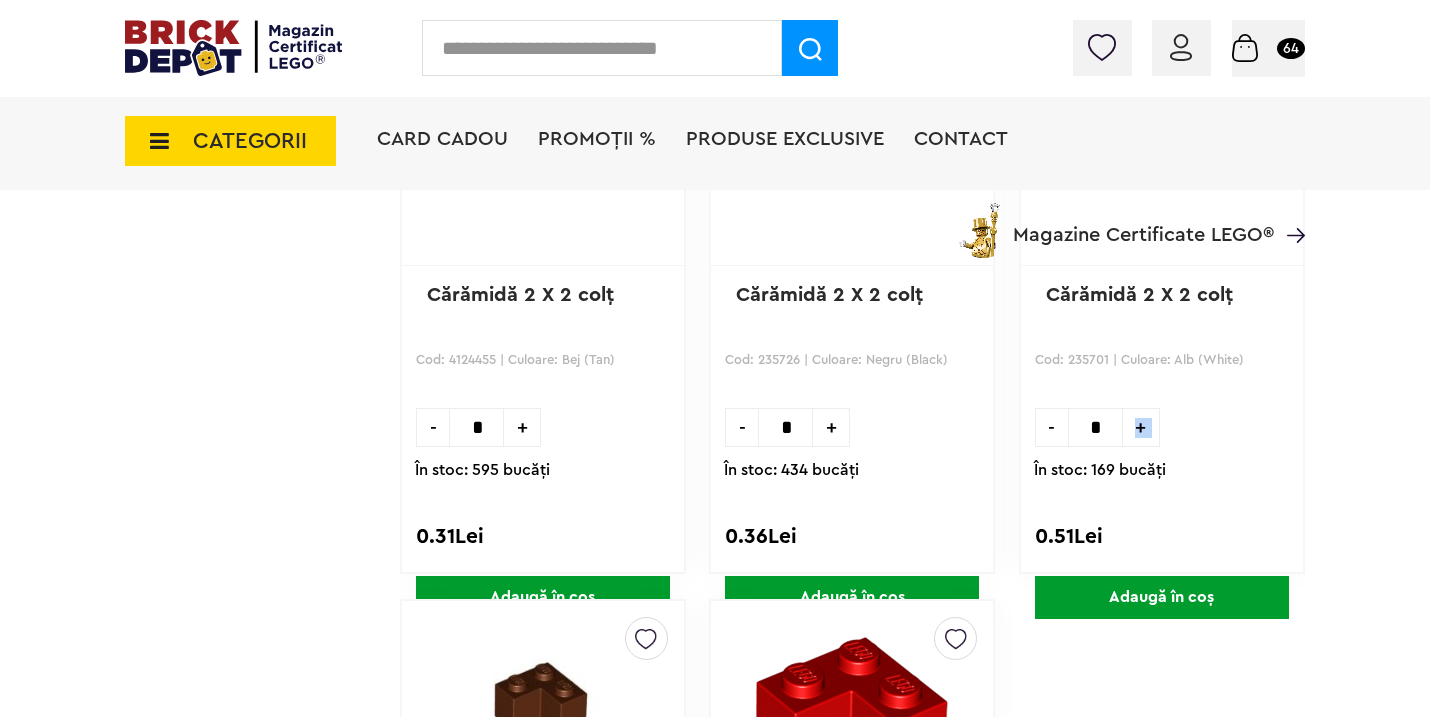 scroll, scrollTop: 2396, scrollLeft: 0, axis: vertical 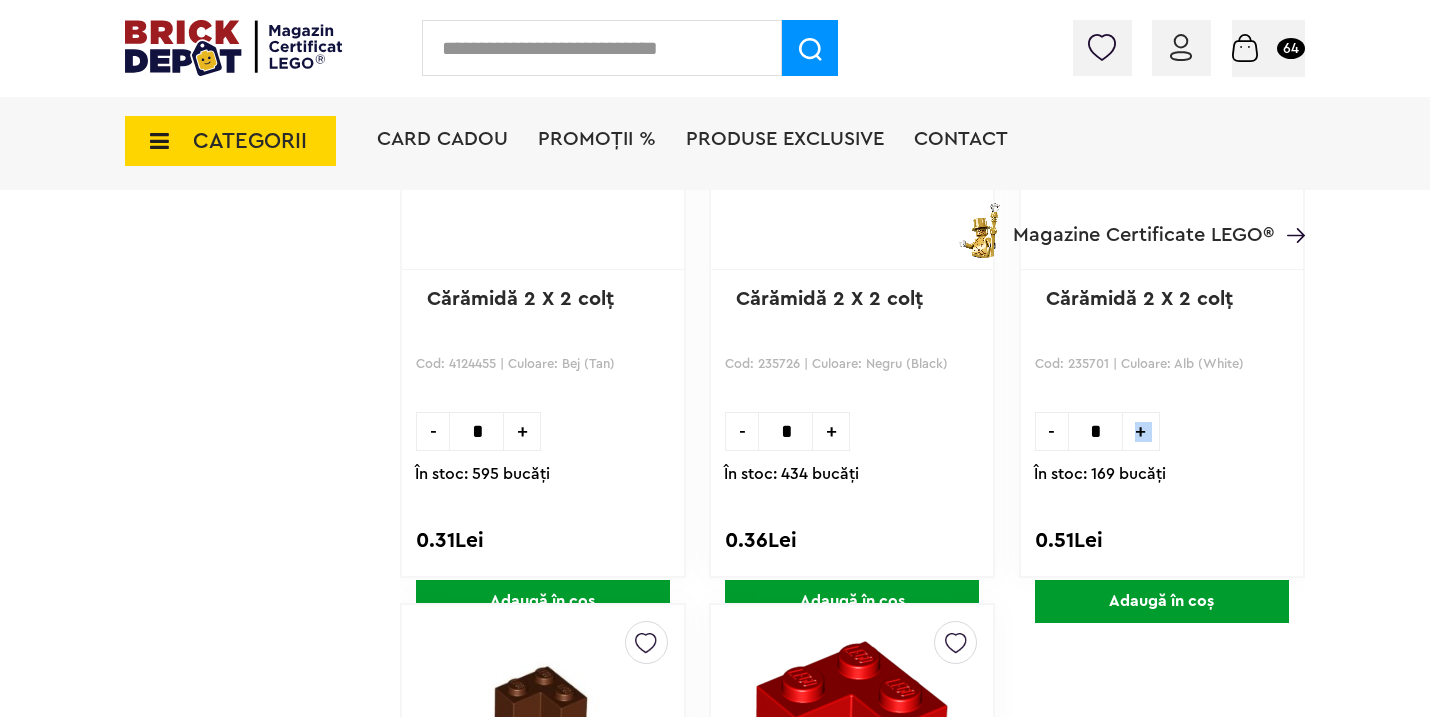 click on "Adaugă în coș" at bounding box center [1162, 601] 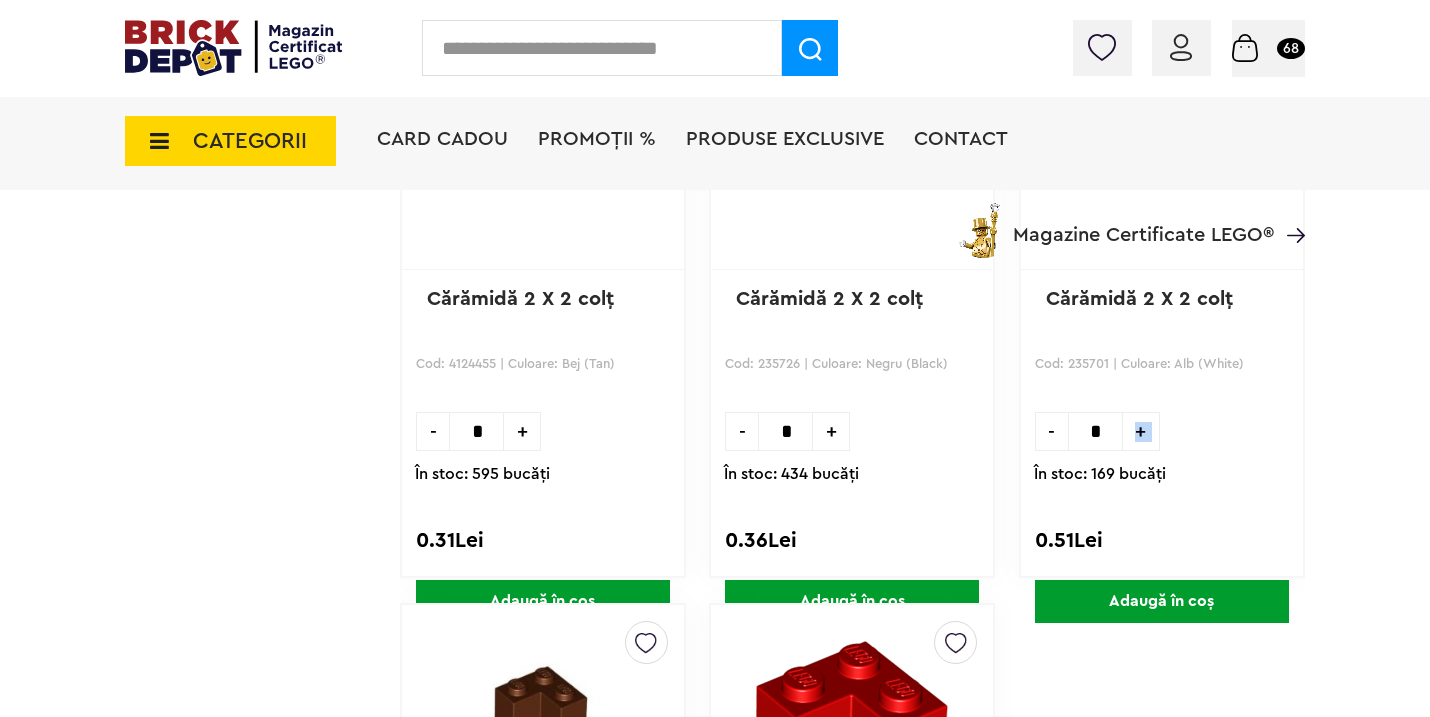 click on "Coș   68" at bounding box center [1268, 47] 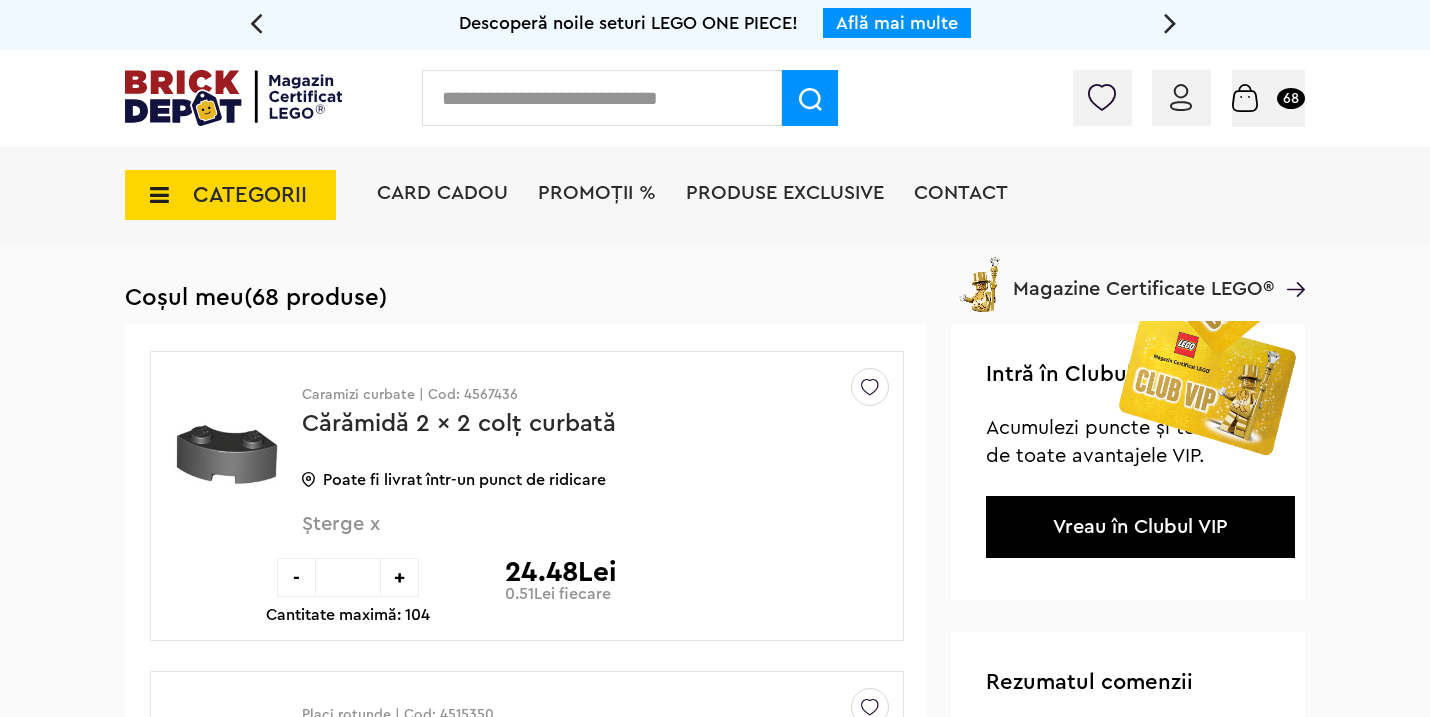 scroll, scrollTop: 0, scrollLeft: 0, axis: both 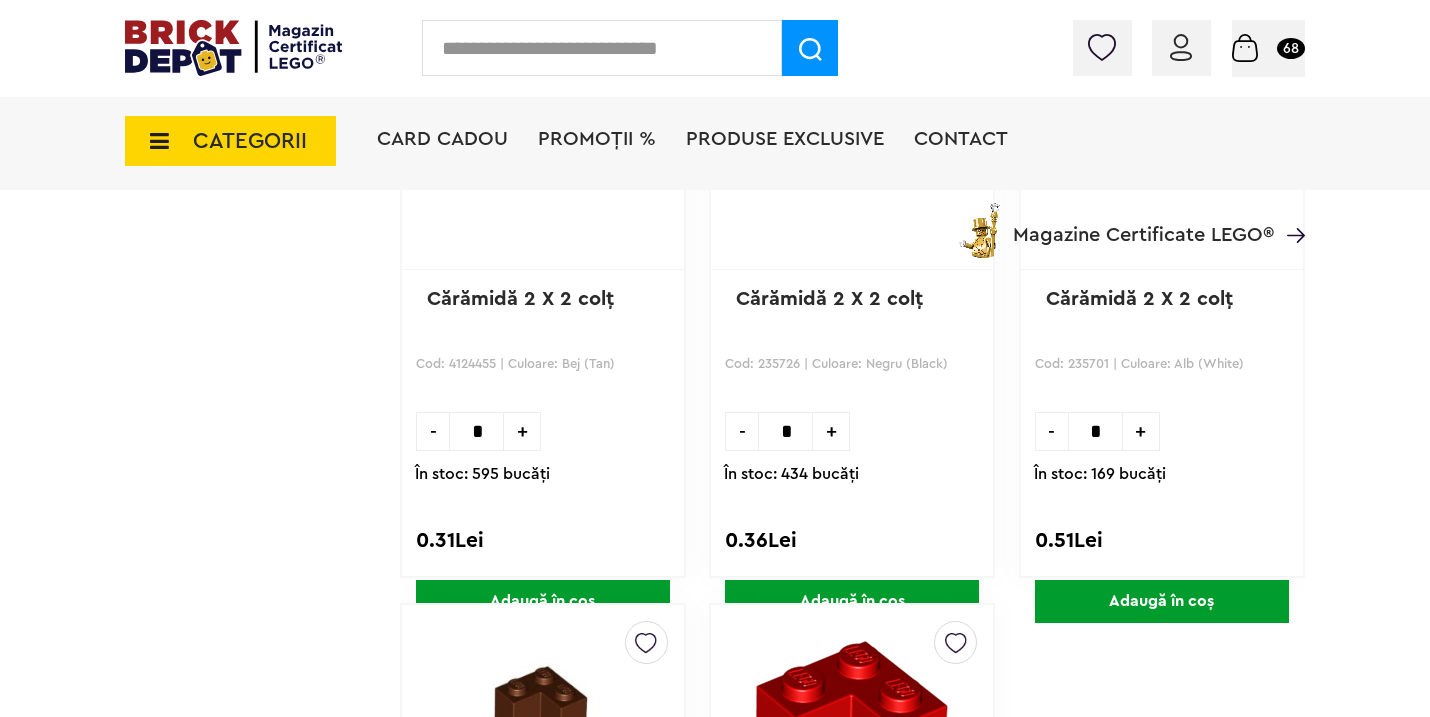 click at bounding box center (602, 48) 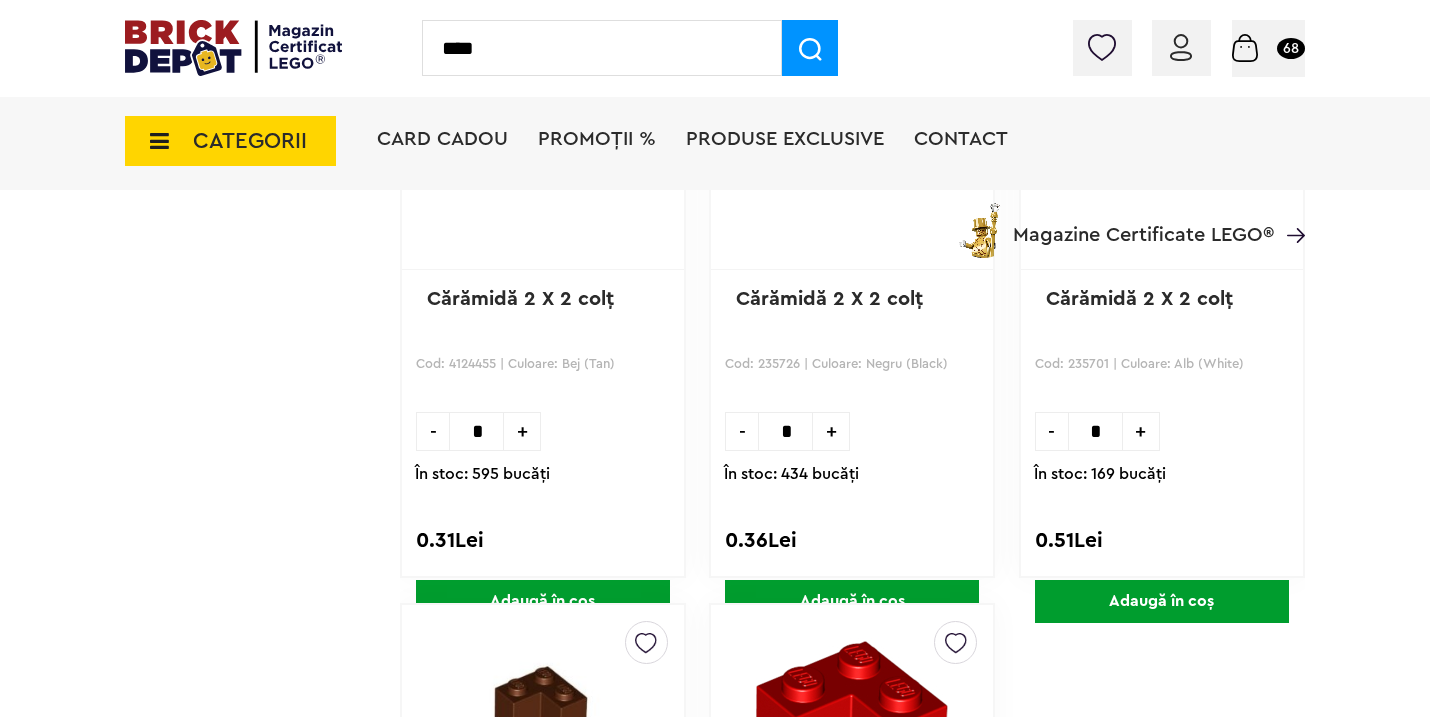 type on "****" 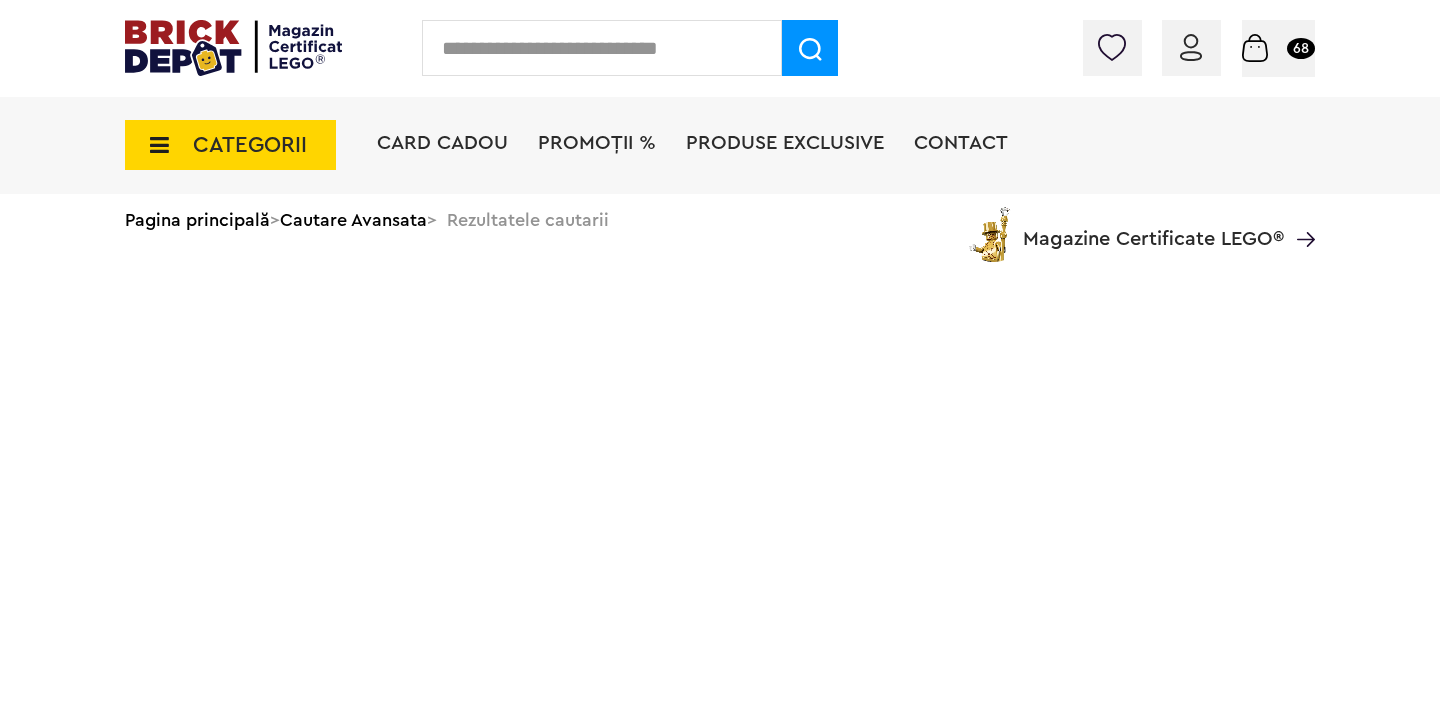 scroll, scrollTop: 0, scrollLeft: 0, axis: both 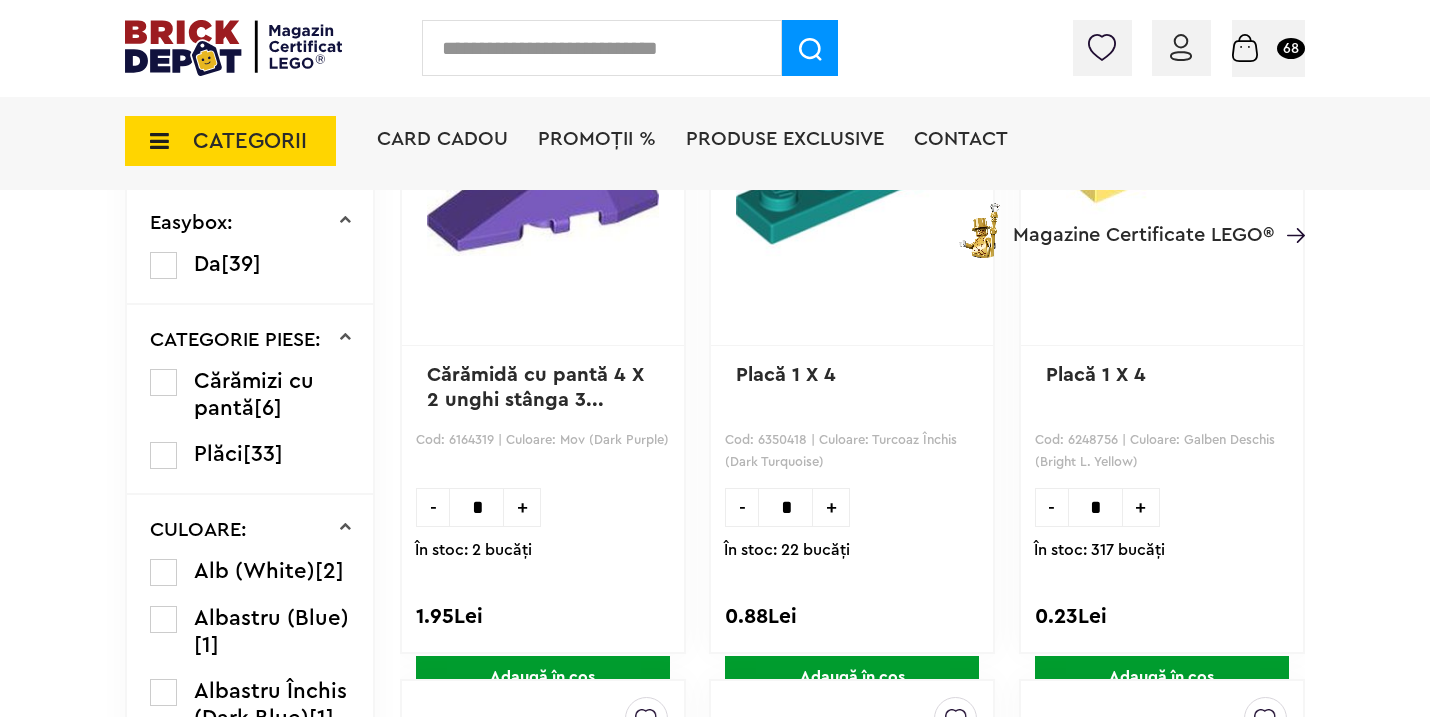 click on "Adaugă în coș" at bounding box center (1162, 677) 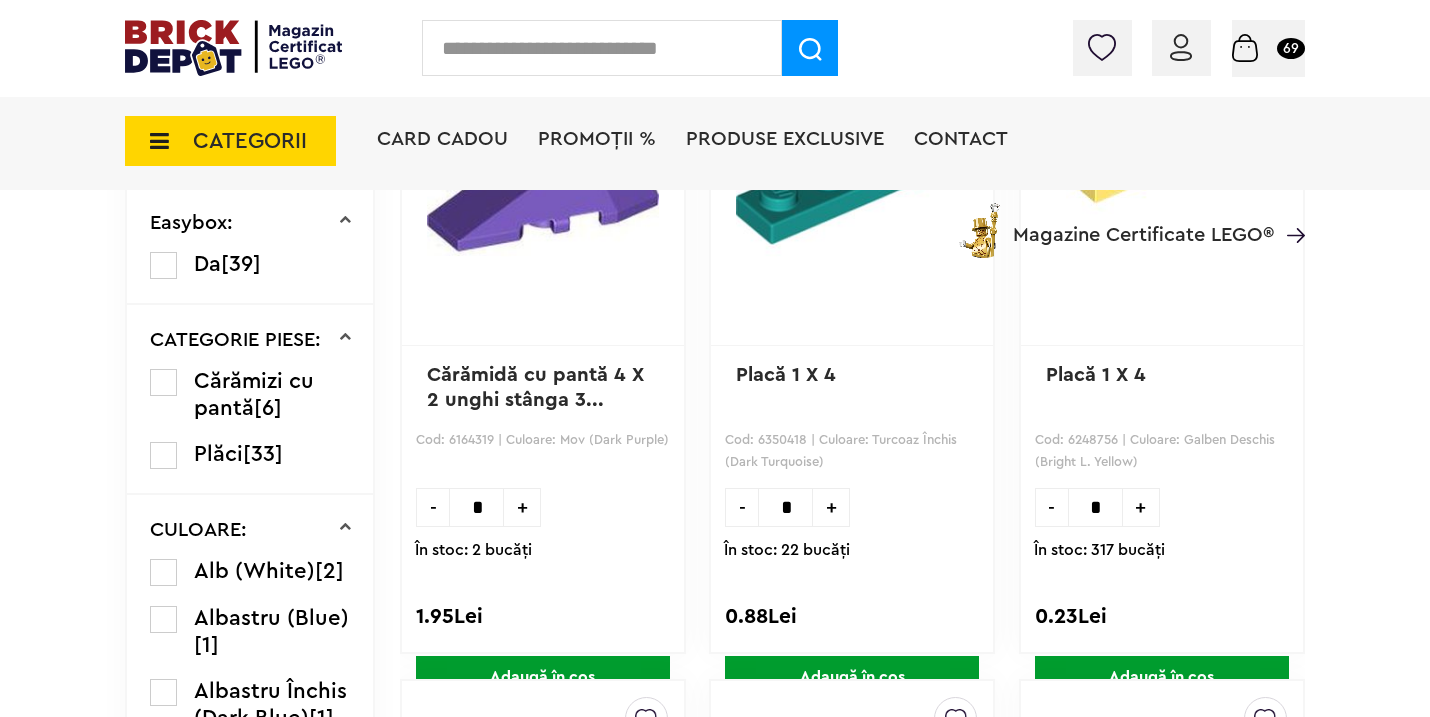 click at bounding box center [602, 48] 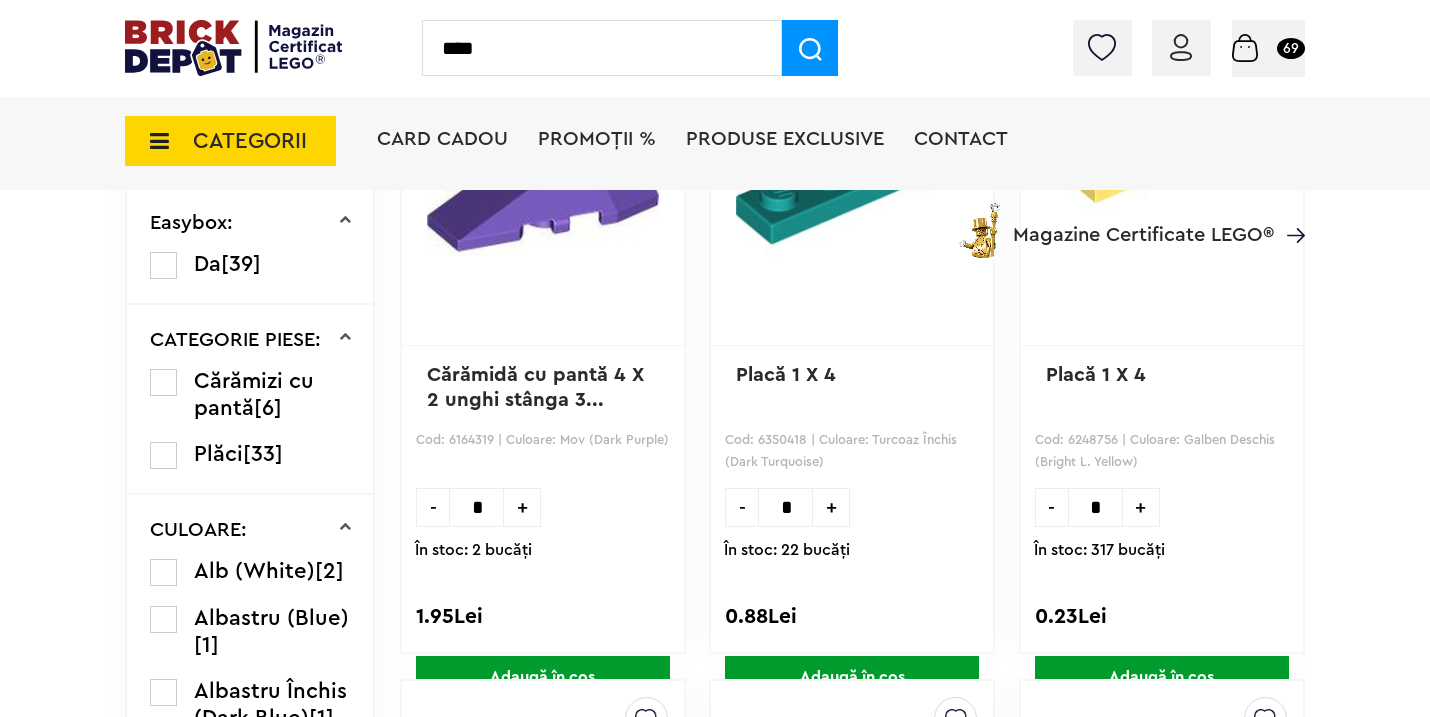 type on "****" 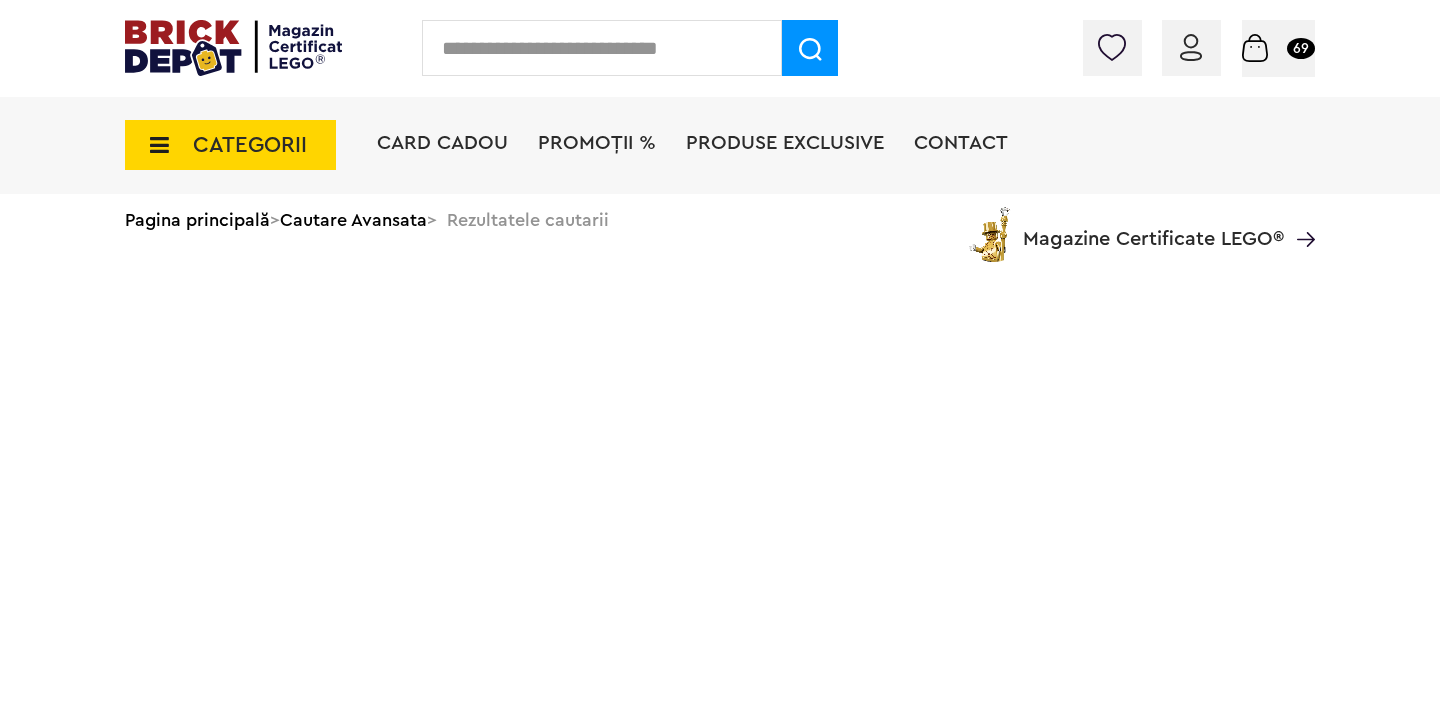 scroll, scrollTop: 0, scrollLeft: 0, axis: both 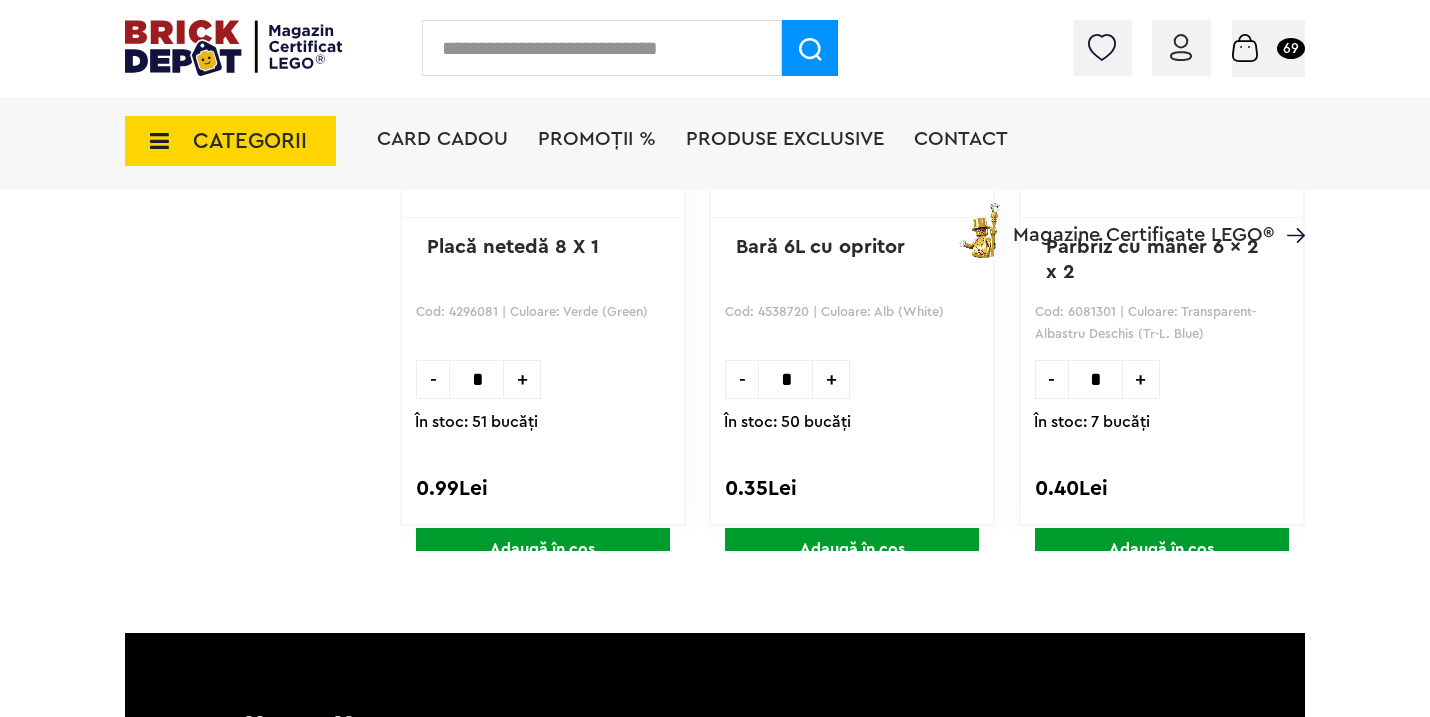 click on "Coș   69
Coș Cărămidă 2 x 2 colţ curbată [PRICE]Placă rotundă 4 X 4 [PRICE]Cărămidă 2 X 2 colţ [PRICE]Placă 1 X 4 [PRICE] Suma totală [PRICE]Către comandă" at bounding box center [1268, 48] 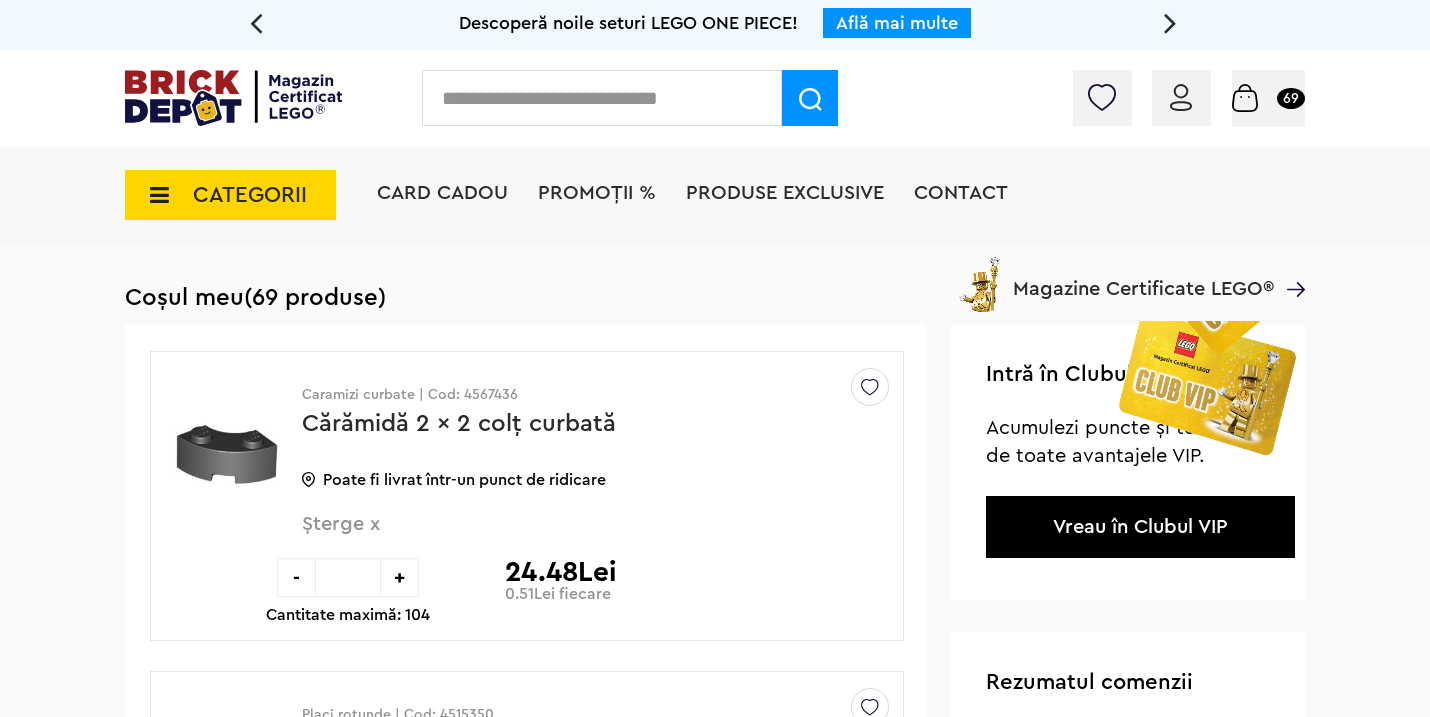 scroll, scrollTop: 122, scrollLeft: 0, axis: vertical 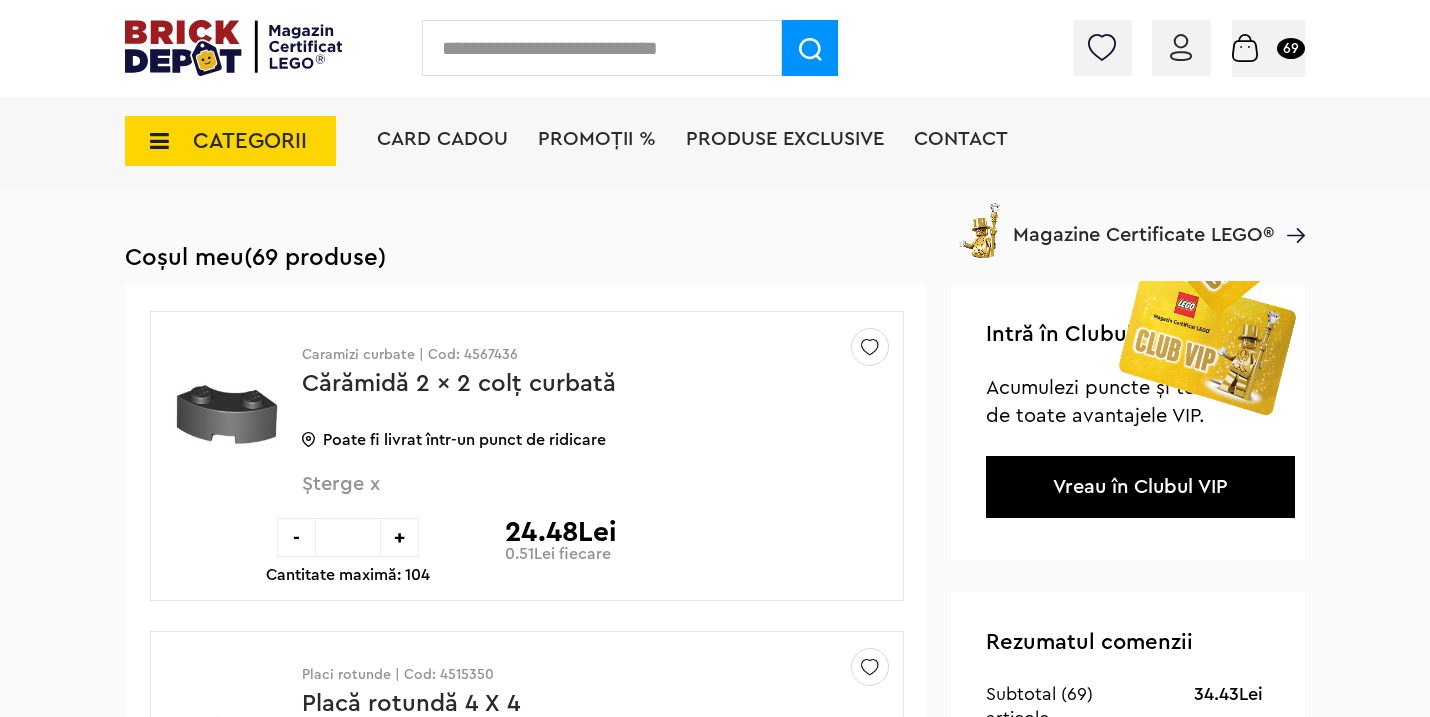 click at bounding box center (602, 48) 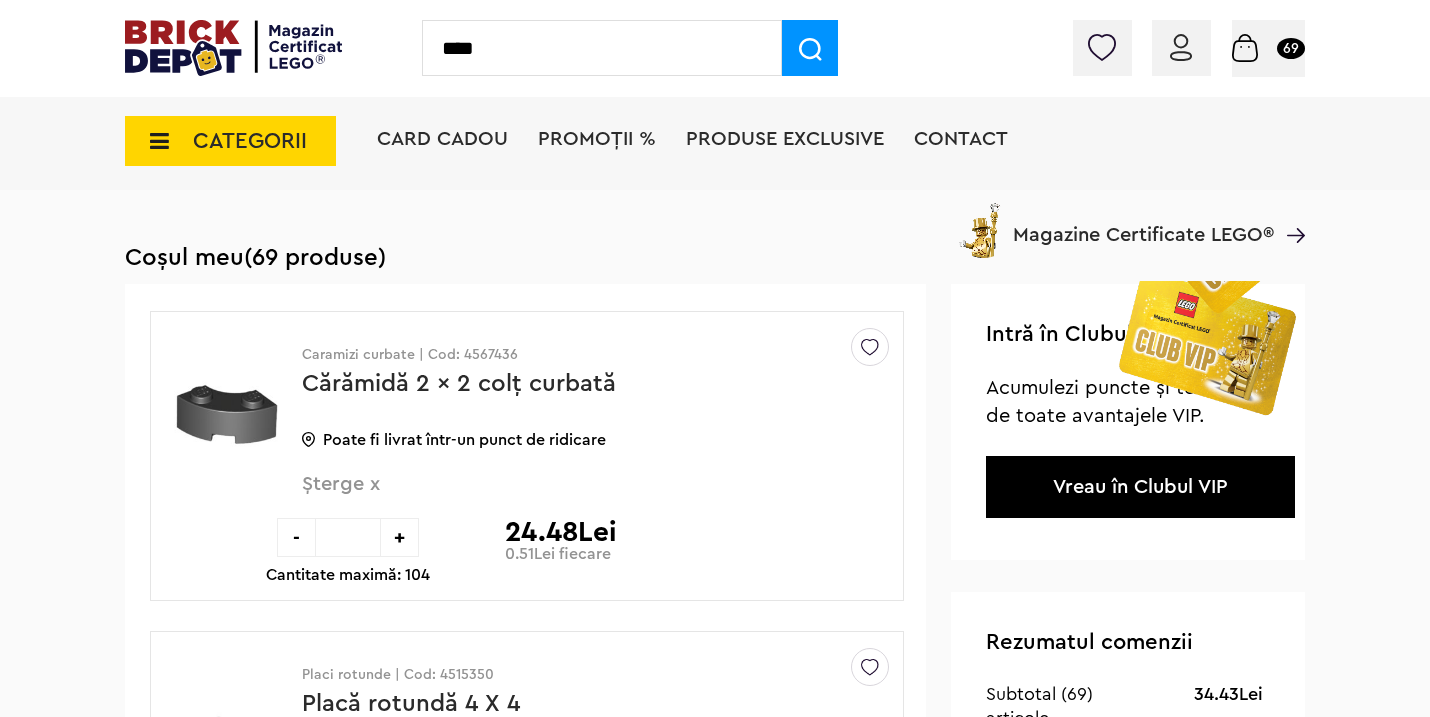 type on "****" 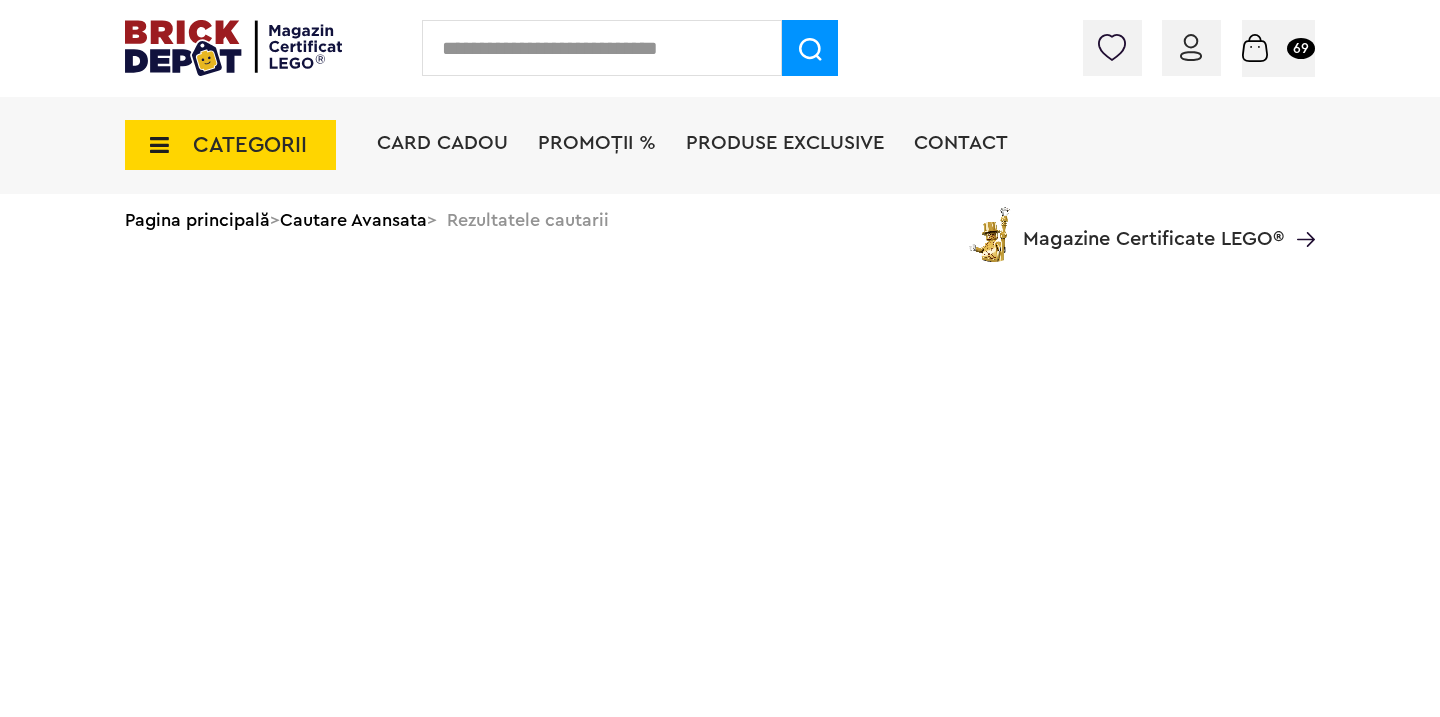 scroll, scrollTop: 0, scrollLeft: 0, axis: both 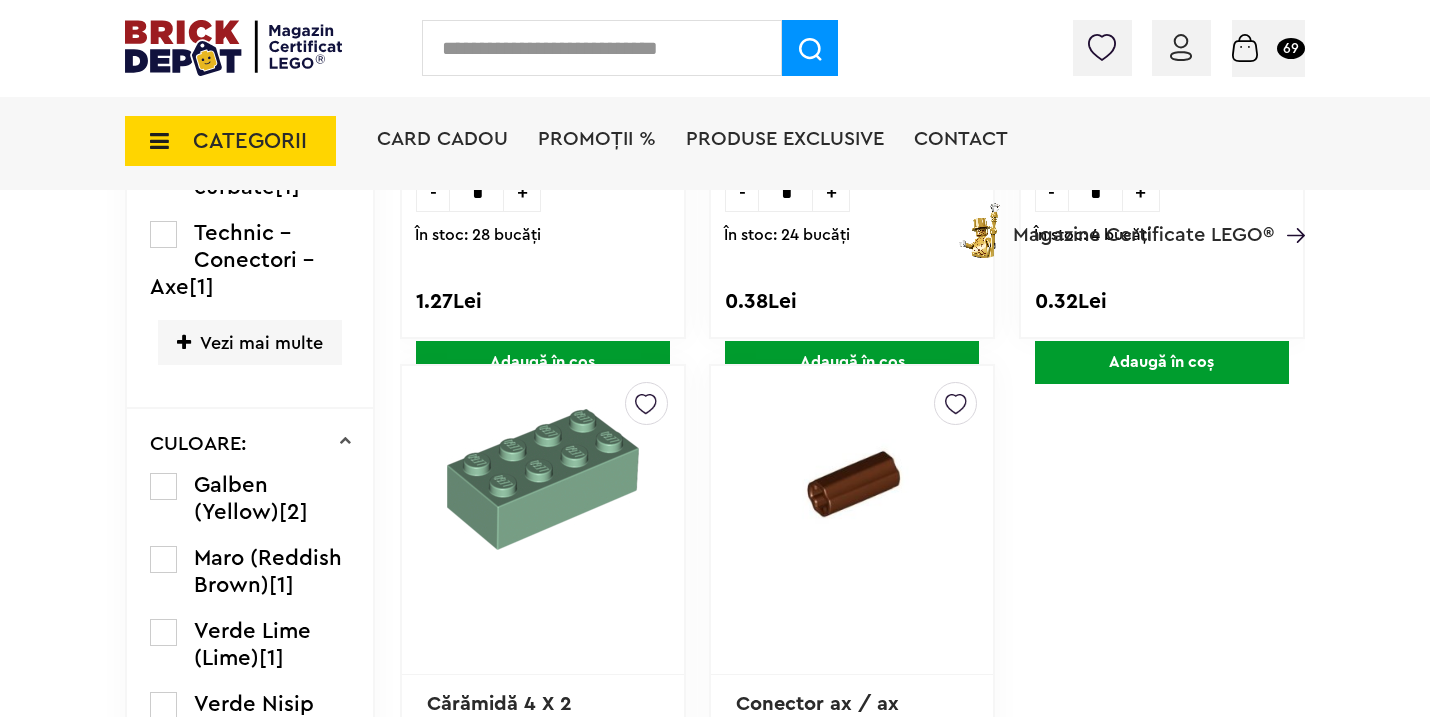 click at bounding box center [602, 48] 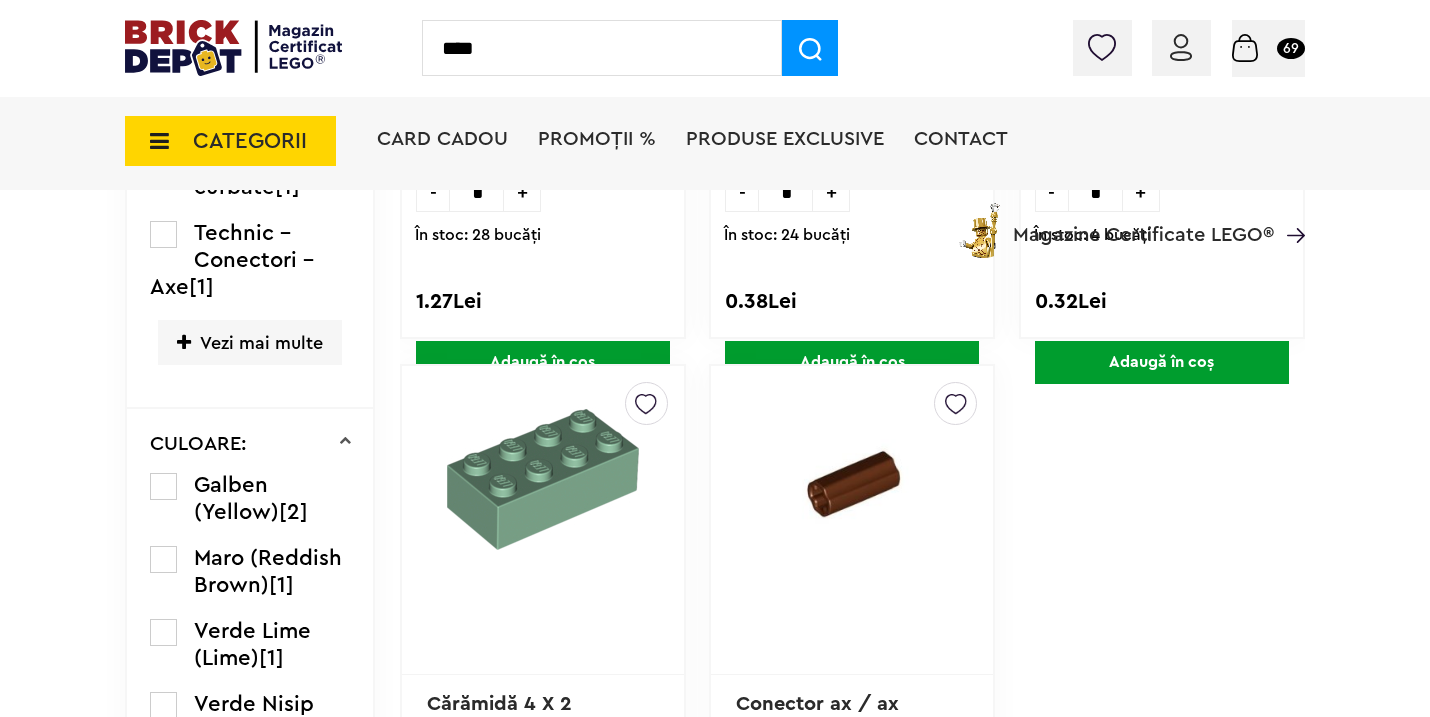 type on "****" 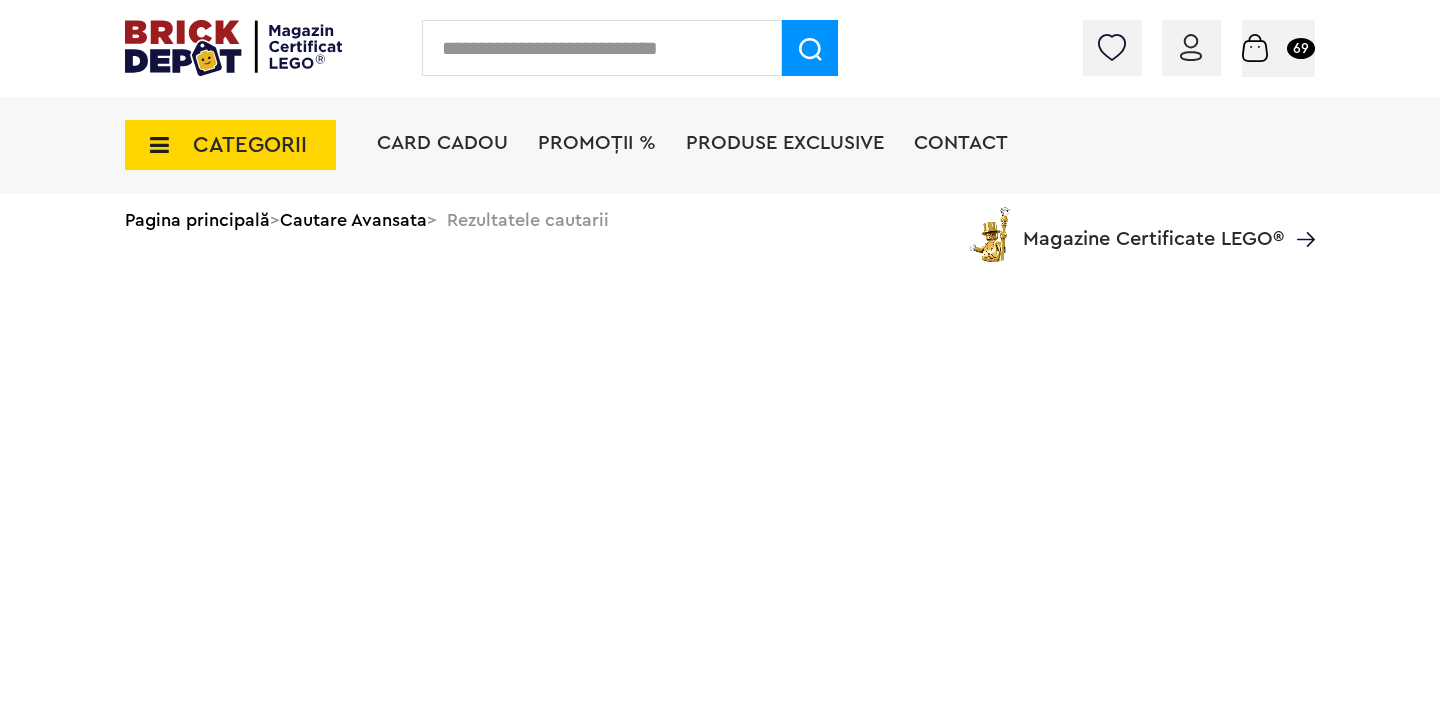scroll, scrollTop: 0, scrollLeft: 0, axis: both 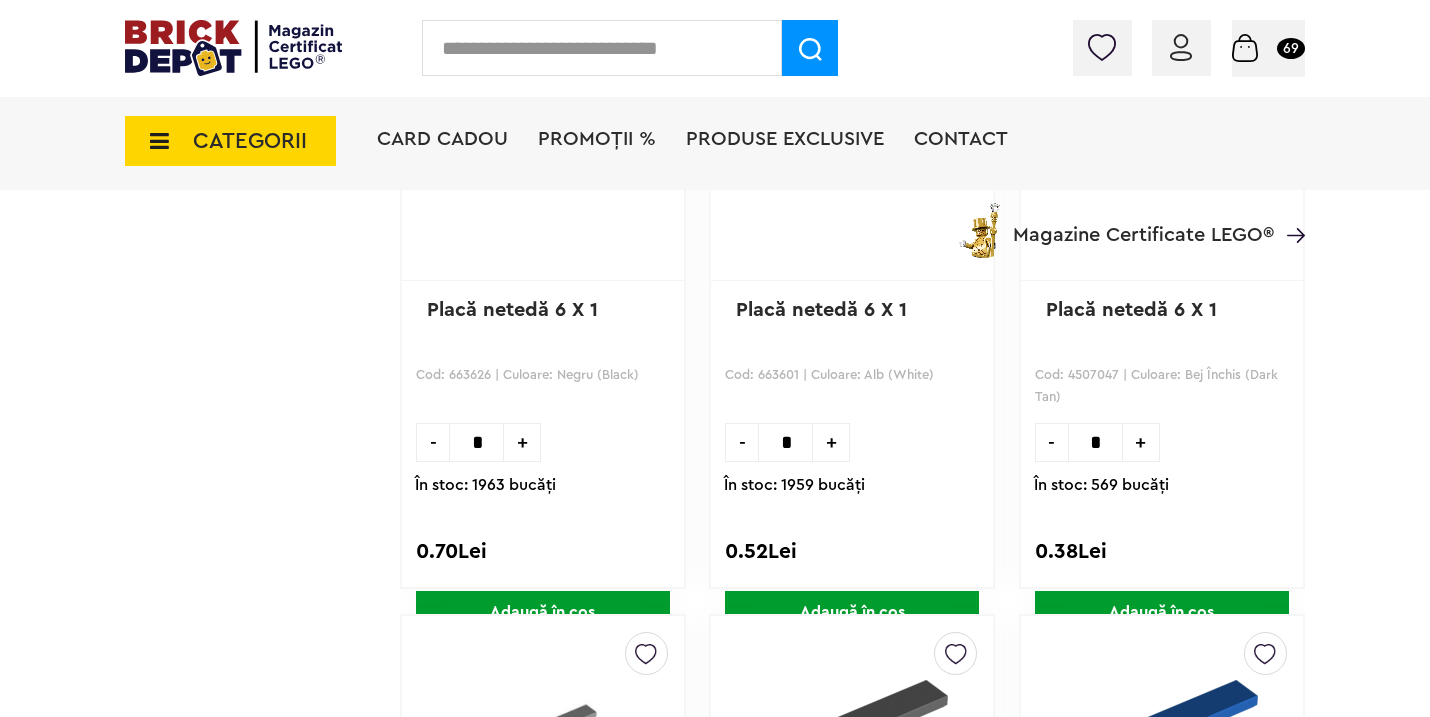 click on "+" at bounding box center [831, 442] 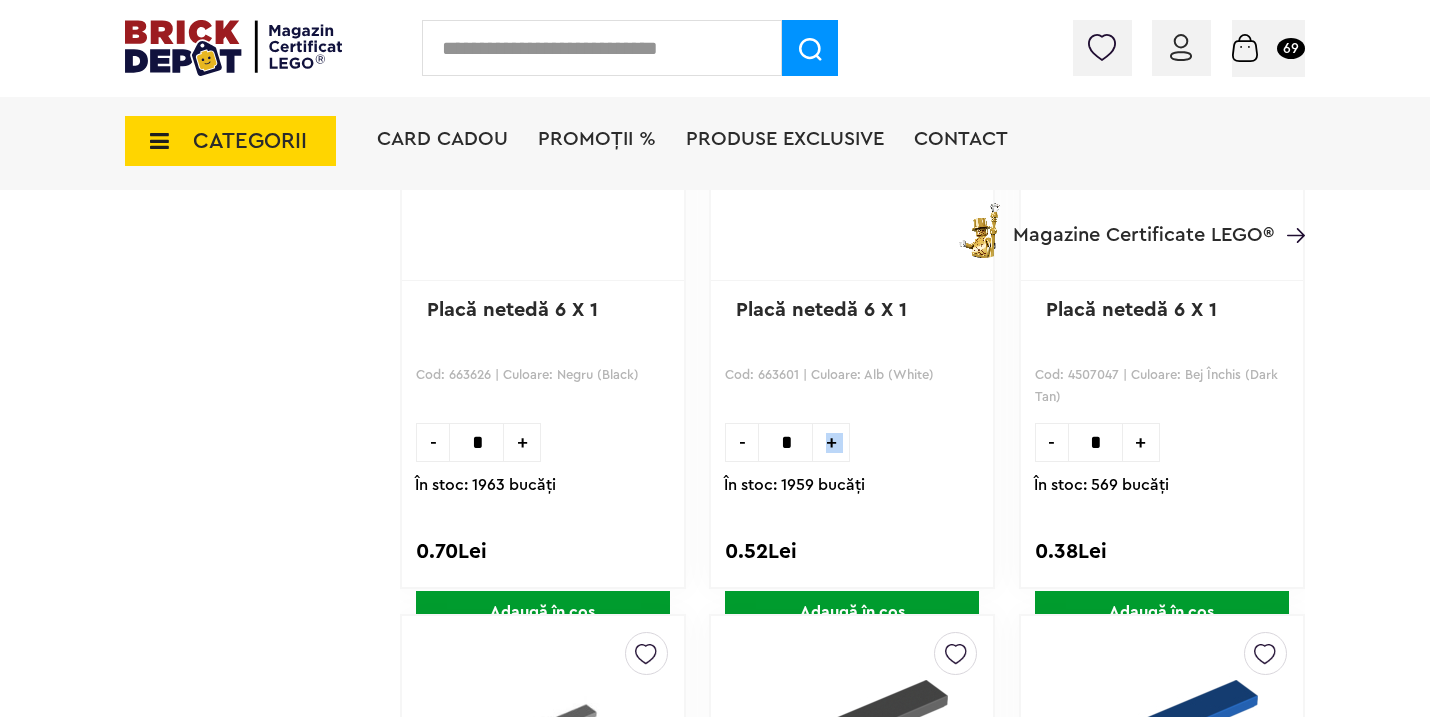 click on "+" at bounding box center [831, 442] 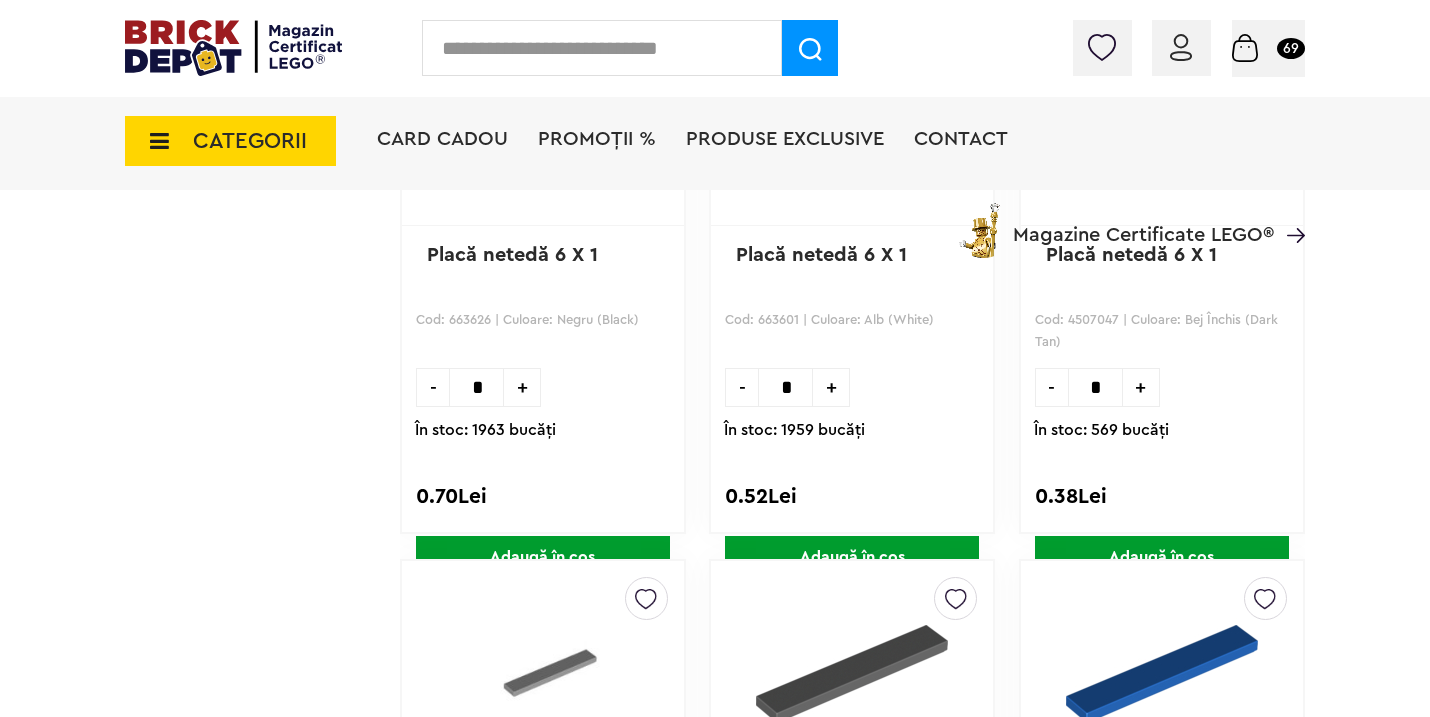 scroll, scrollTop: 3738, scrollLeft: 0, axis: vertical 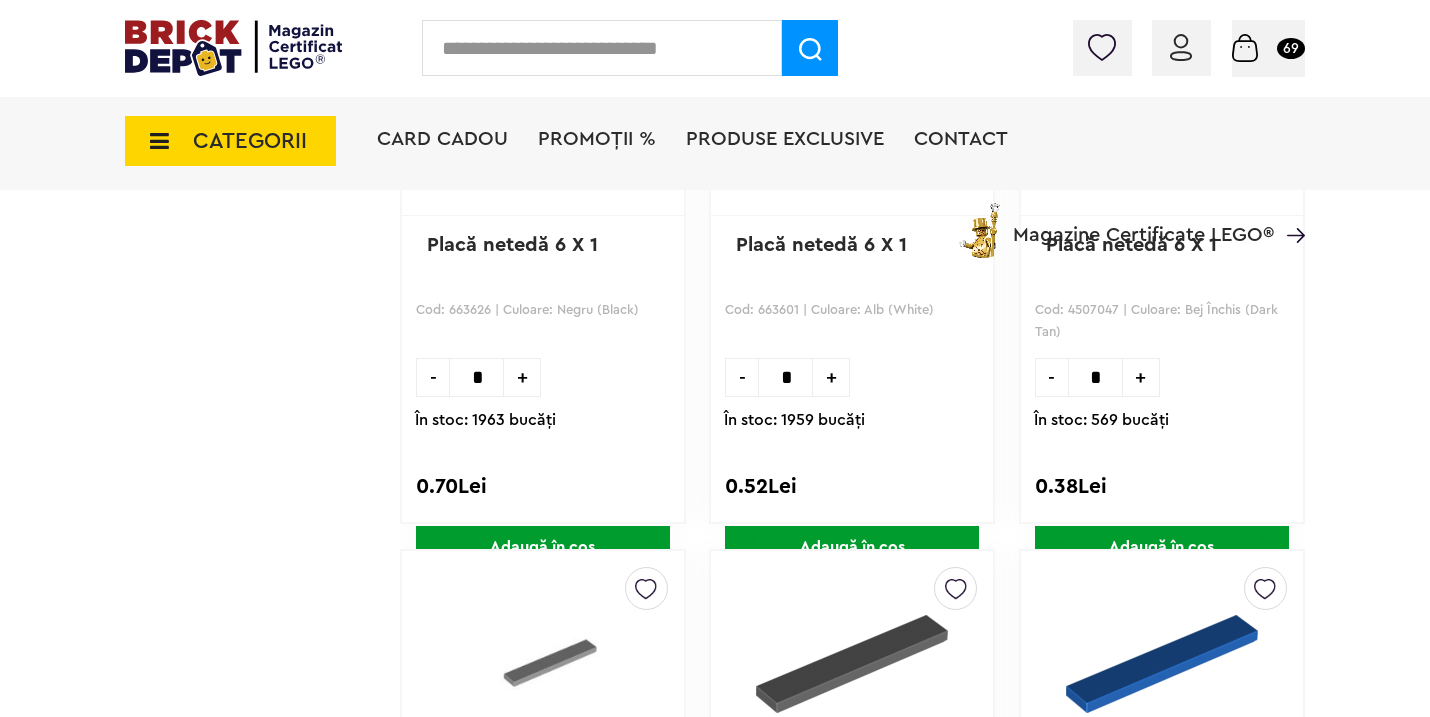 click on "Adaugă în coș" at bounding box center (852, 547) 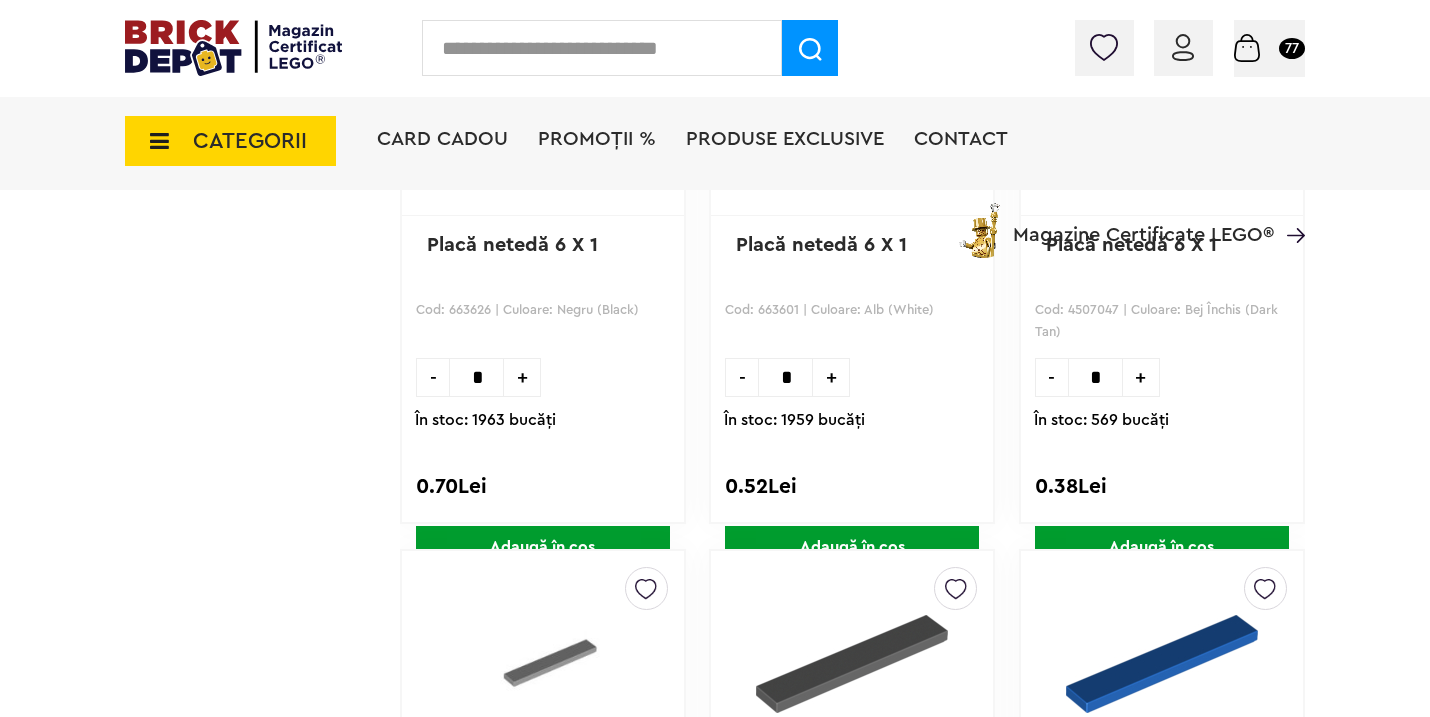 click on "Coș   77" at bounding box center (1269, 47) 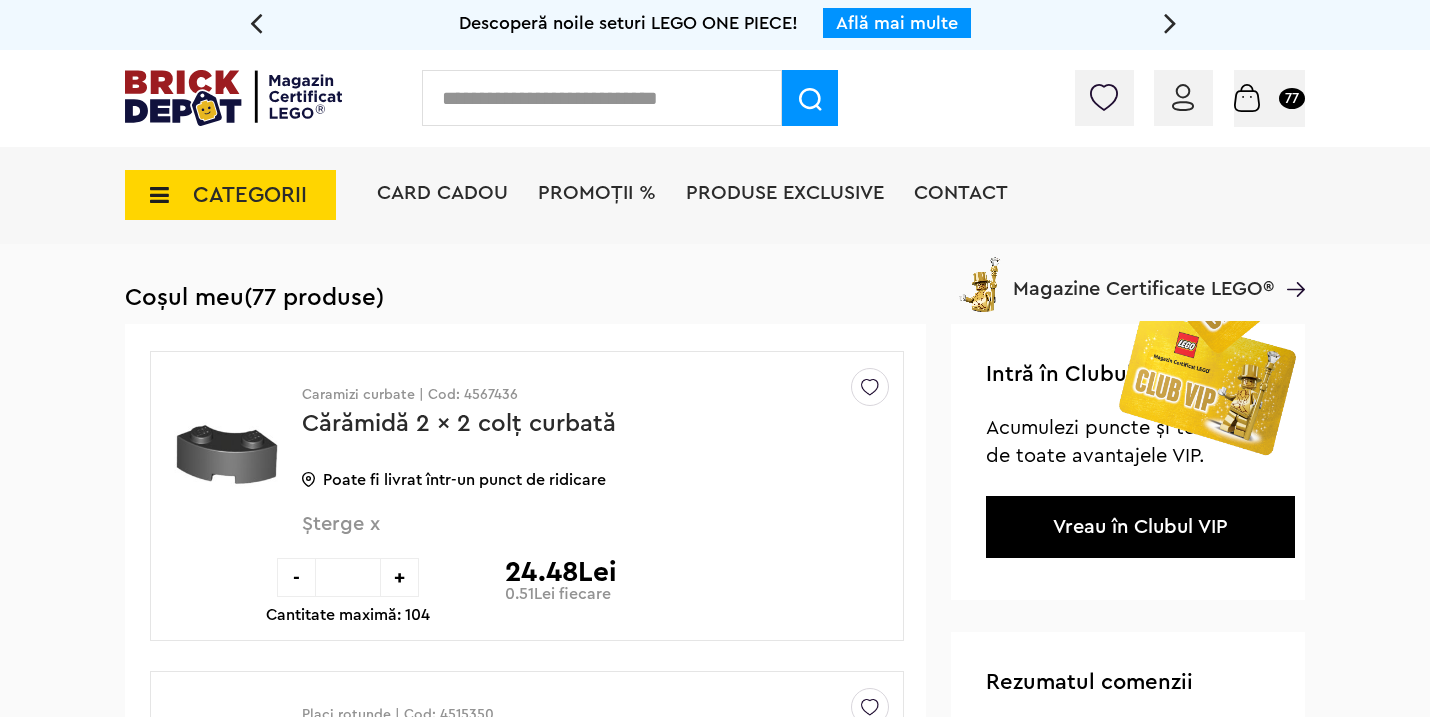 scroll, scrollTop: 0, scrollLeft: 0, axis: both 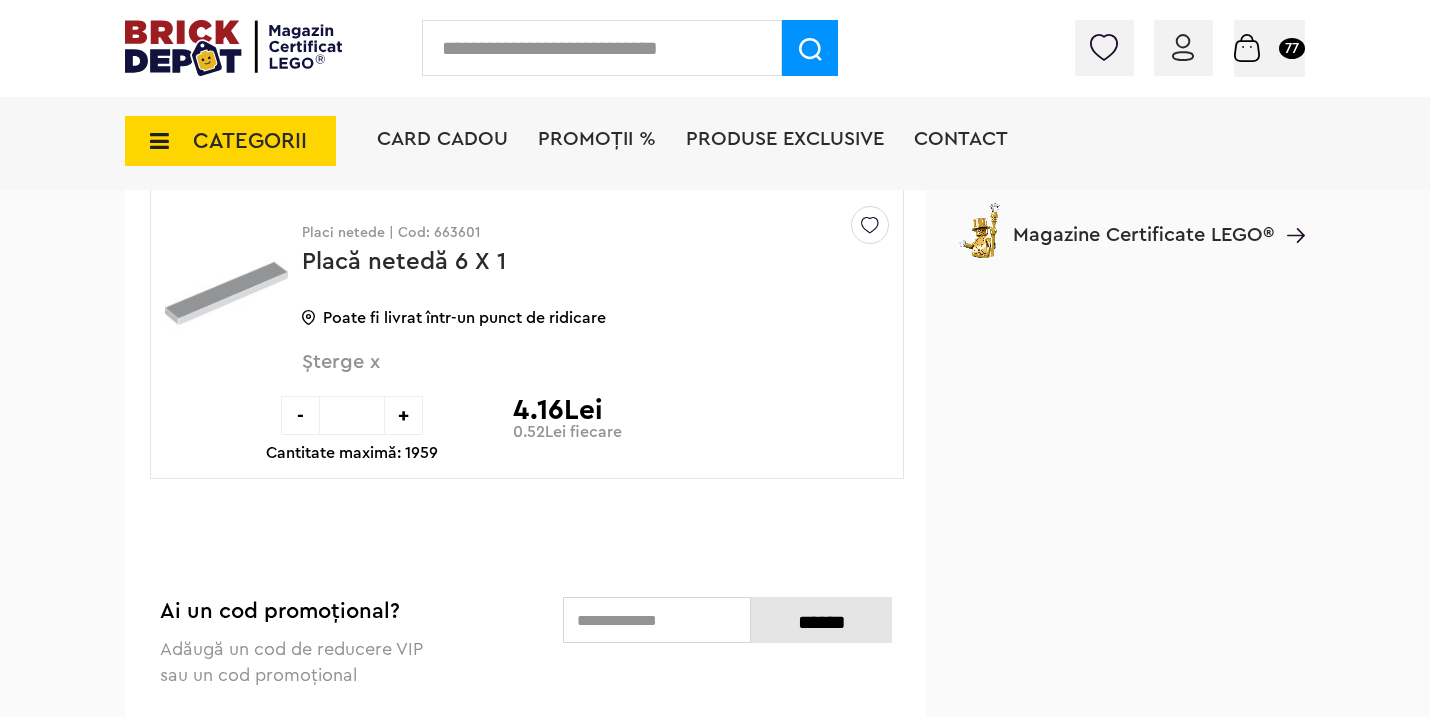 click on "Șterge x" at bounding box center (562, 373) 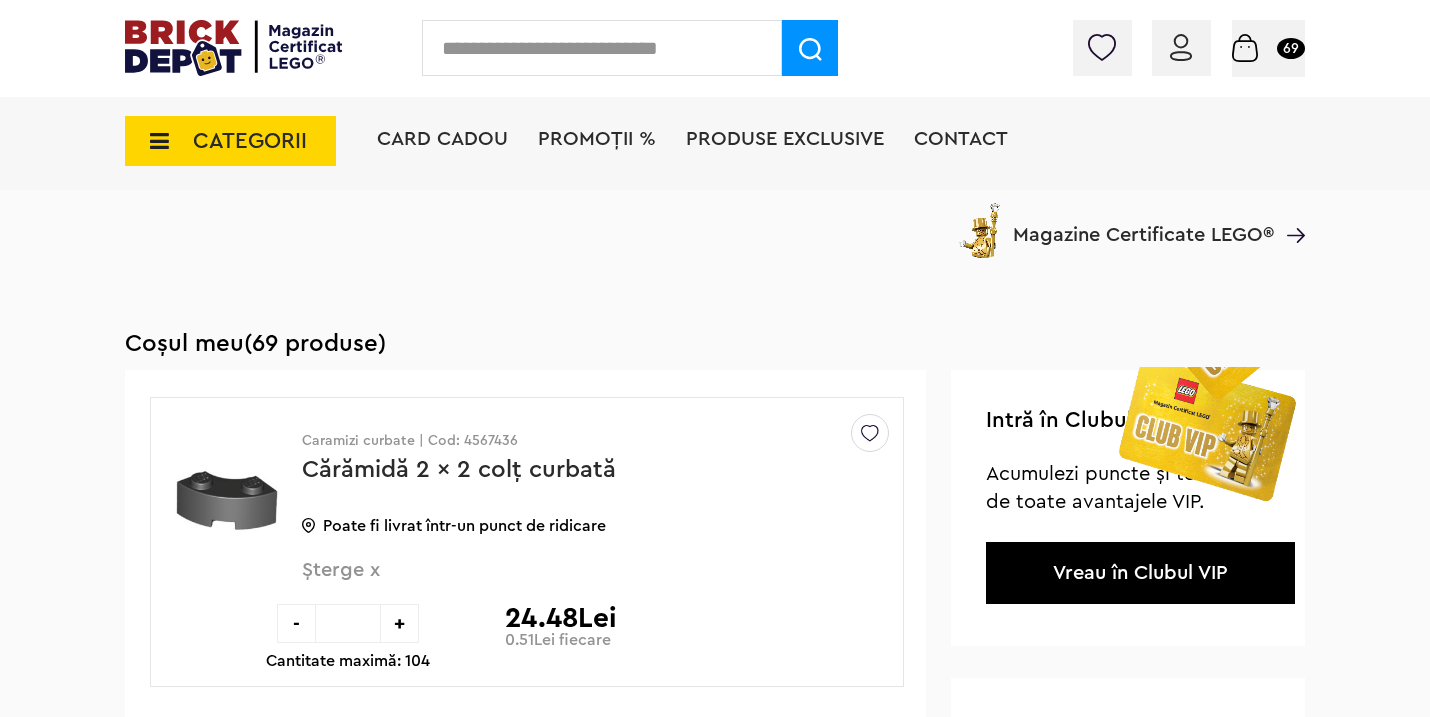 scroll, scrollTop: 1488, scrollLeft: 0, axis: vertical 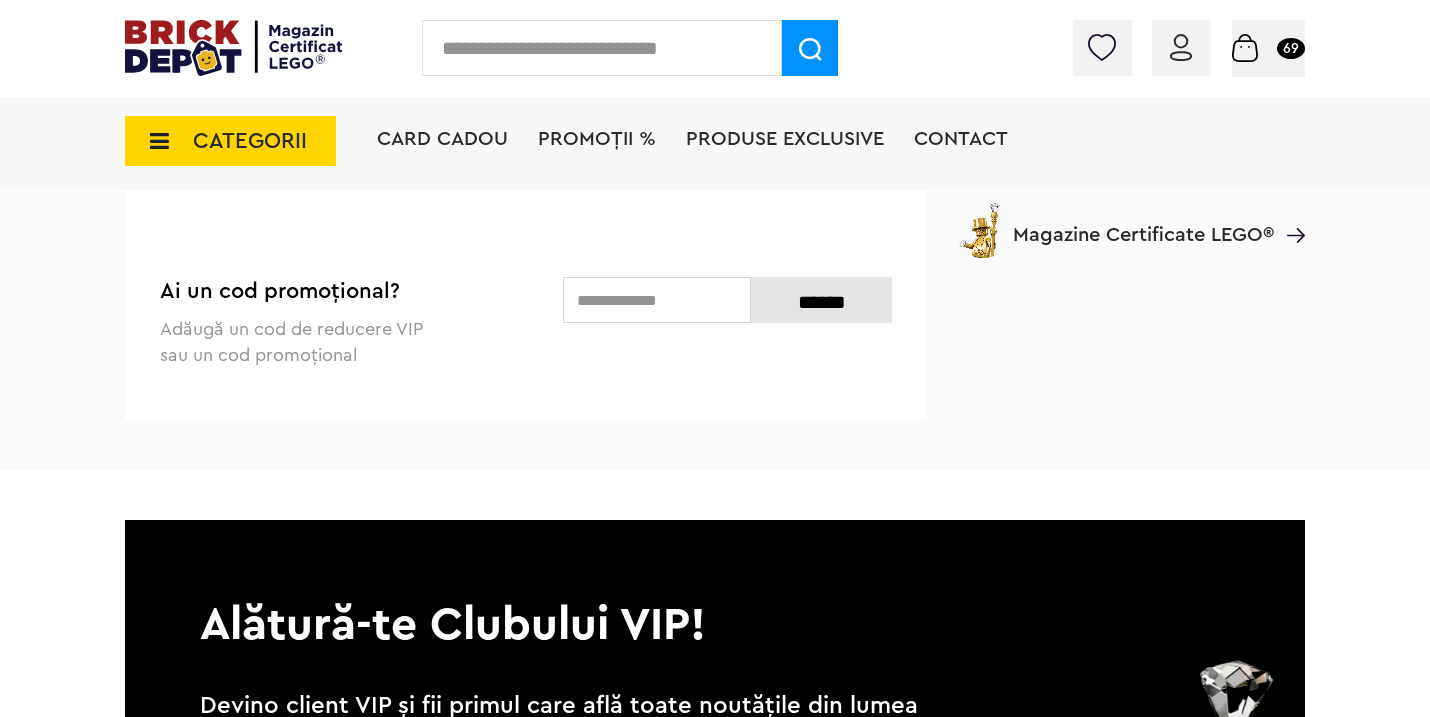 click at bounding box center (602, 48) 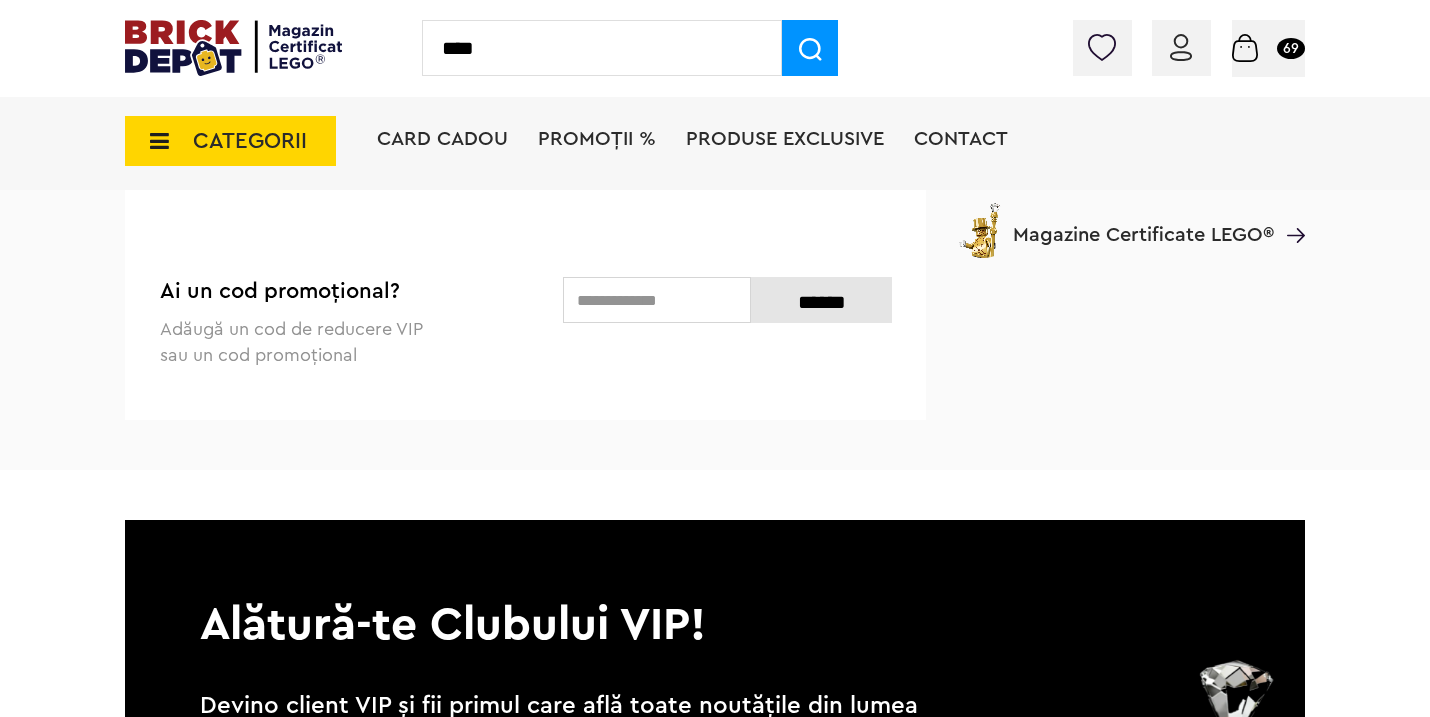 type on "****" 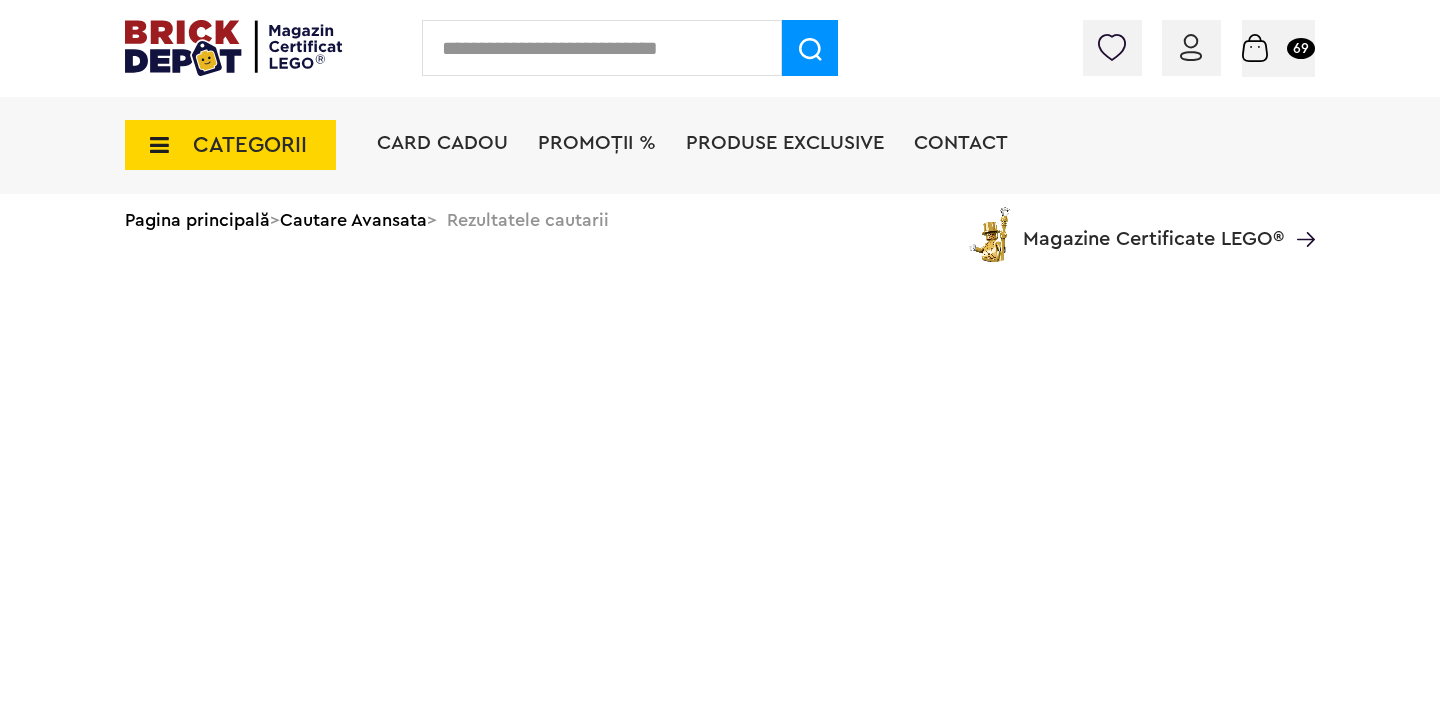 scroll, scrollTop: 0, scrollLeft: 0, axis: both 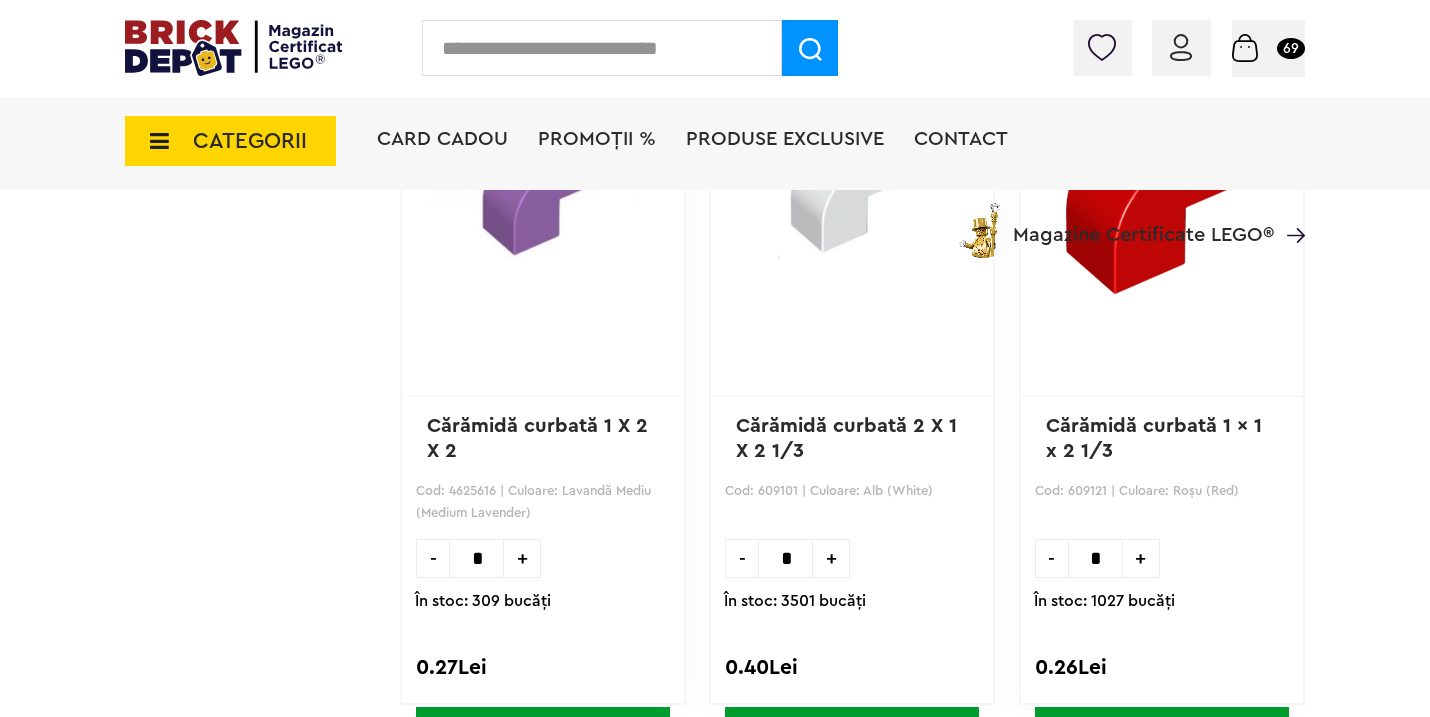 click on "*" at bounding box center (785, 558) 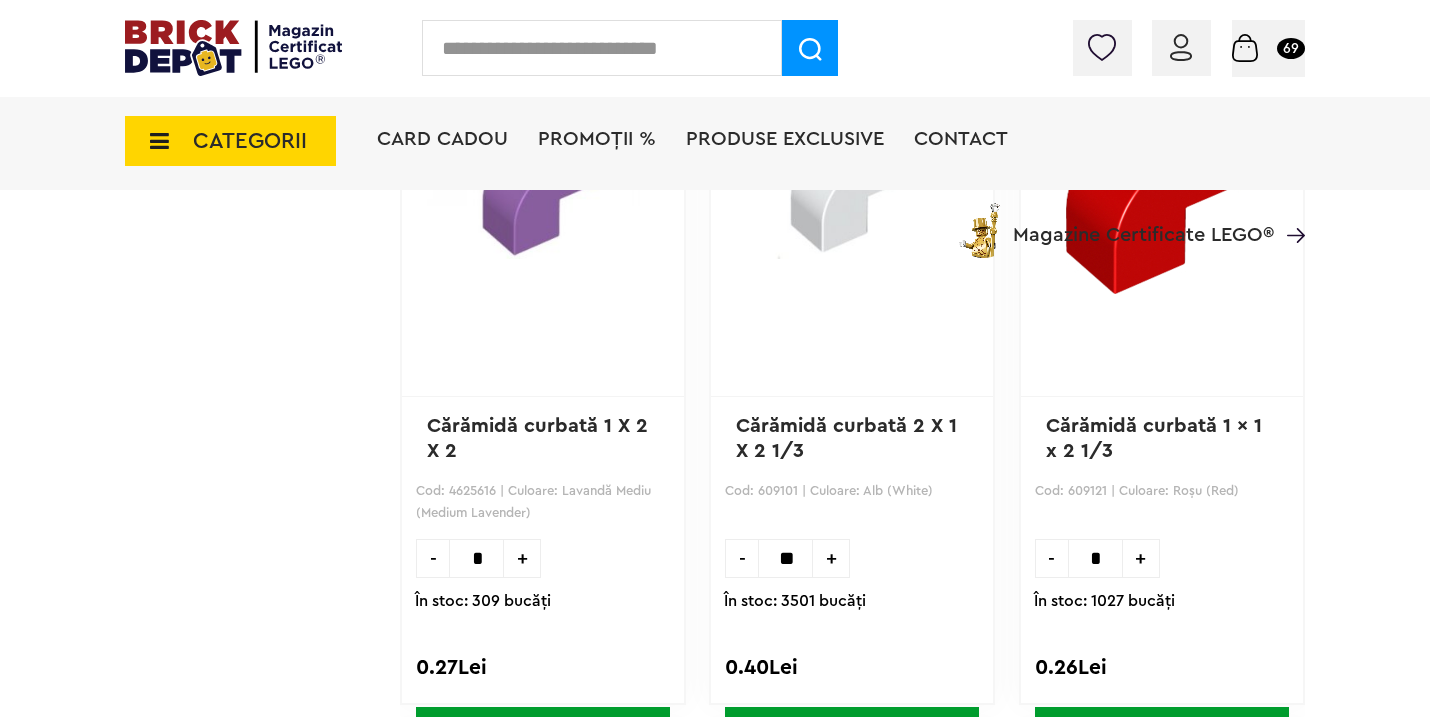 scroll, scrollTop: 0, scrollLeft: 5, axis: horizontal 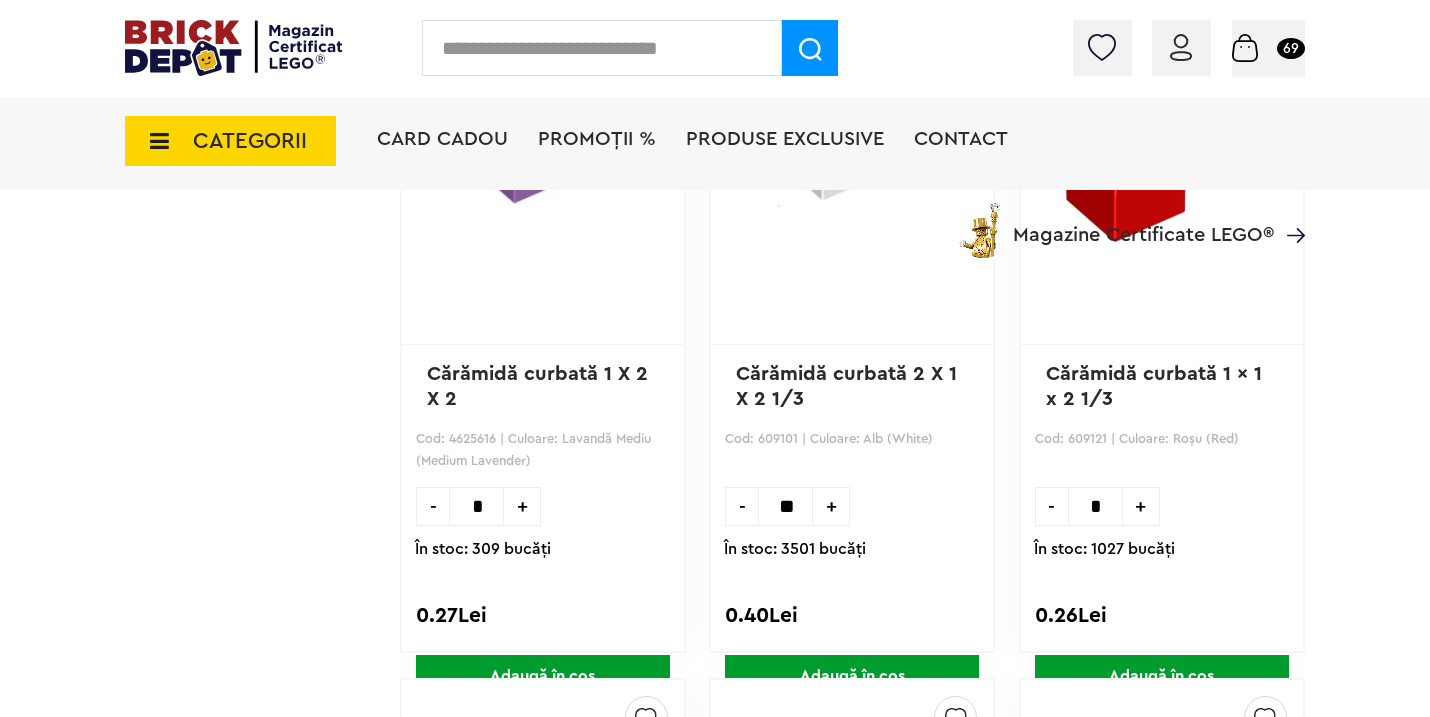 type on "*" 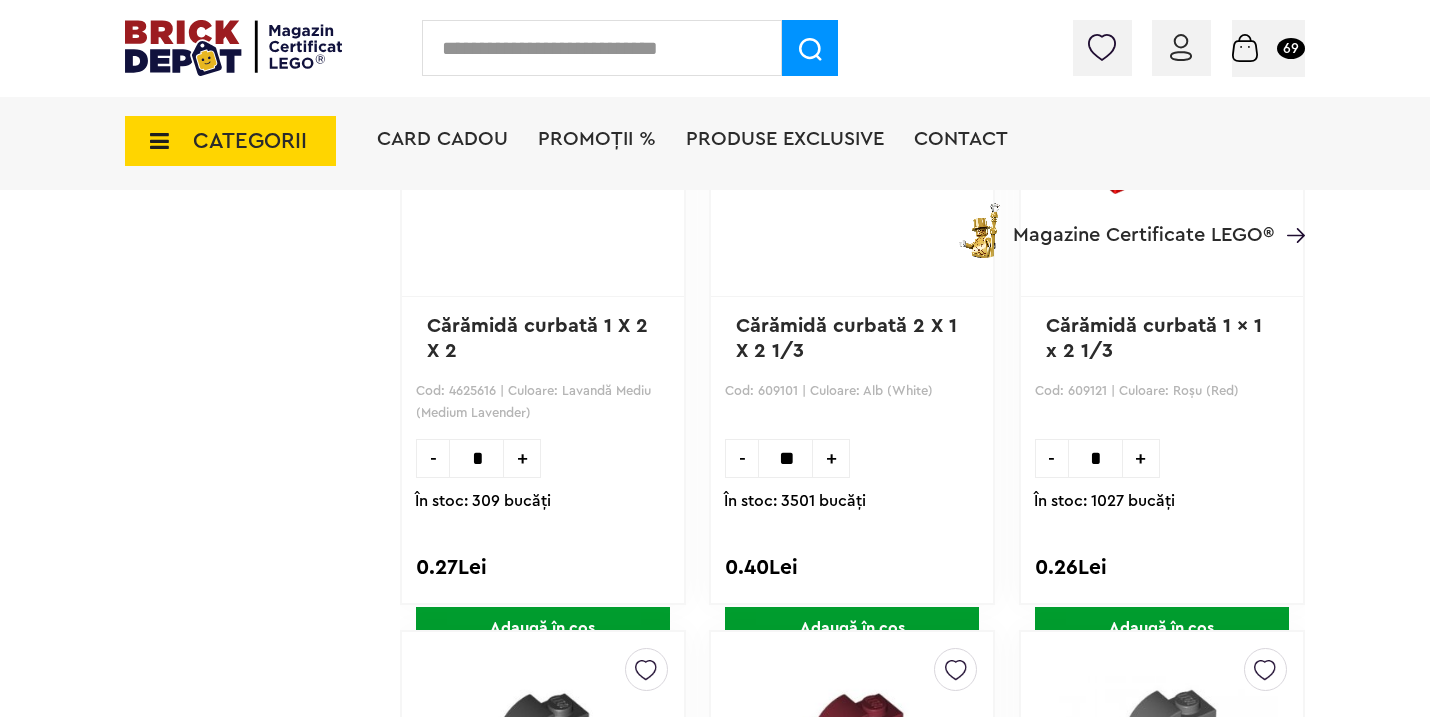 scroll, scrollTop: 4297, scrollLeft: 0, axis: vertical 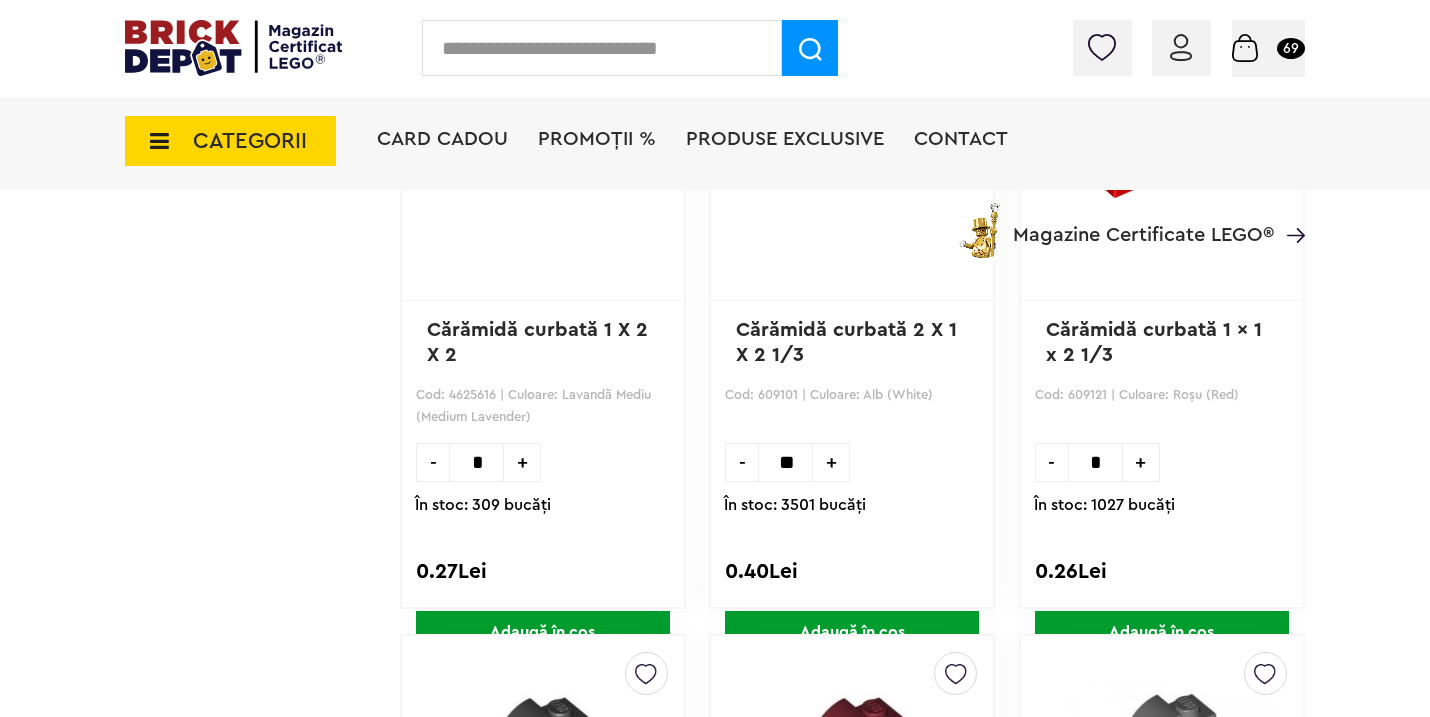 type on "**" 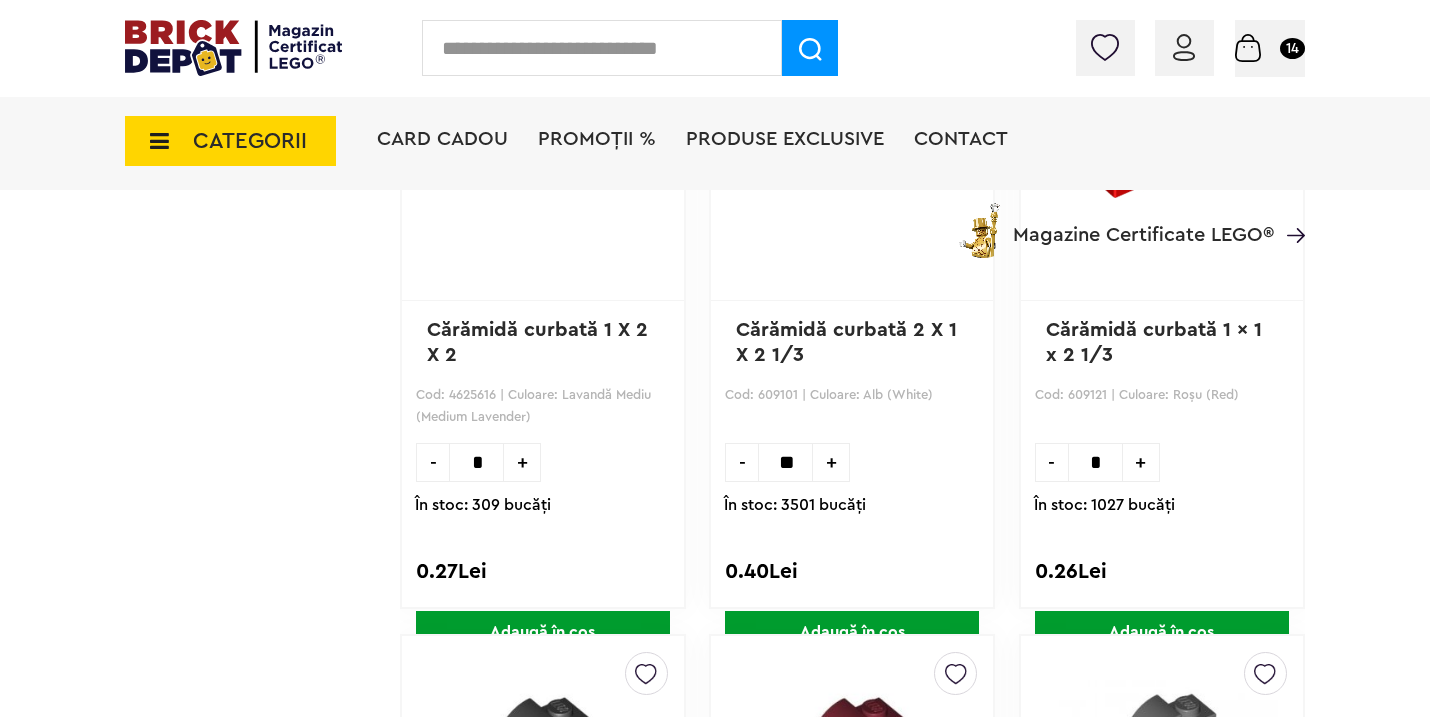 click at bounding box center (602, 48) 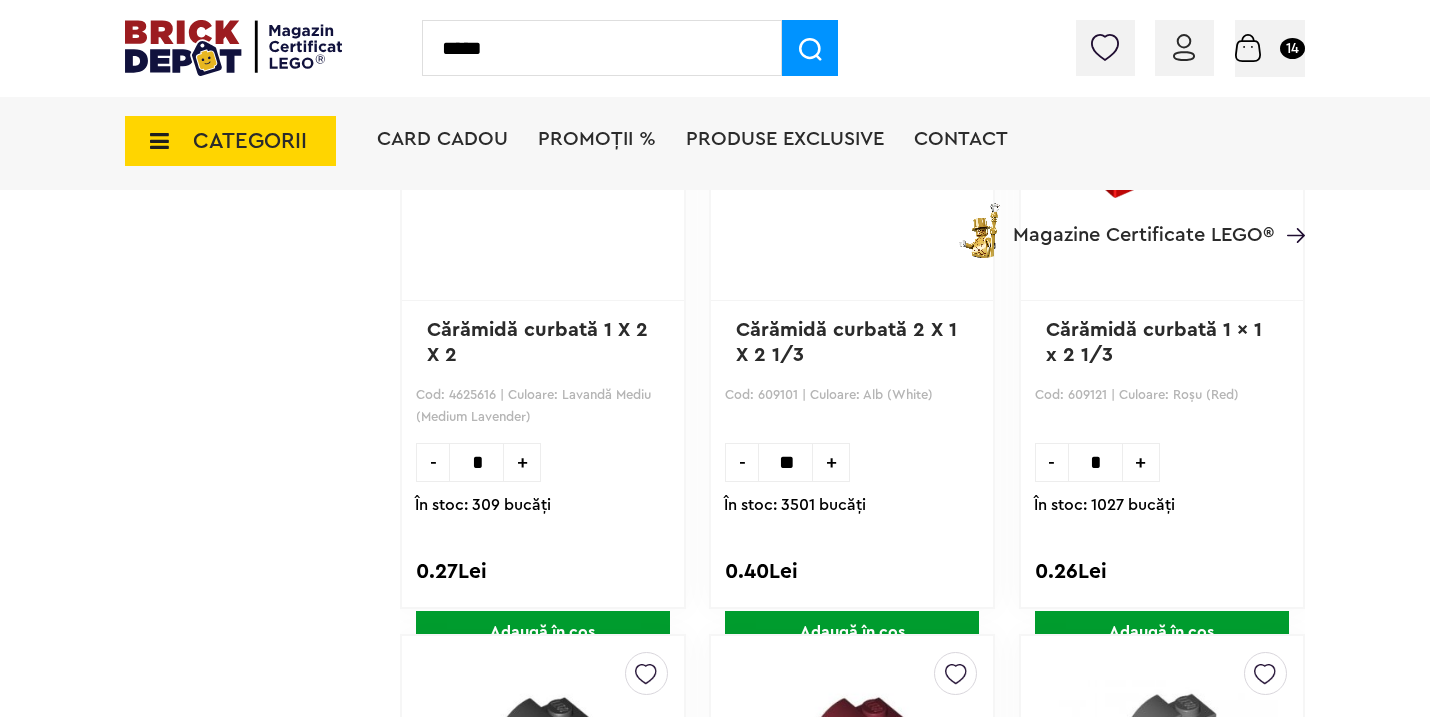 type on "*****" 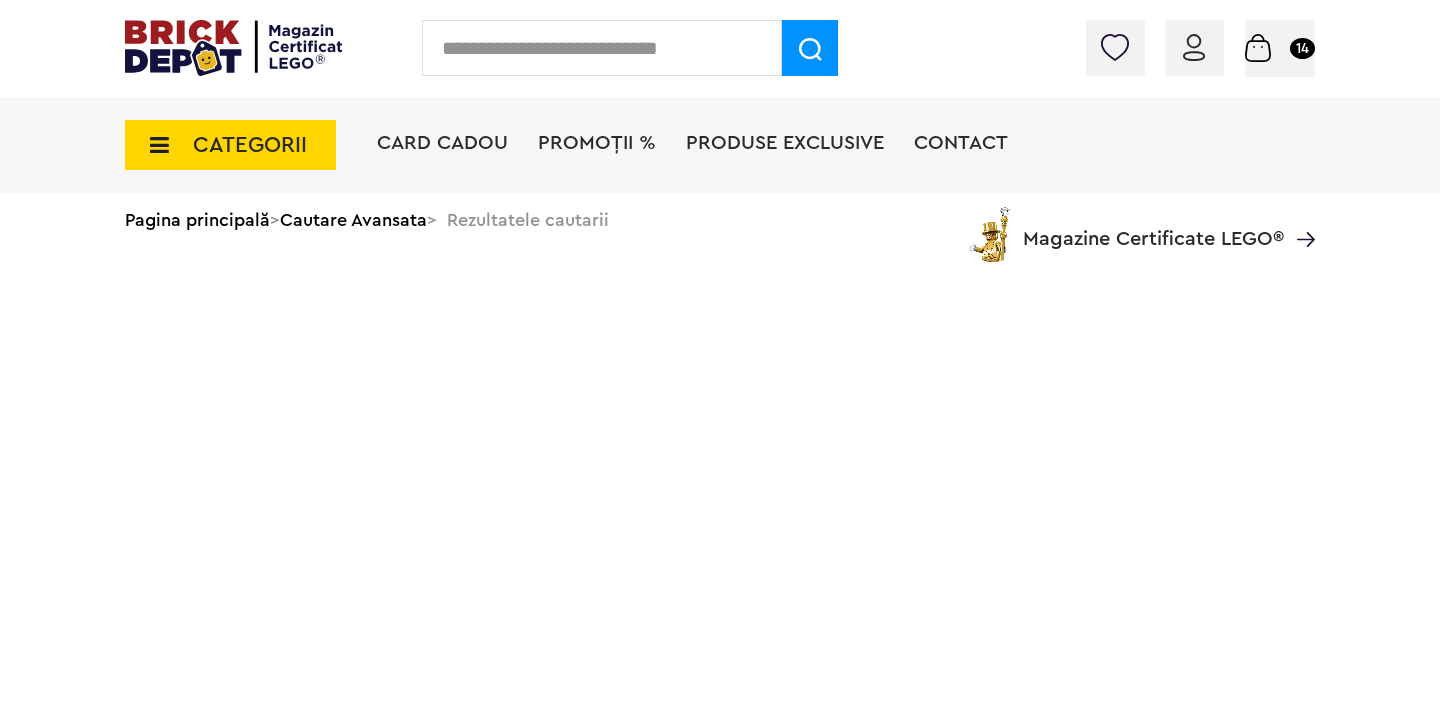 scroll, scrollTop: 0, scrollLeft: 0, axis: both 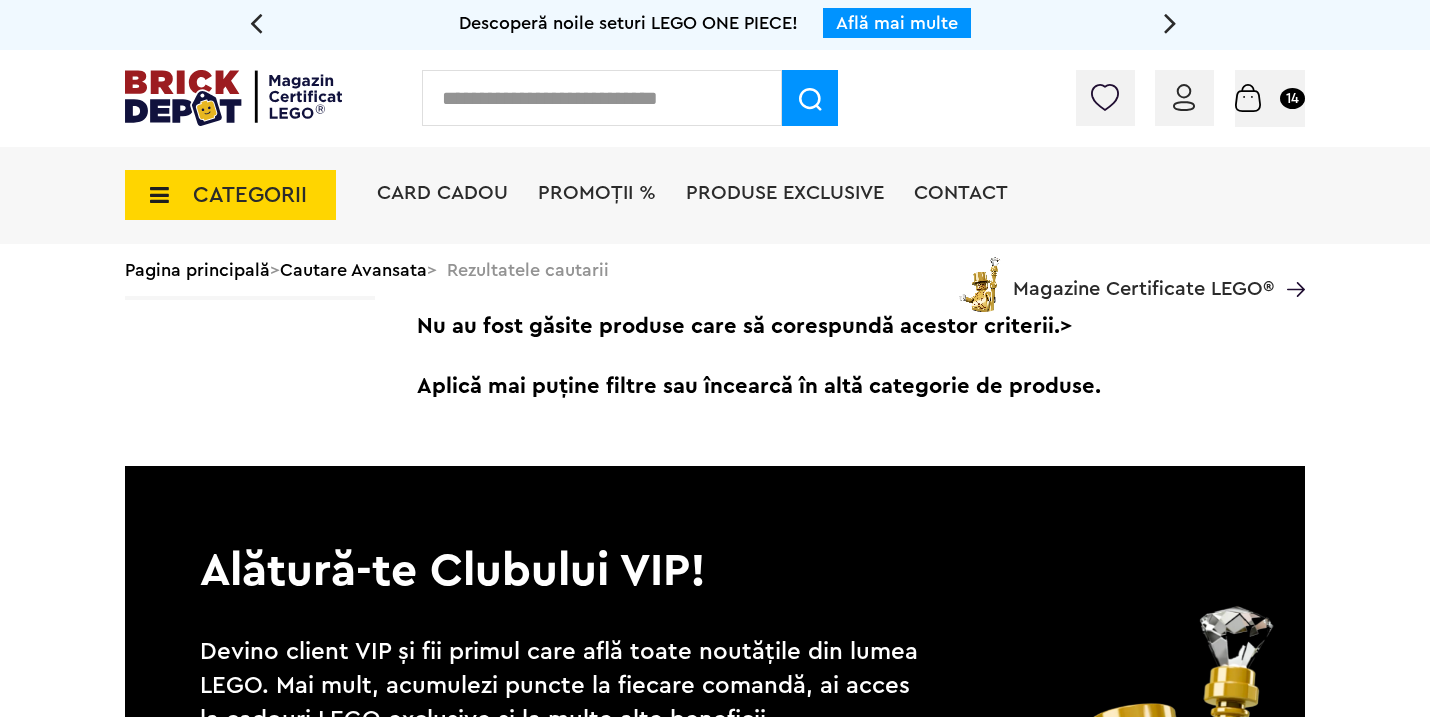 click at bounding box center [602, 98] 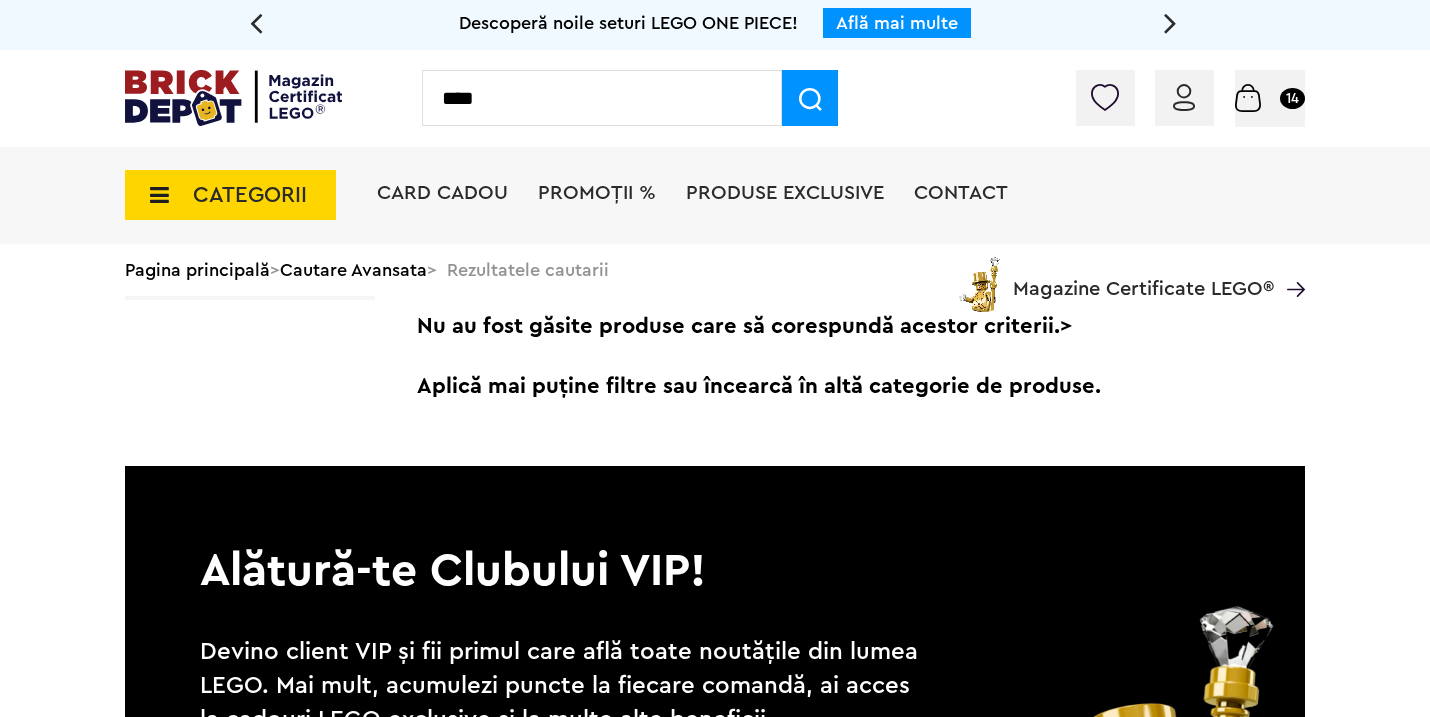 type on "****" 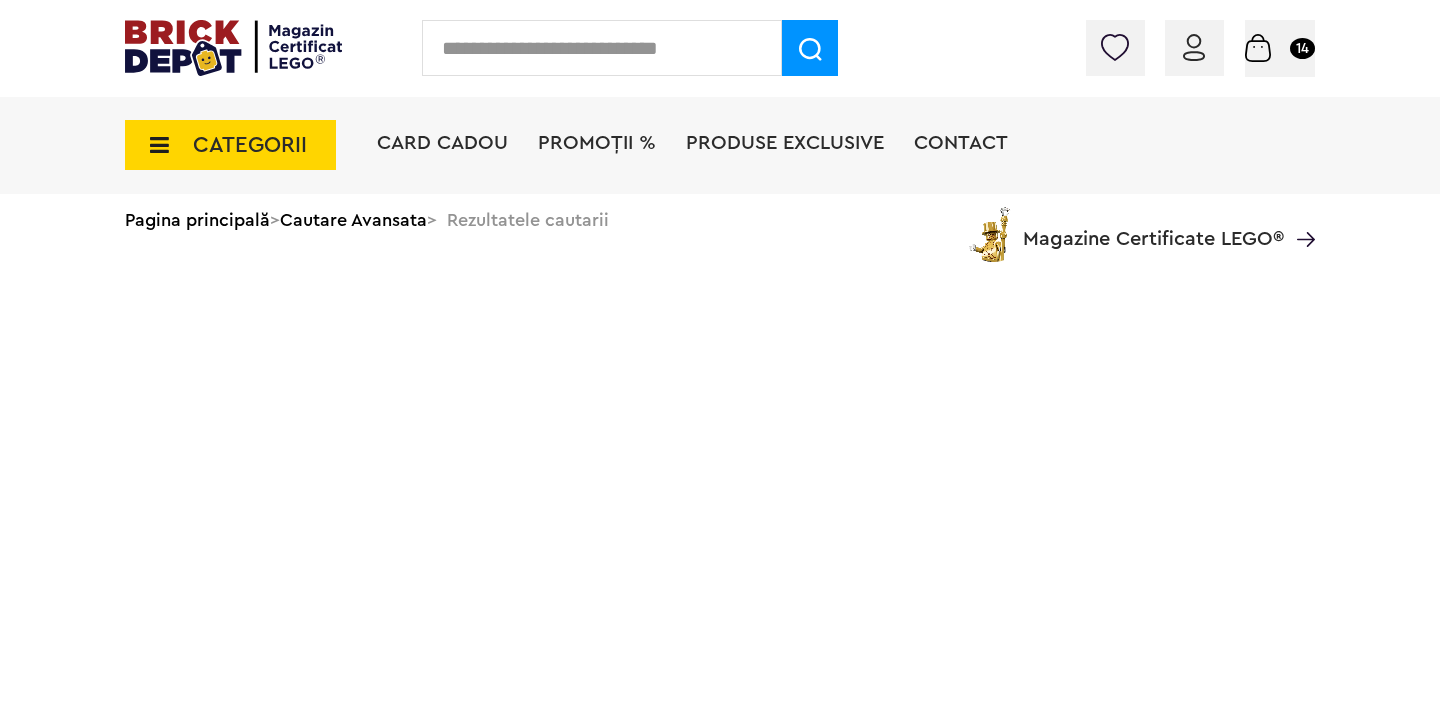 scroll, scrollTop: 0, scrollLeft: 0, axis: both 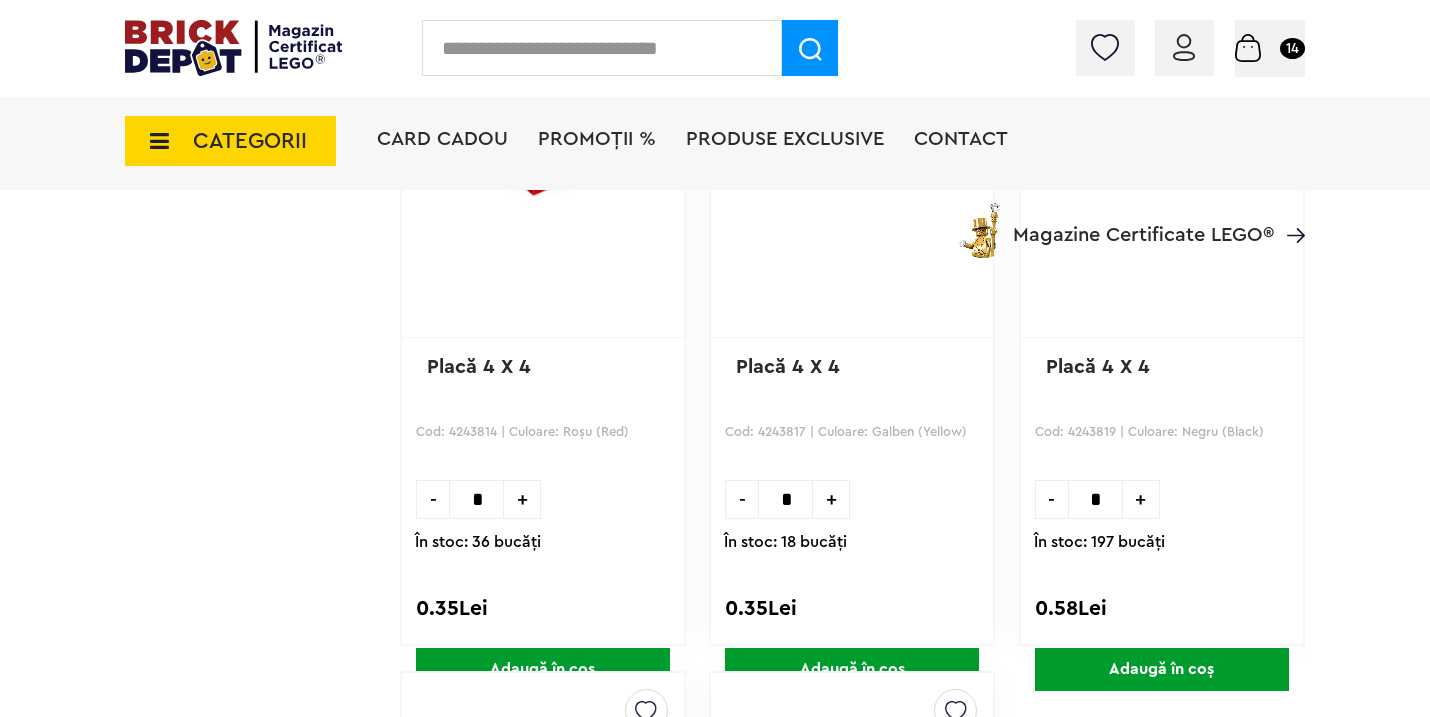 click on "*" at bounding box center (476, 499) 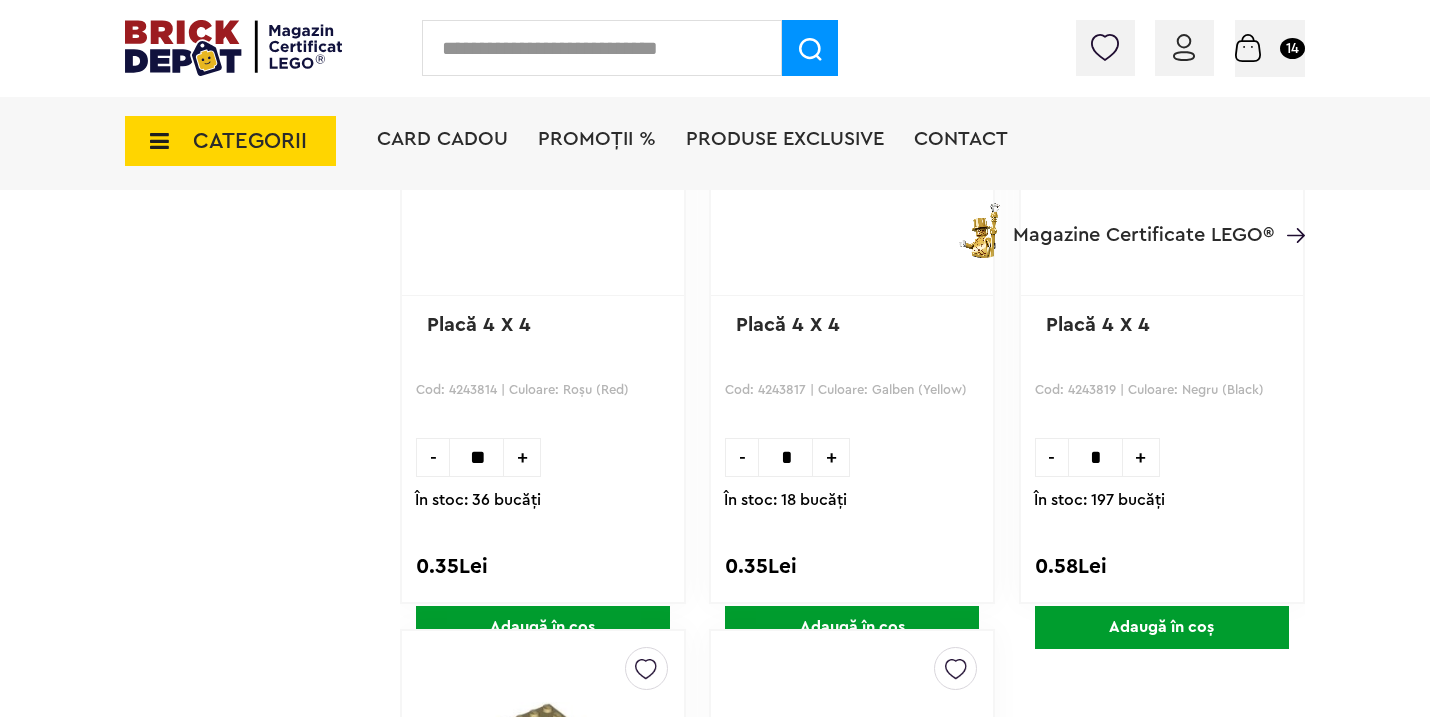 scroll, scrollTop: 1730, scrollLeft: 0, axis: vertical 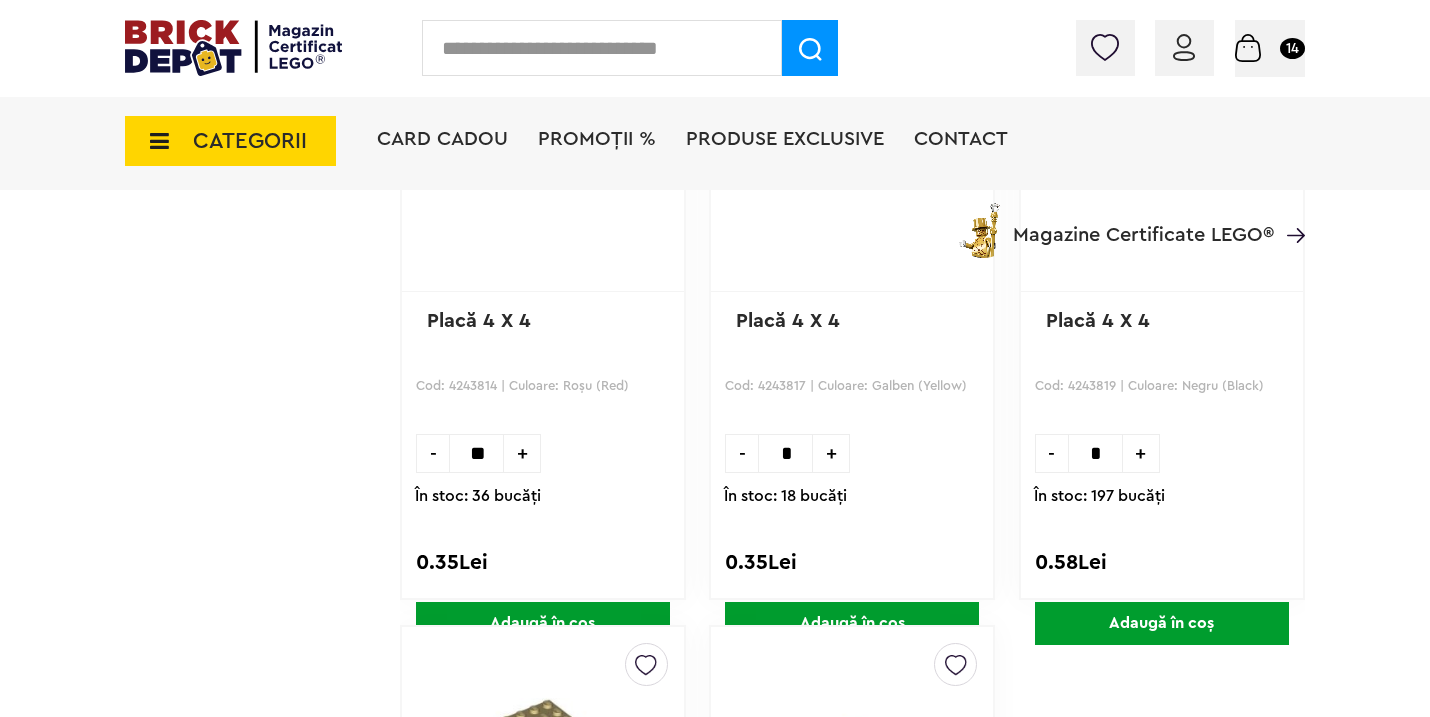 type on "*" 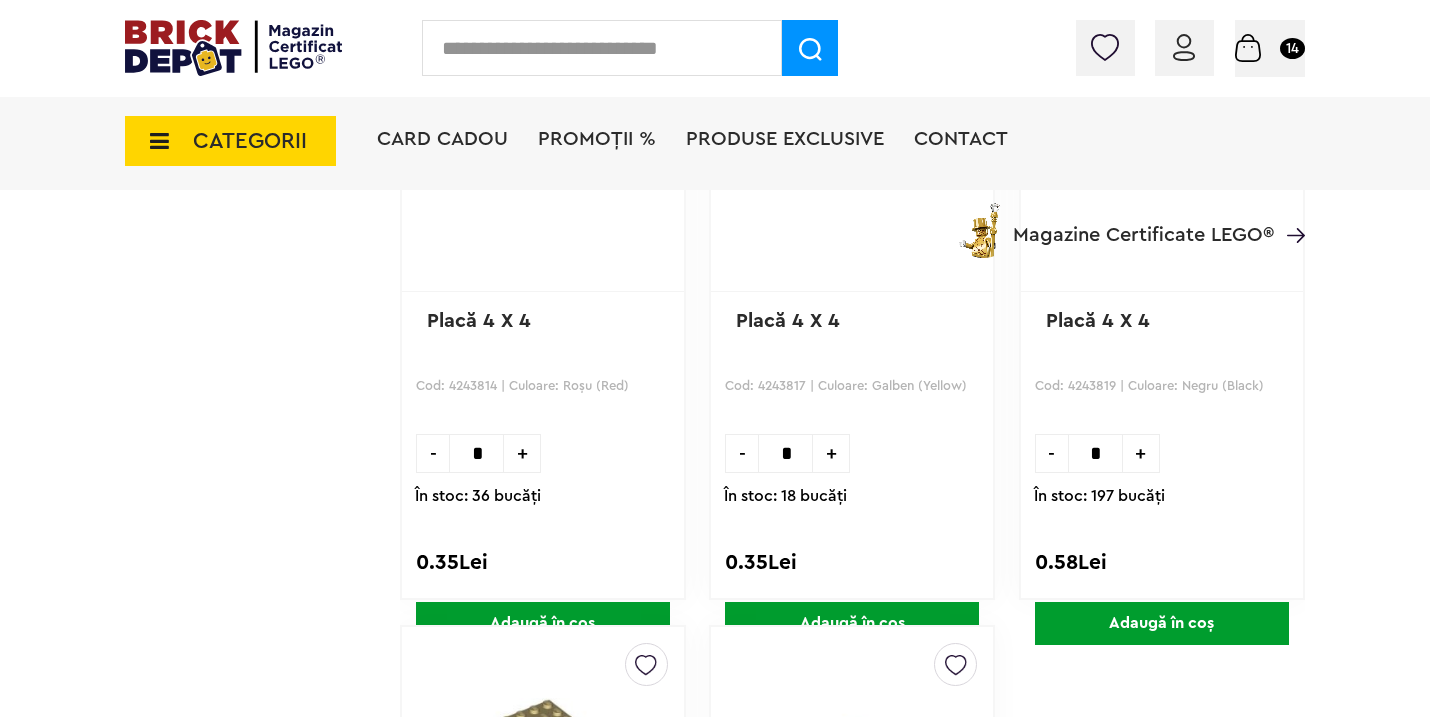 click on "*" at bounding box center [785, 453] 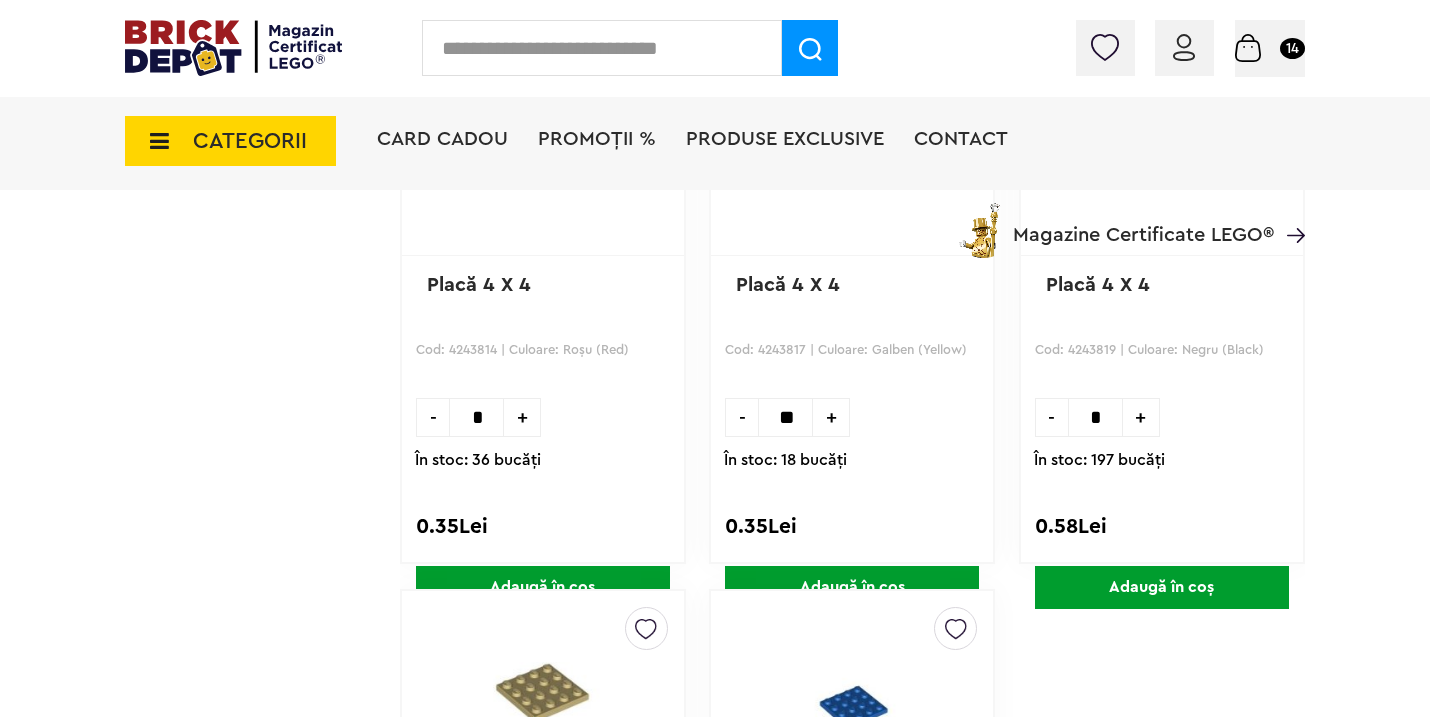 scroll, scrollTop: 1771, scrollLeft: 0, axis: vertical 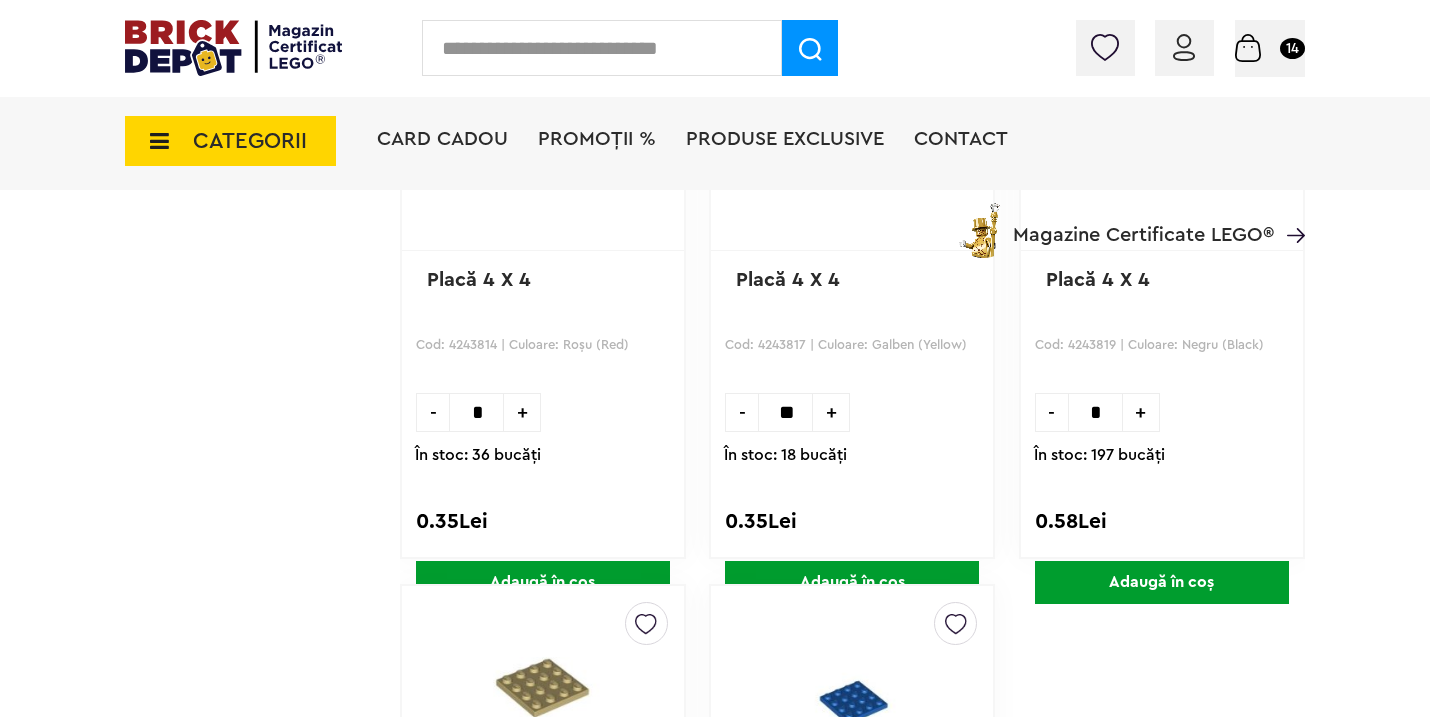 type on "**" 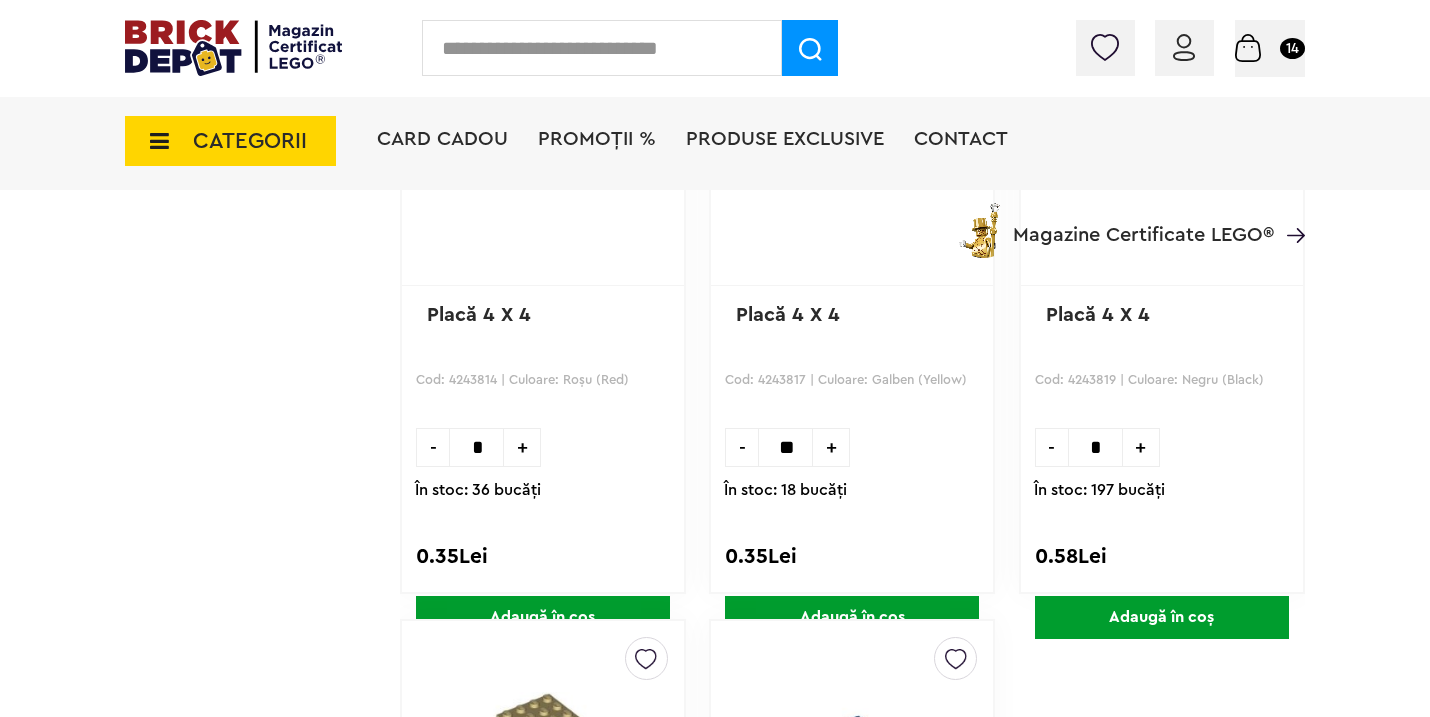 scroll, scrollTop: 1750, scrollLeft: 0, axis: vertical 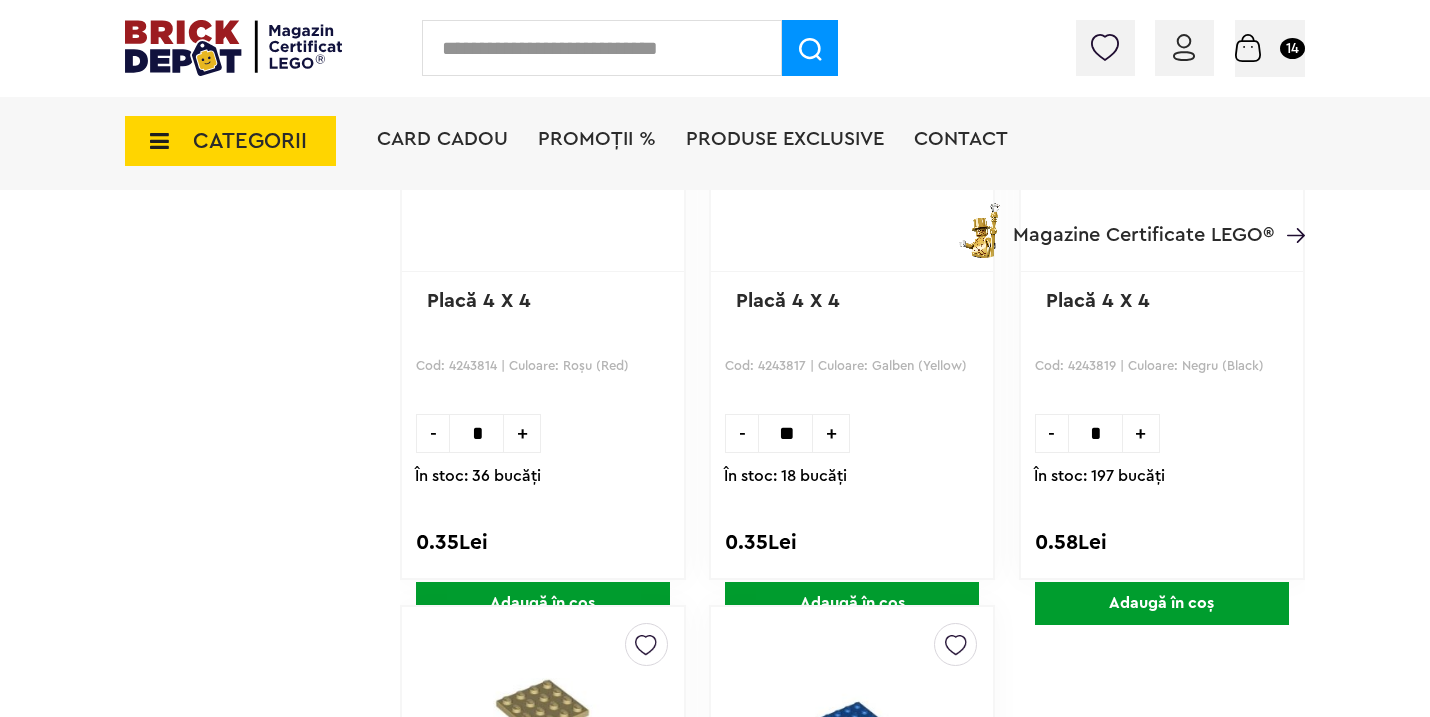 click on "Adaugă în coș" at bounding box center [852, 603] 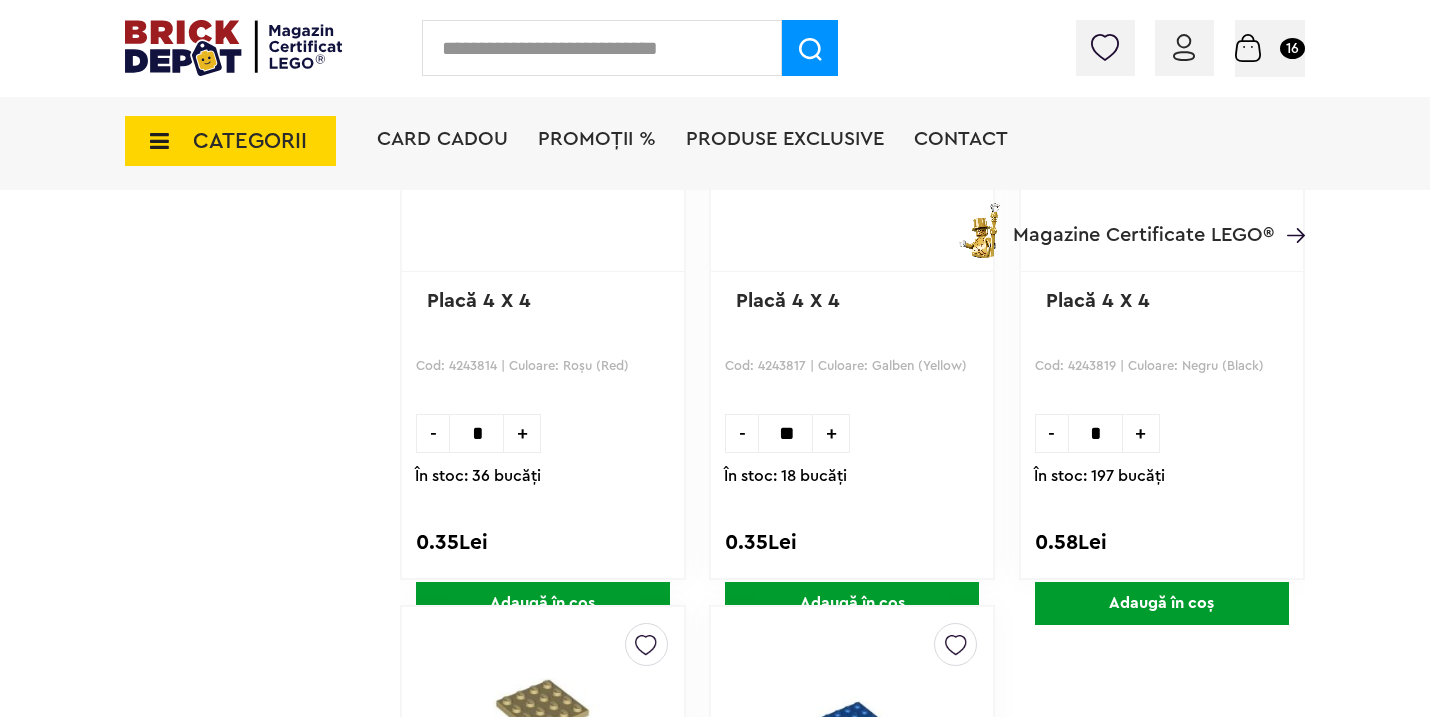 click at bounding box center (602, 48) 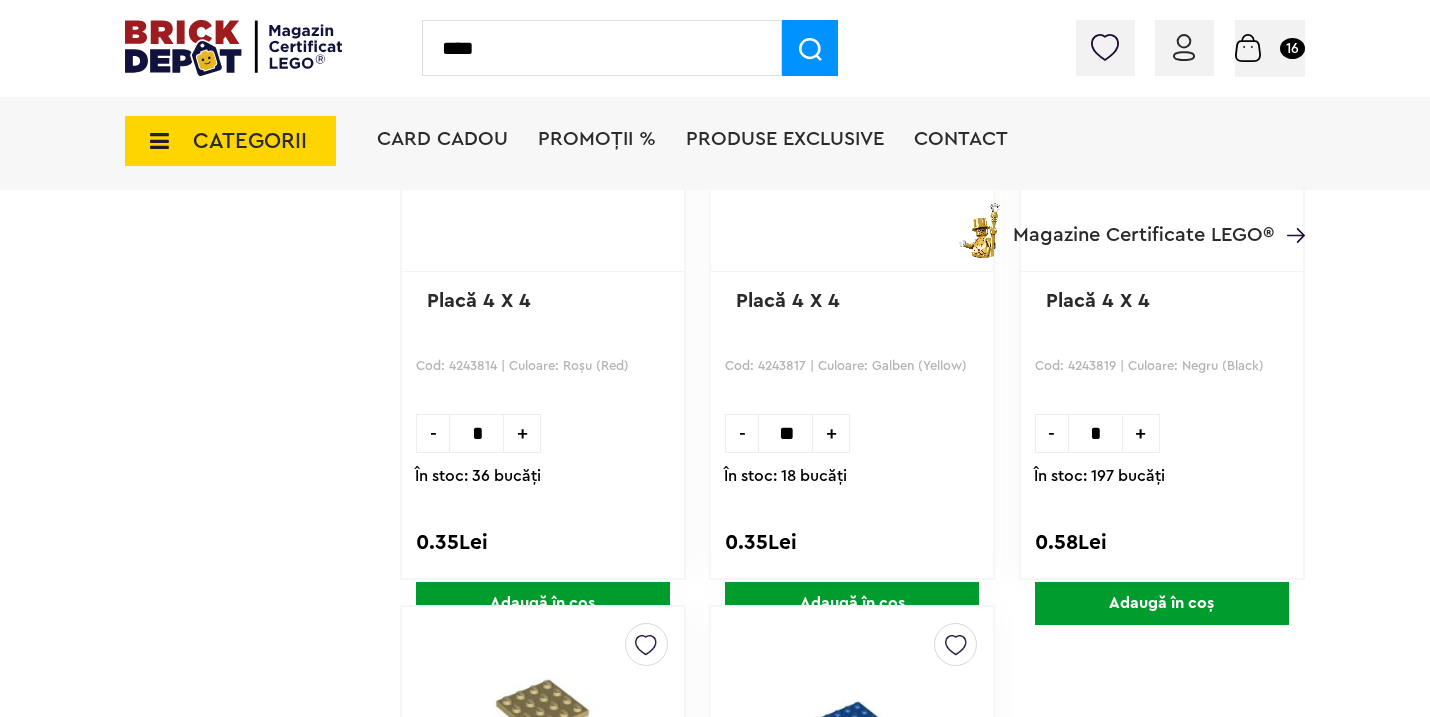 type on "****" 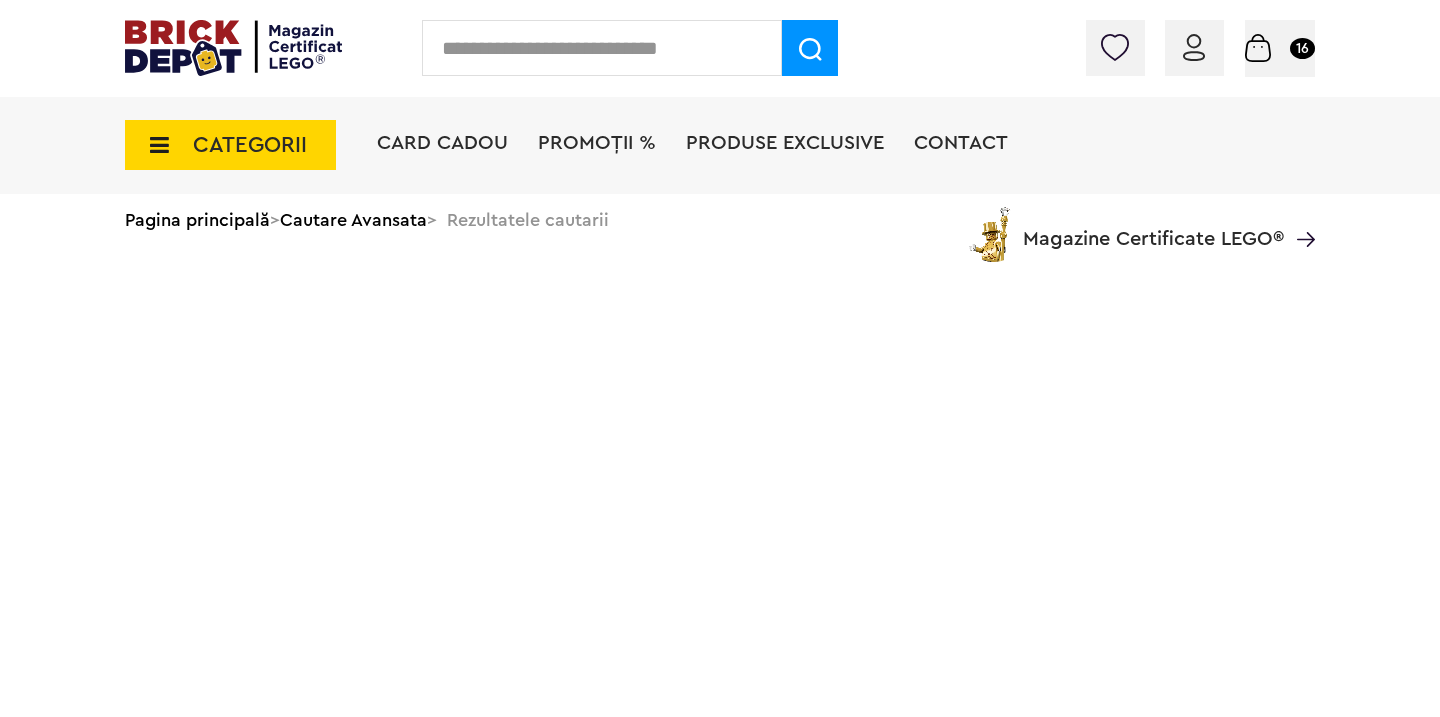scroll, scrollTop: 0, scrollLeft: 0, axis: both 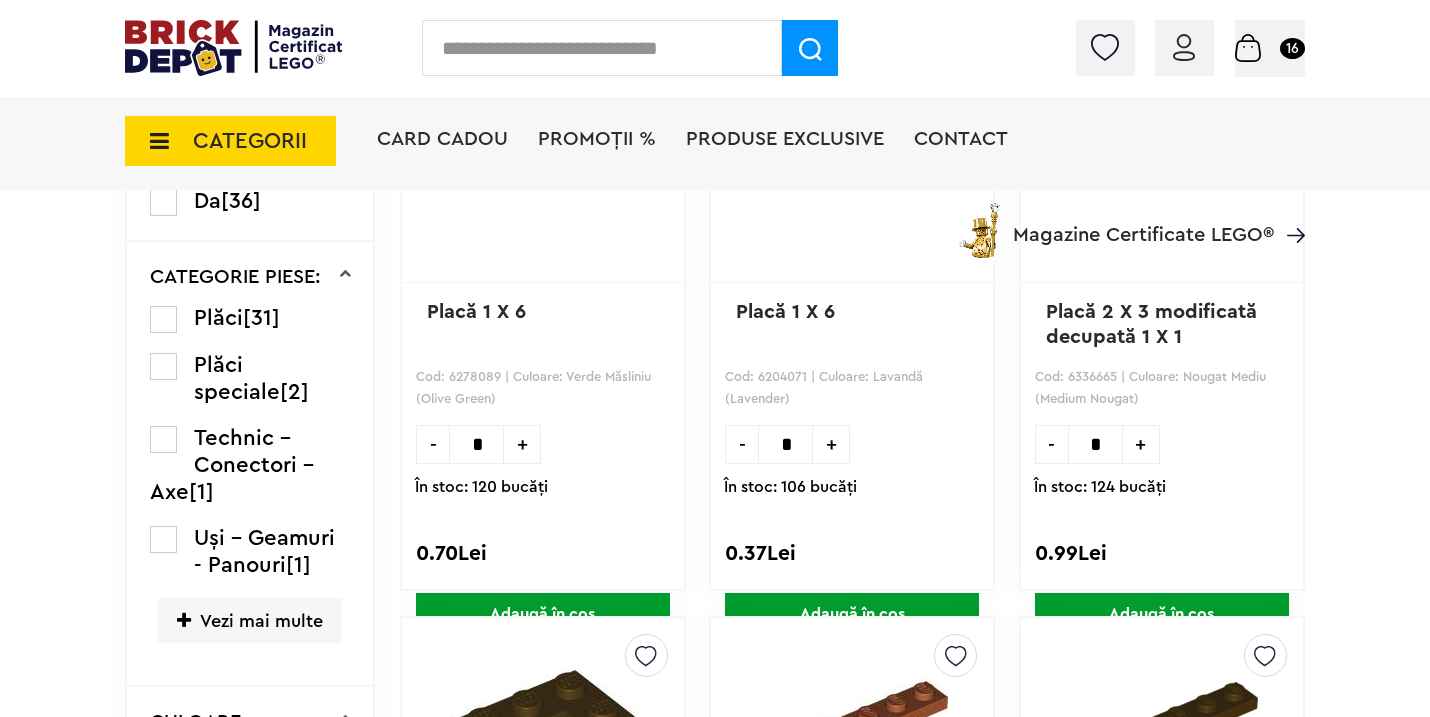 click on "+" at bounding box center (831, 444) 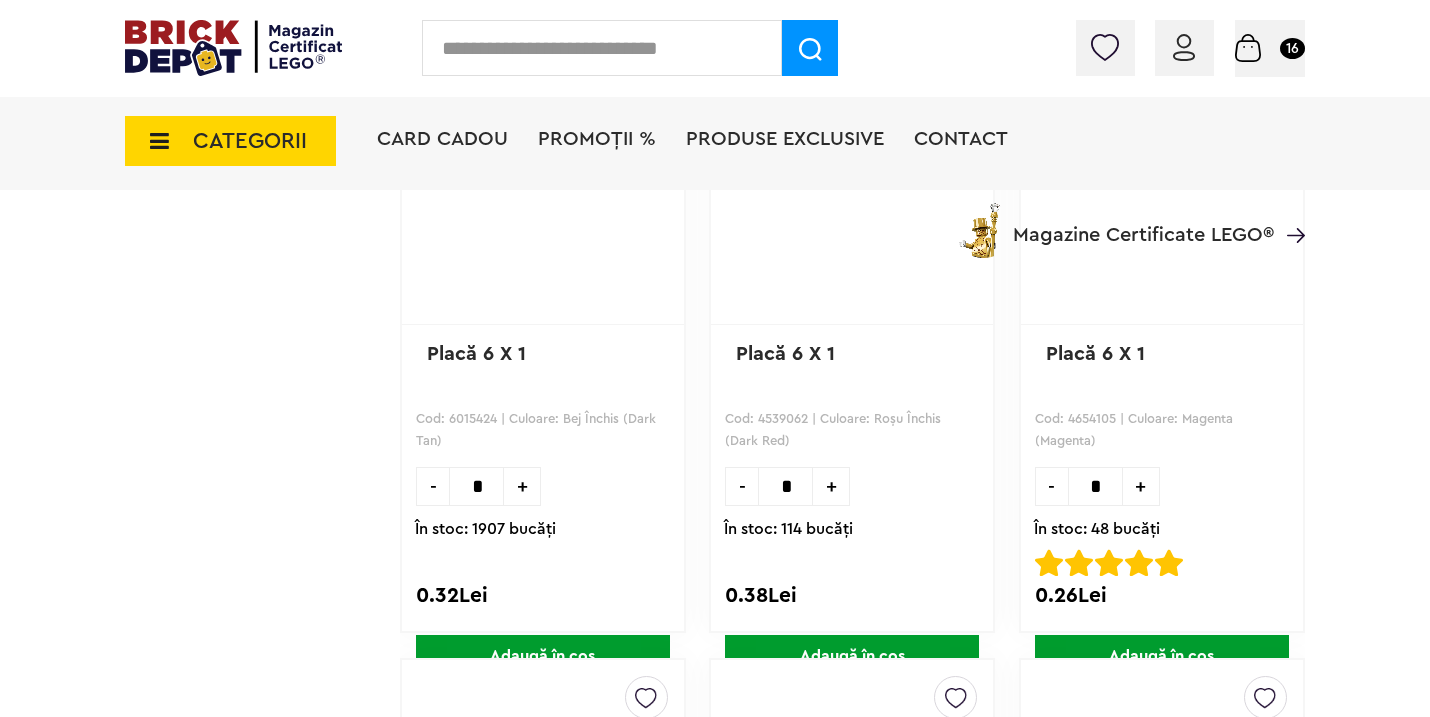 scroll, scrollTop: 3634, scrollLeft: 0, axis: vertical 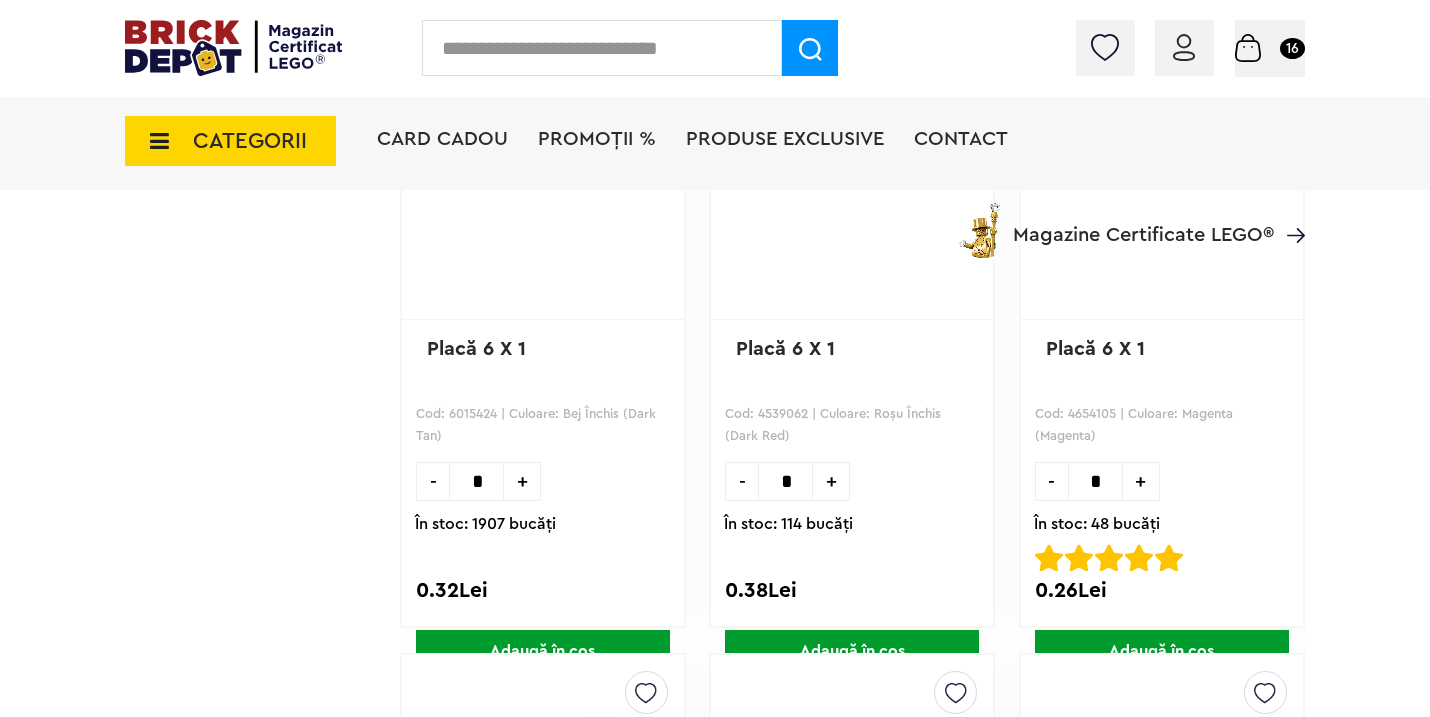 click on "+" at bounding box center [1141, 481] 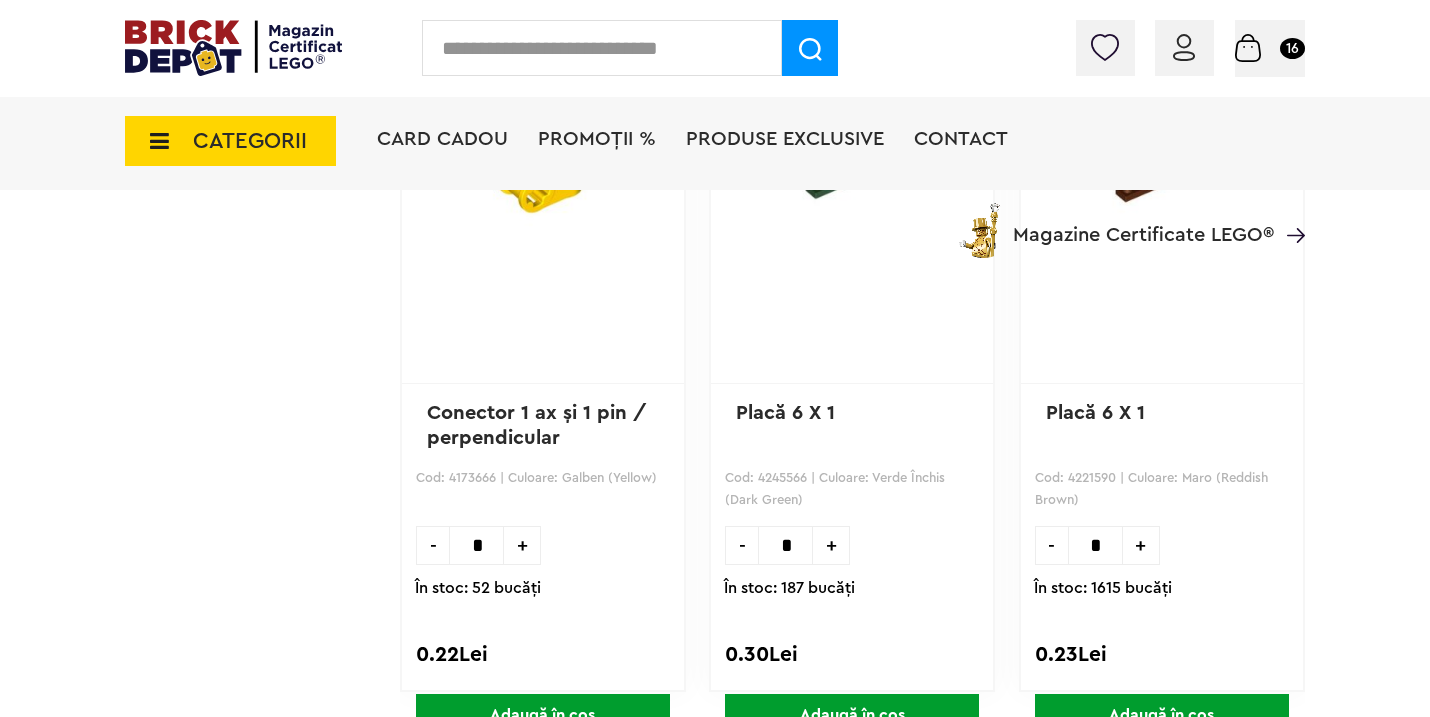 scroll, scrollTop: 5503, scrollLeft: 0, axis: vertical 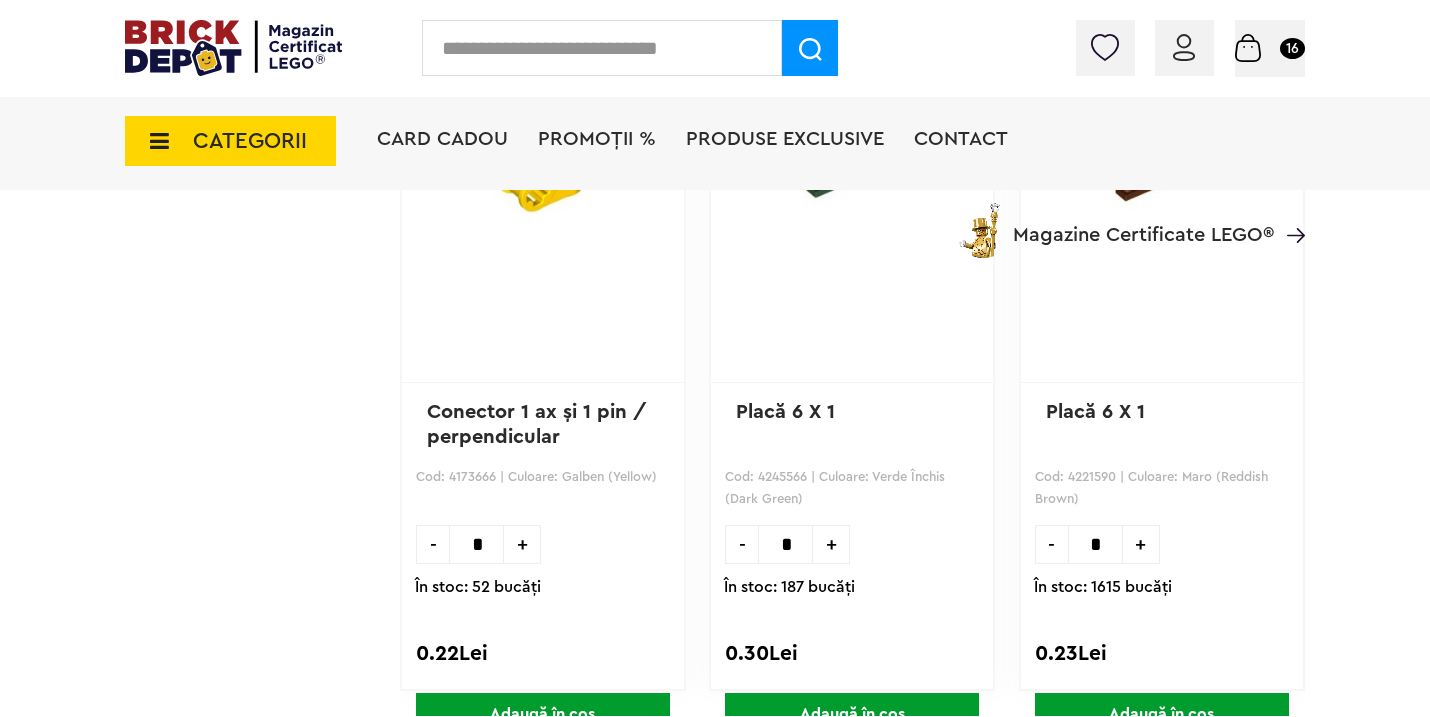 click on "+" at bounding box center (1141, 544) 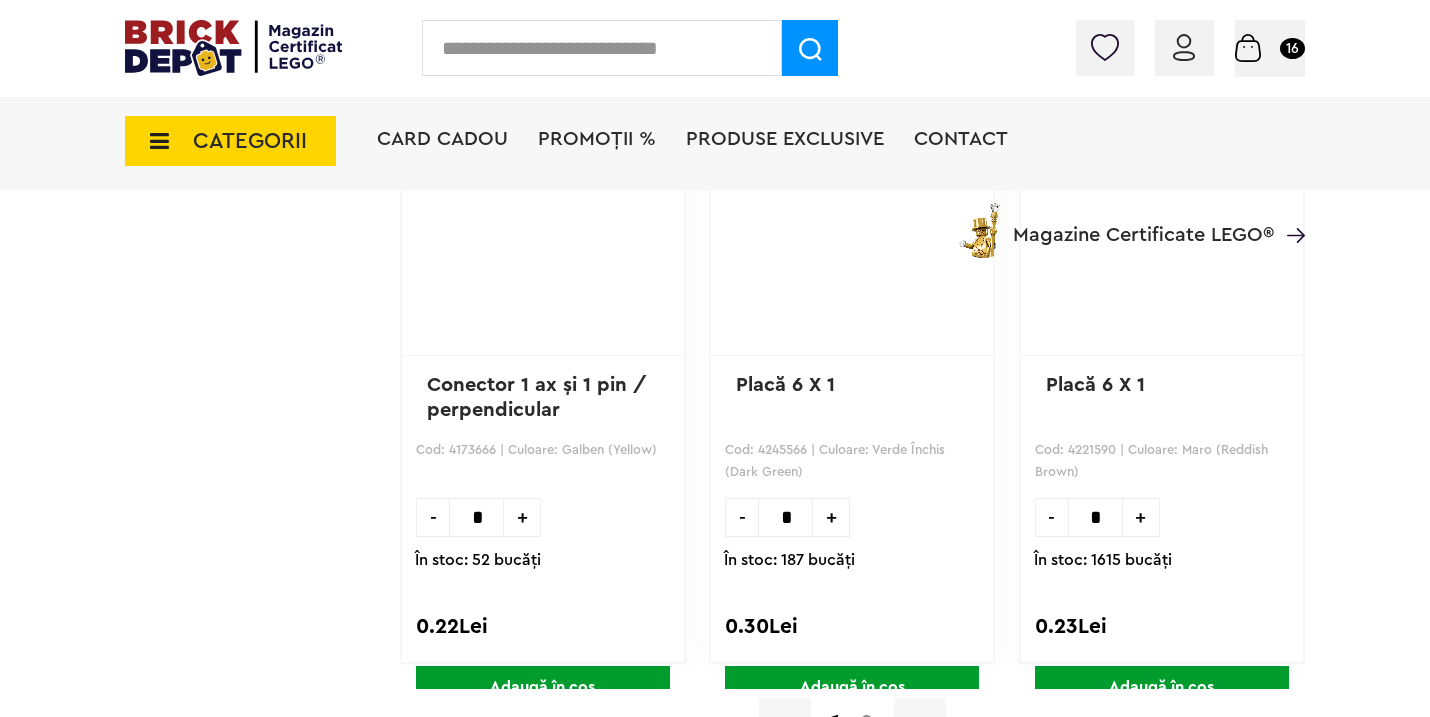 scroll, scrollTop: 5544, scrollLeft: 0, axis: vertical 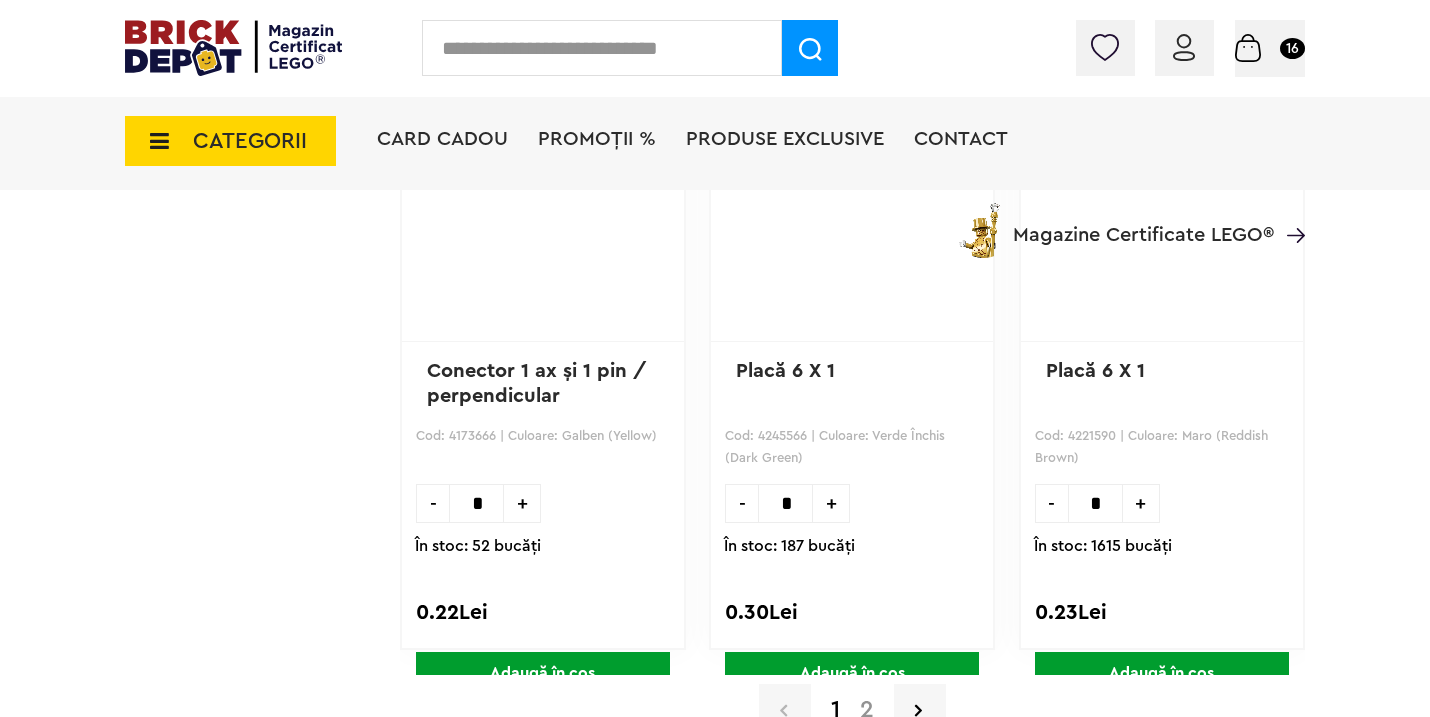 click on "Adaugă în coș" at bounding box center (1162, 673) 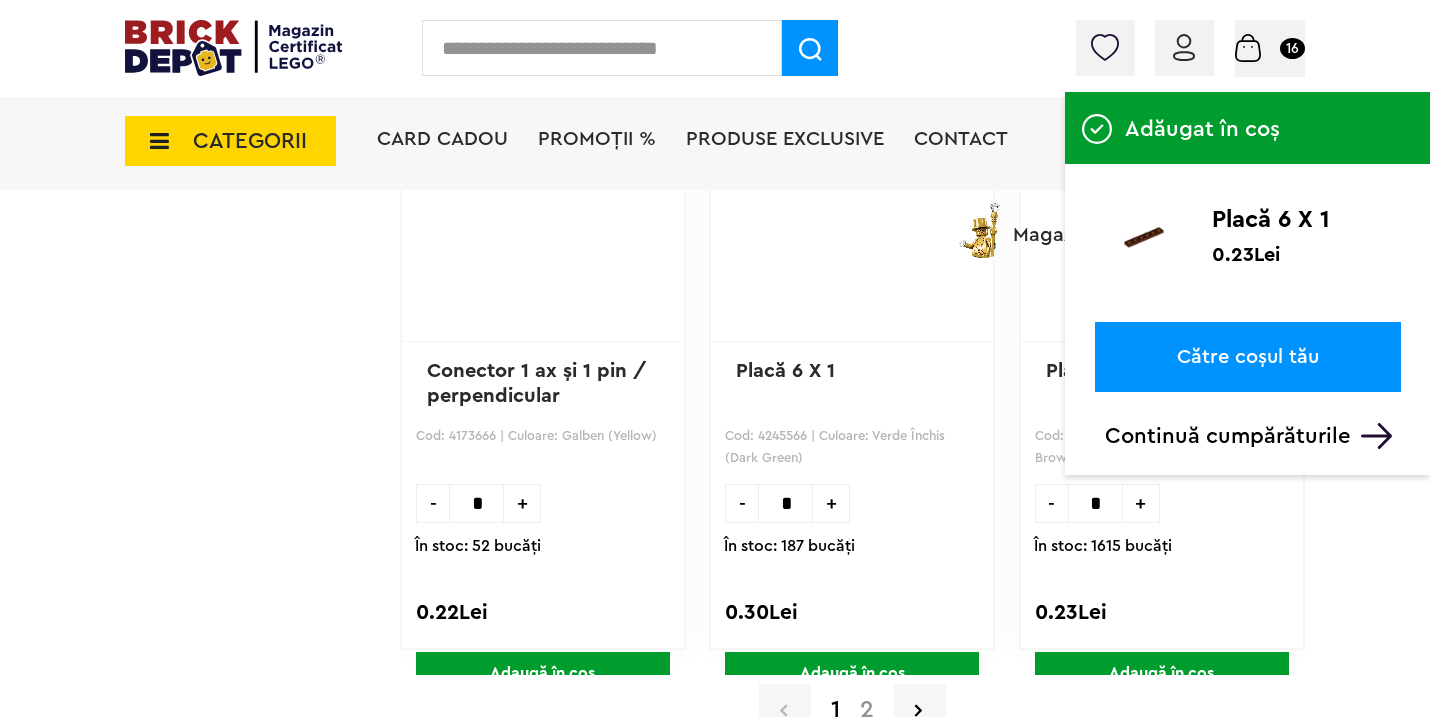click on "Către coșul tău" at bounding box center [1248, 357] 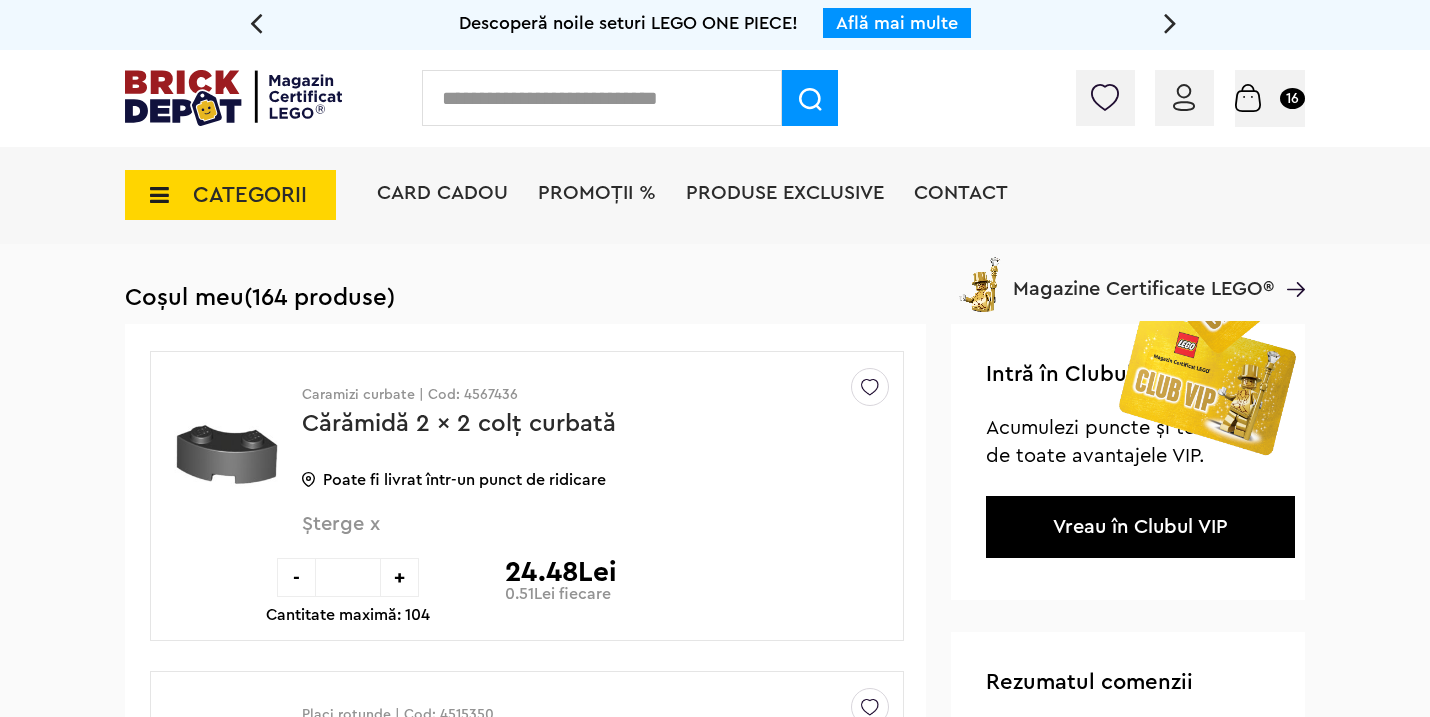 scroll, scrollTop: 0, scrollLeft: 0, axis: both 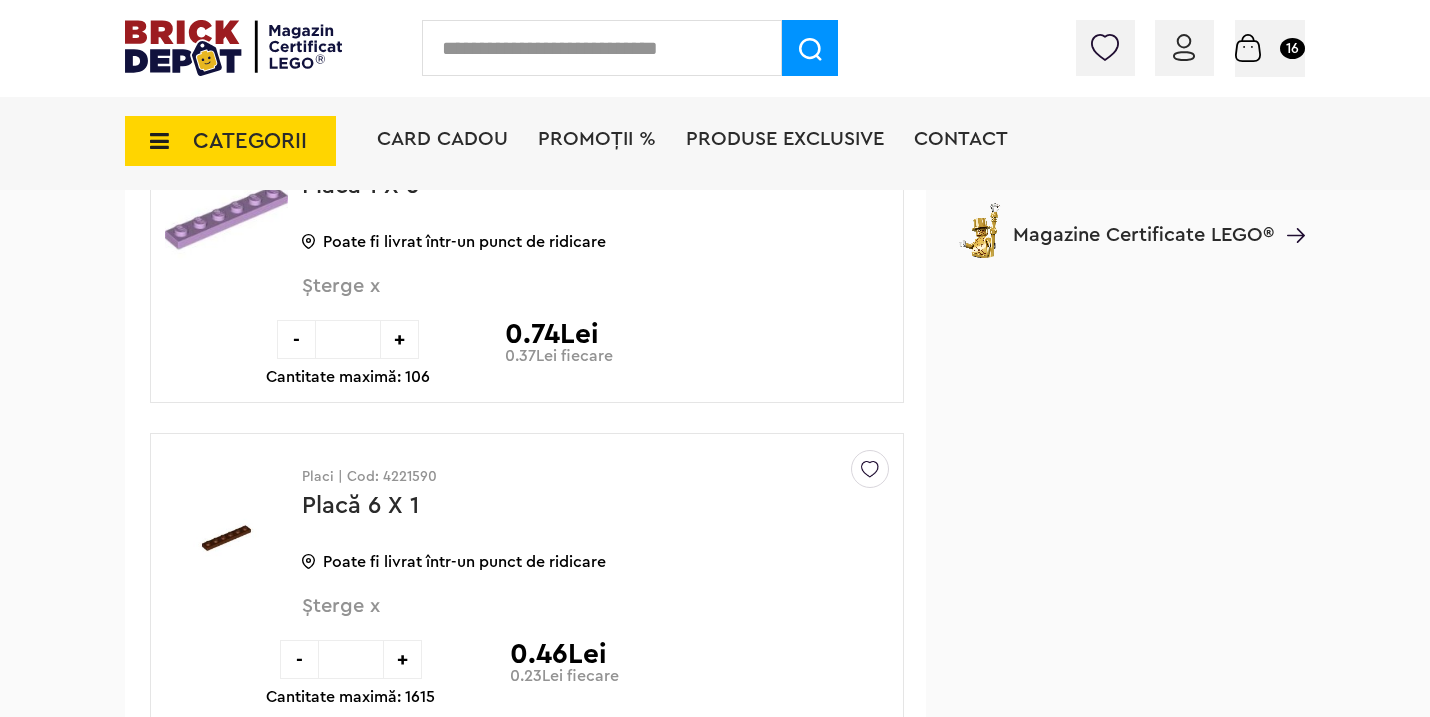 click on "Șterge x" at bounding box center [562, 297] 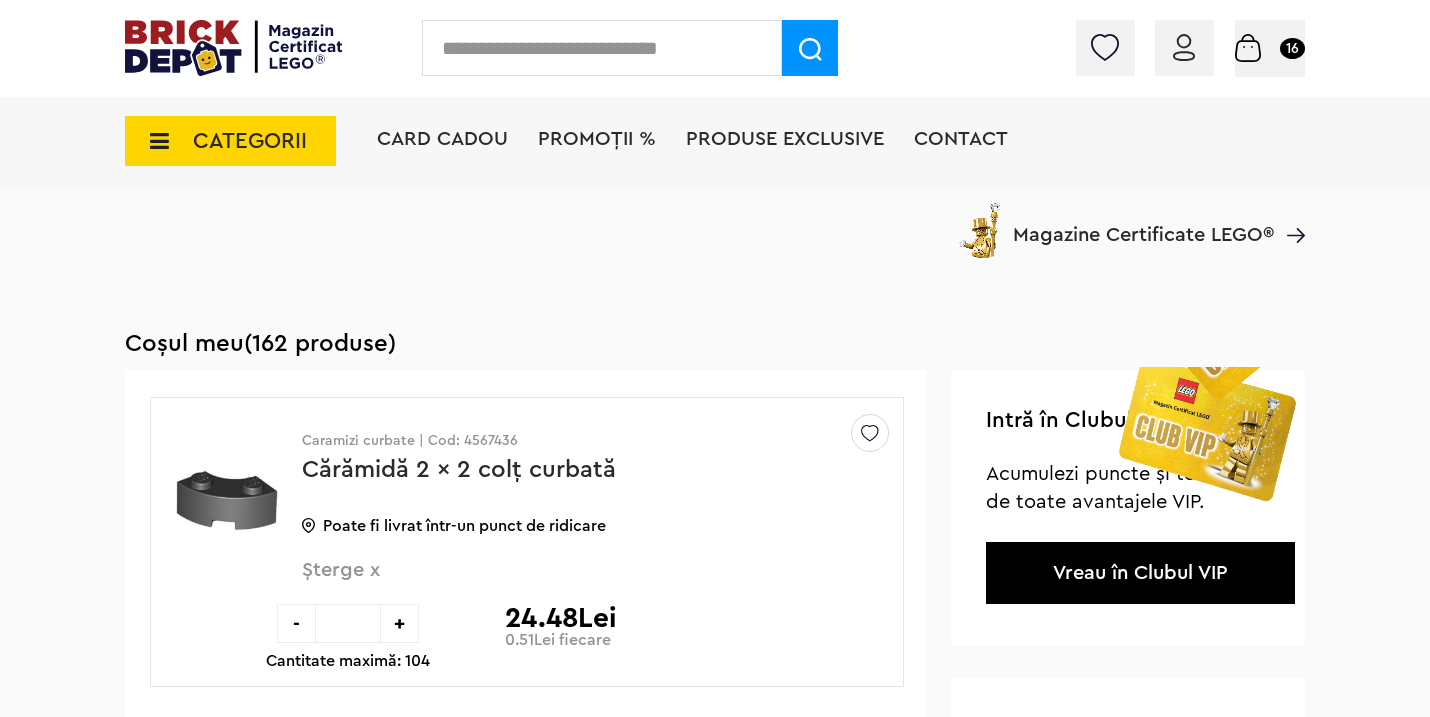 scroll, scrollTop: 2204, scrollLeft: 0, axis: vertical 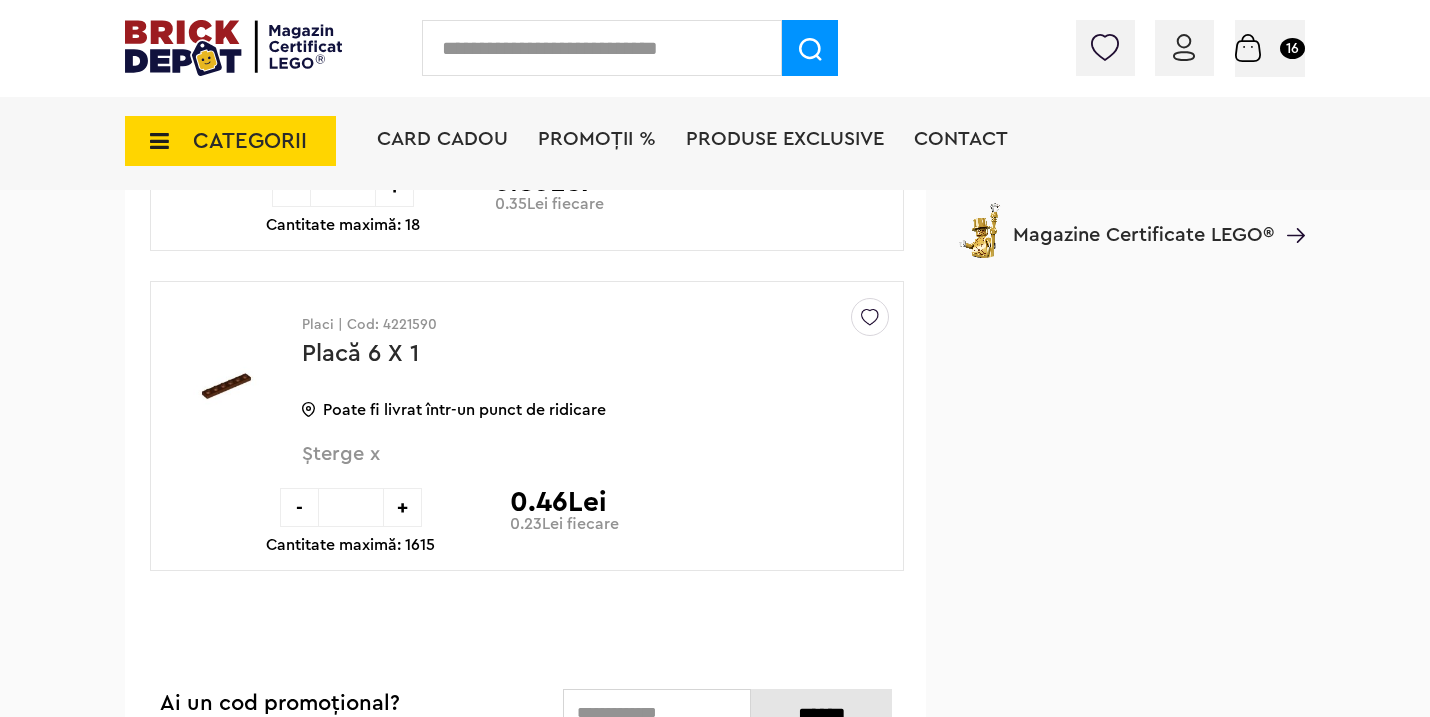 click at bounding box center (602, 48) 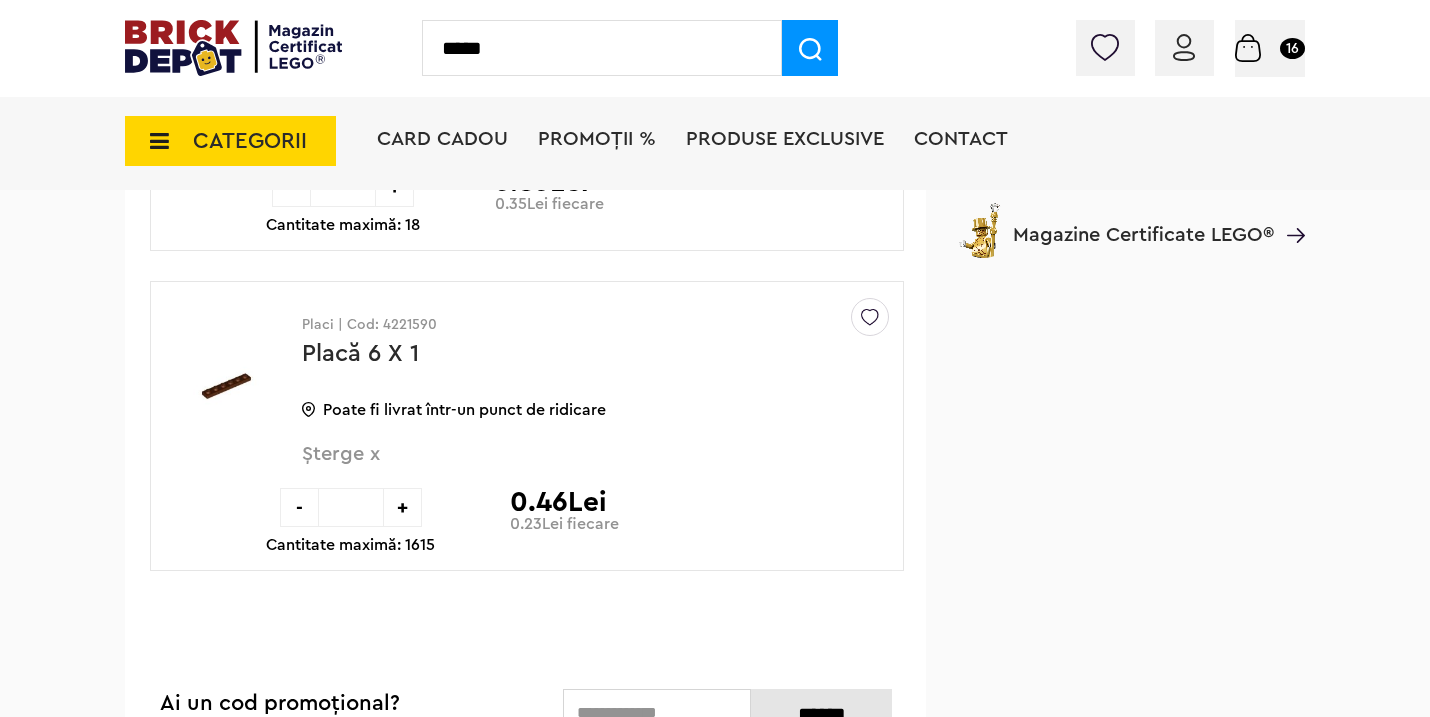 type on "*****" 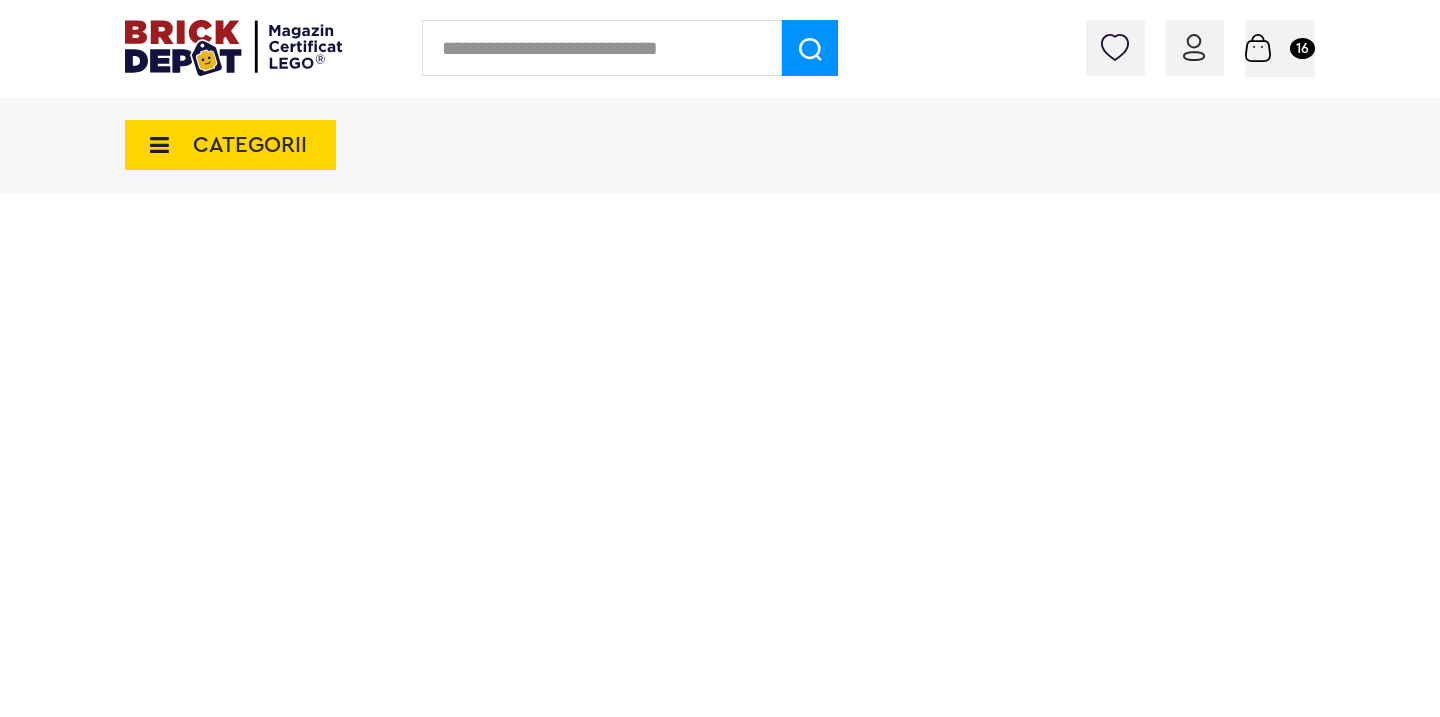 scroll, scrollTop: 0, scrollLeft: 0, axis: both 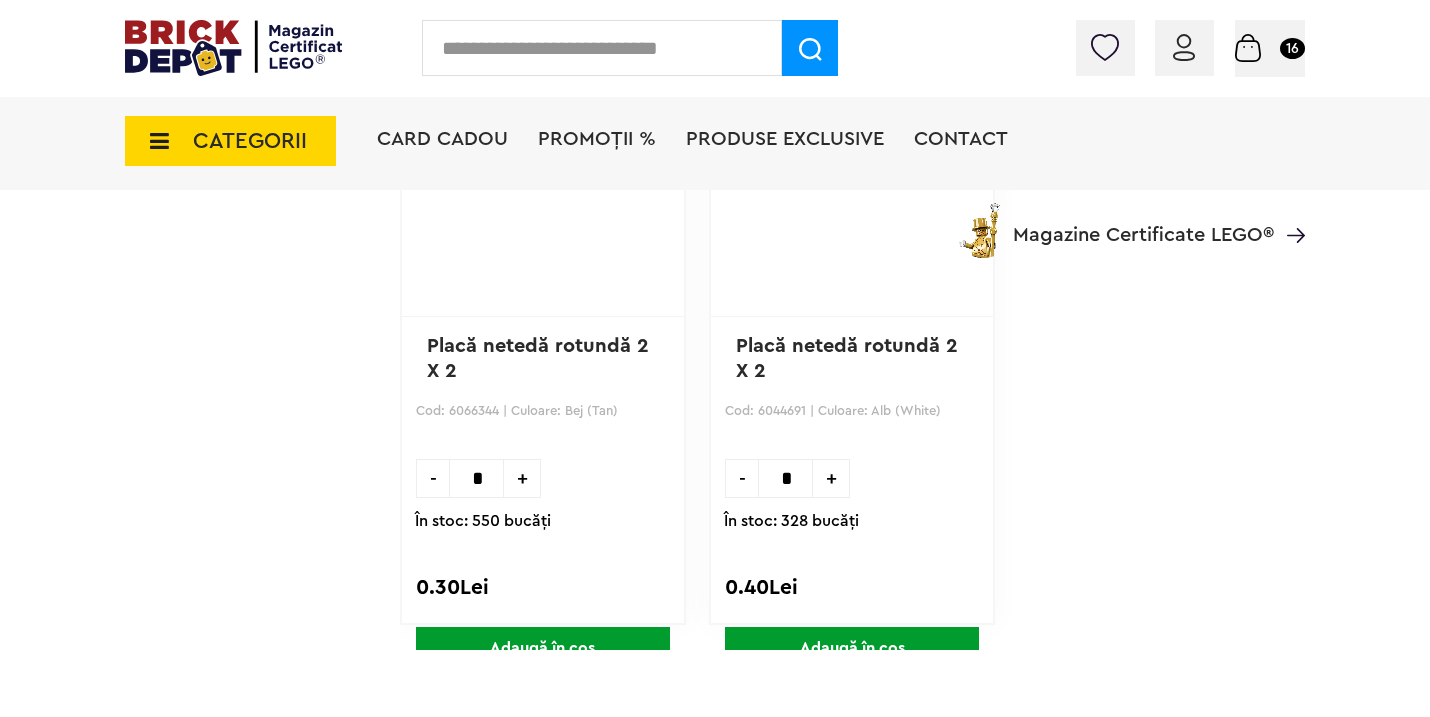 click on "+" at bounding box center [831, 478] 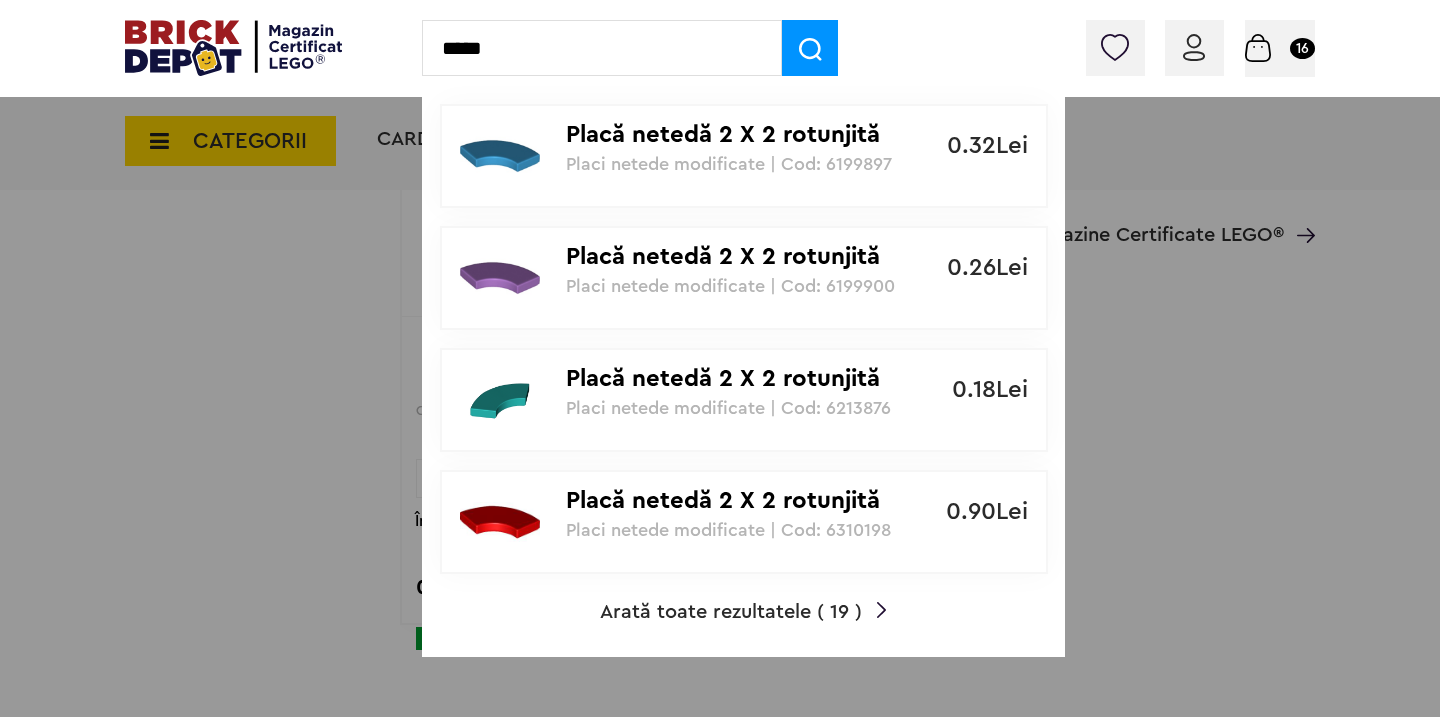 type on "*****" 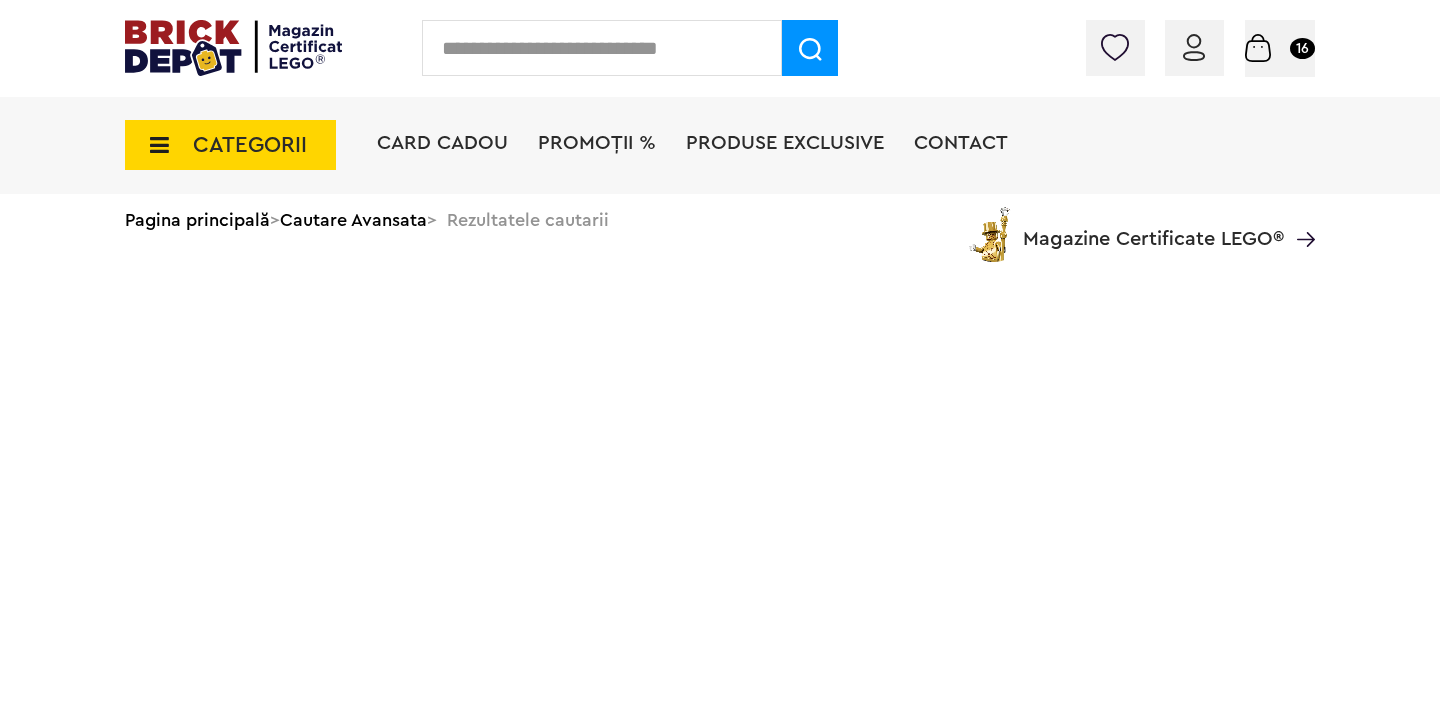 scroll, scrollTop: 0, scrollLeft: 0, axis: both 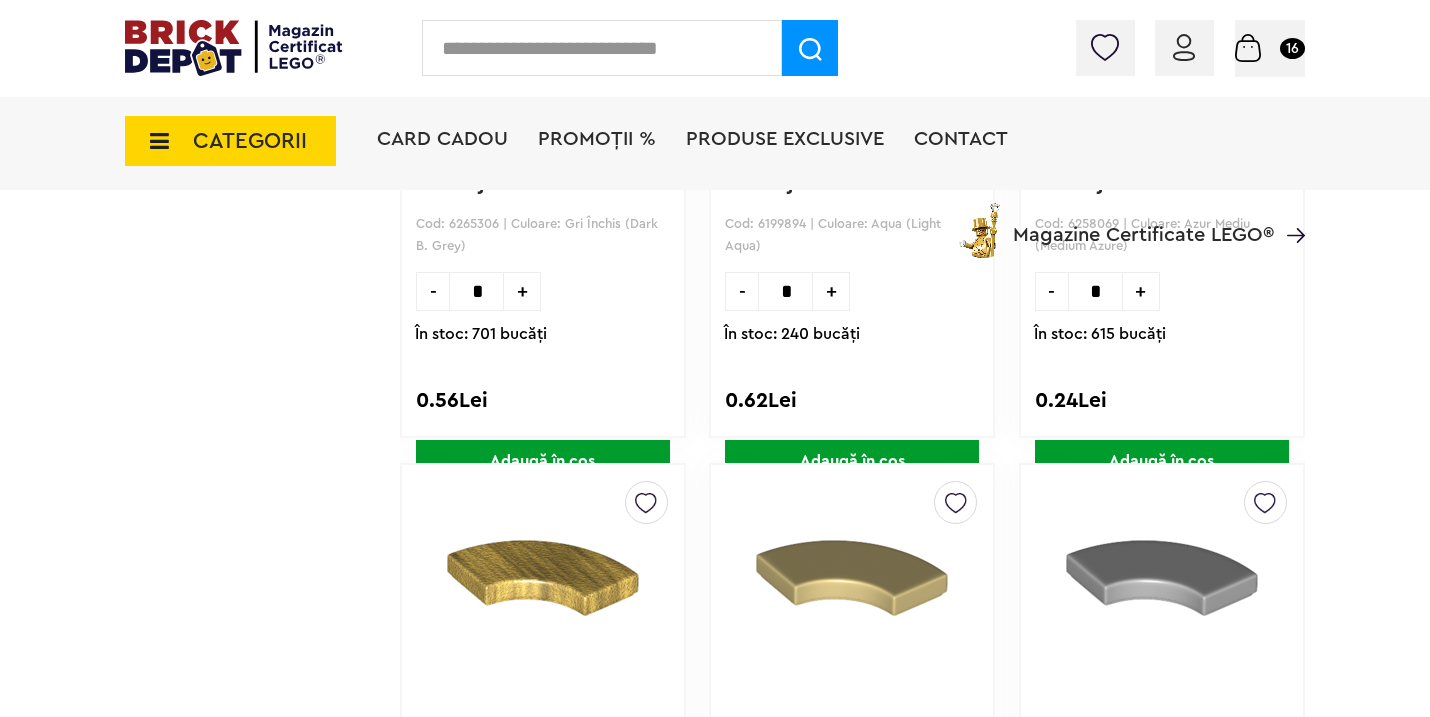 click at bounding box center [602, 48] 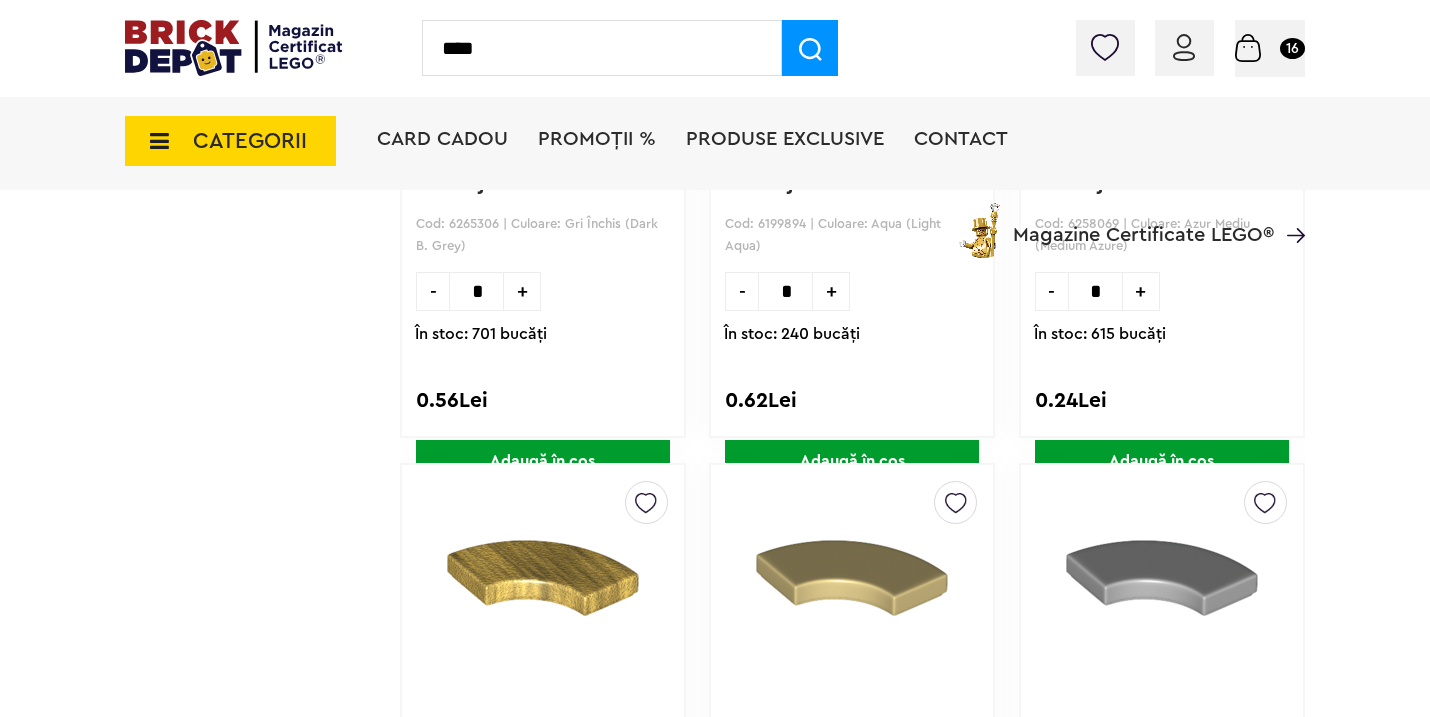 type on "****" 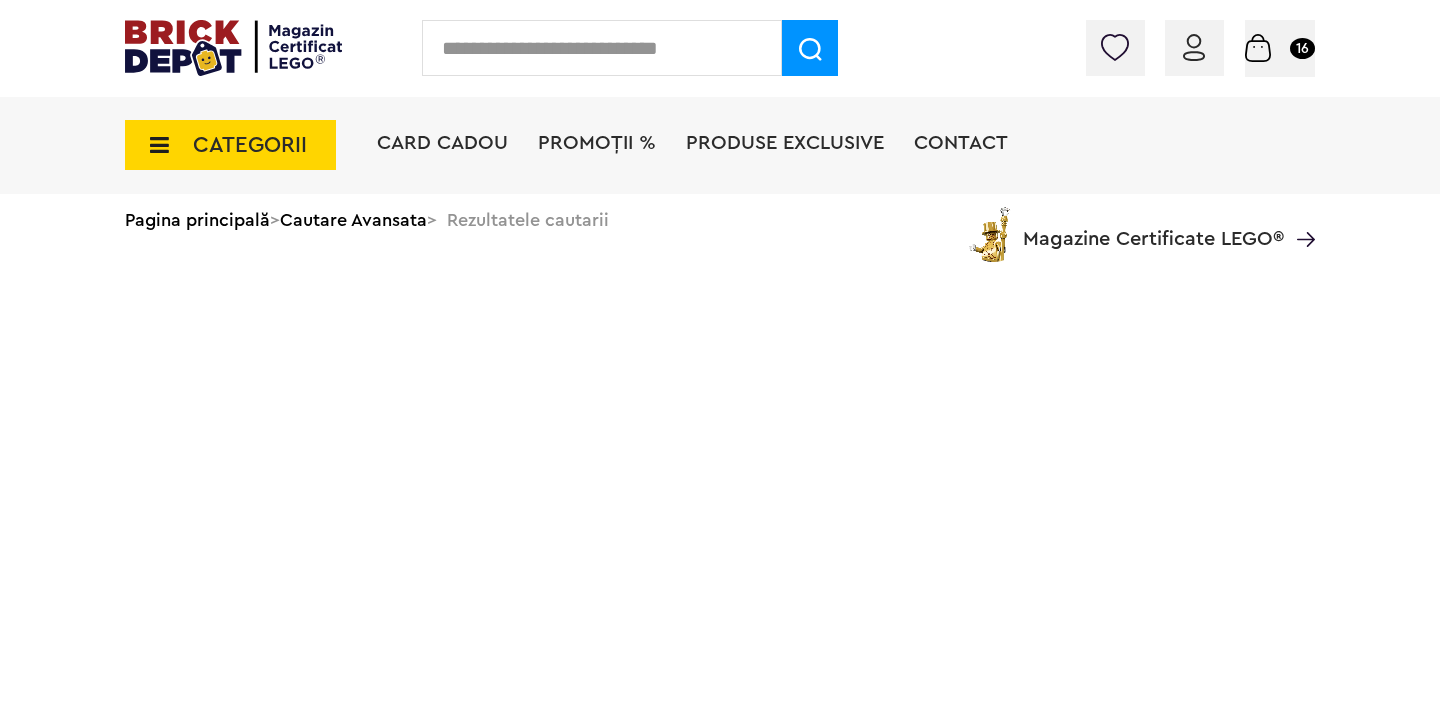 scroll, scrollTop: 0, scrollLeft: 0, axis: both 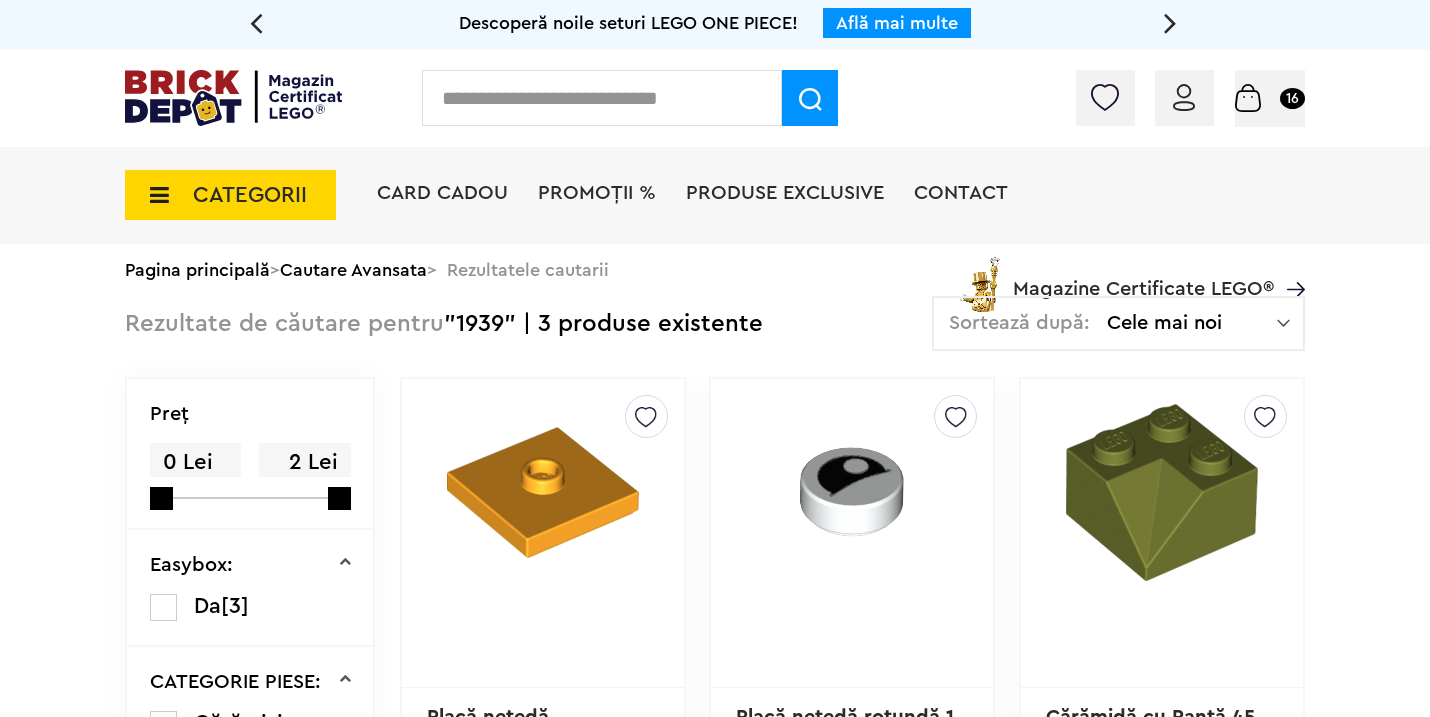 click at bounding box center [602, 98] 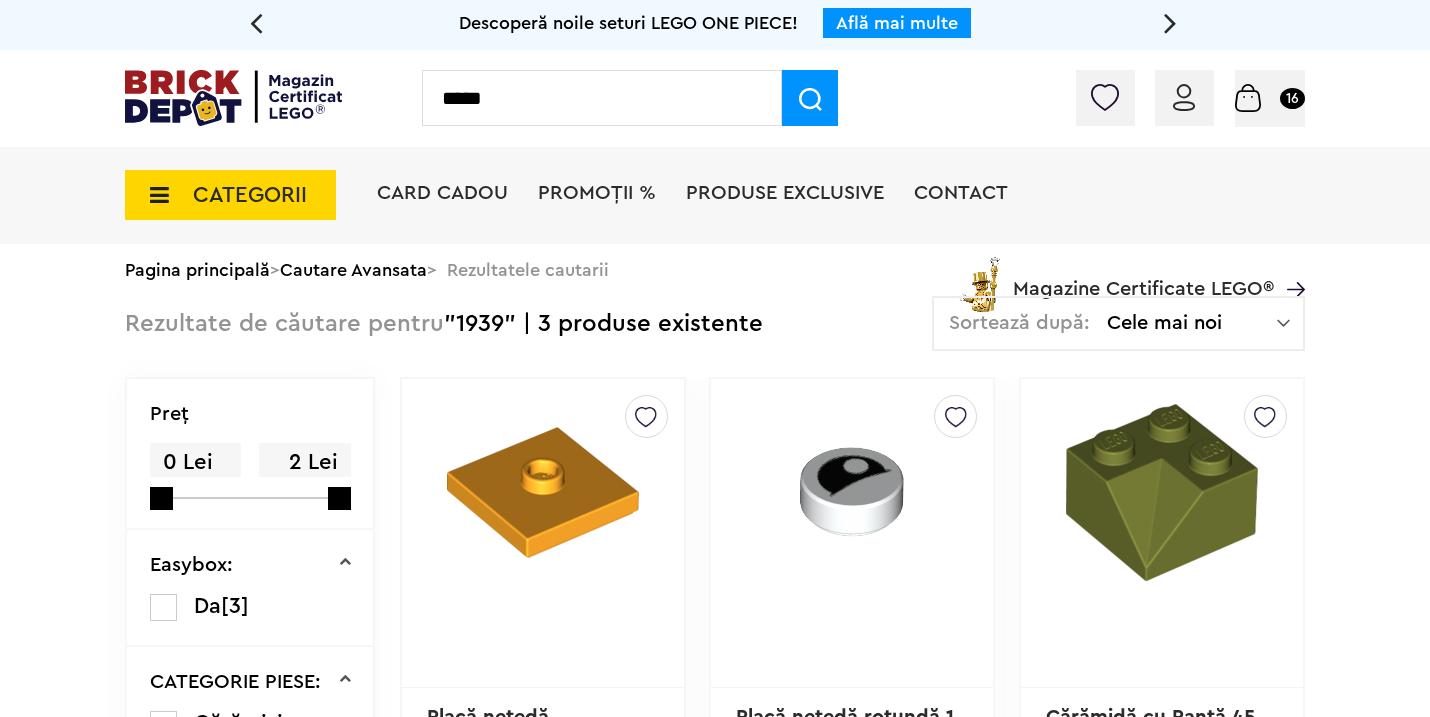 type on "*****" 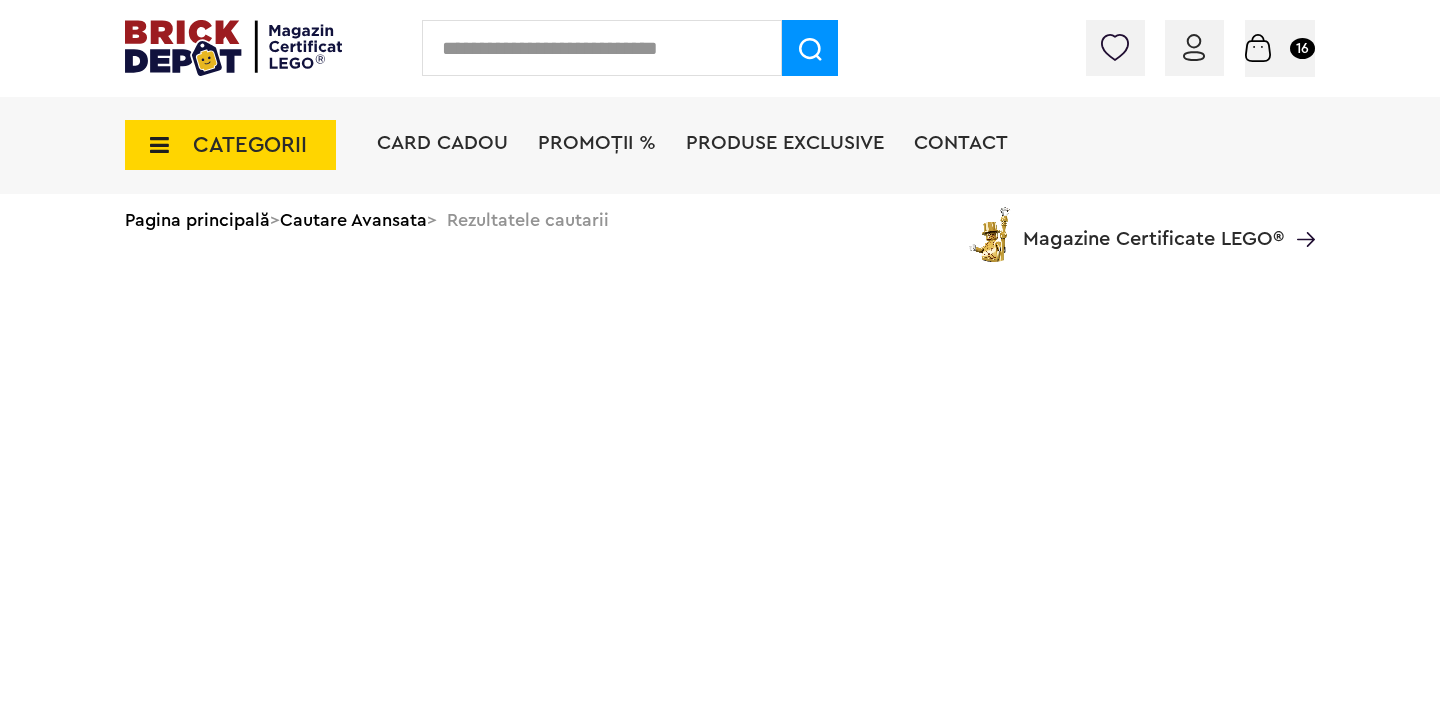 scroll, scrollTop: 0, scrollLeft: 0, axis: both 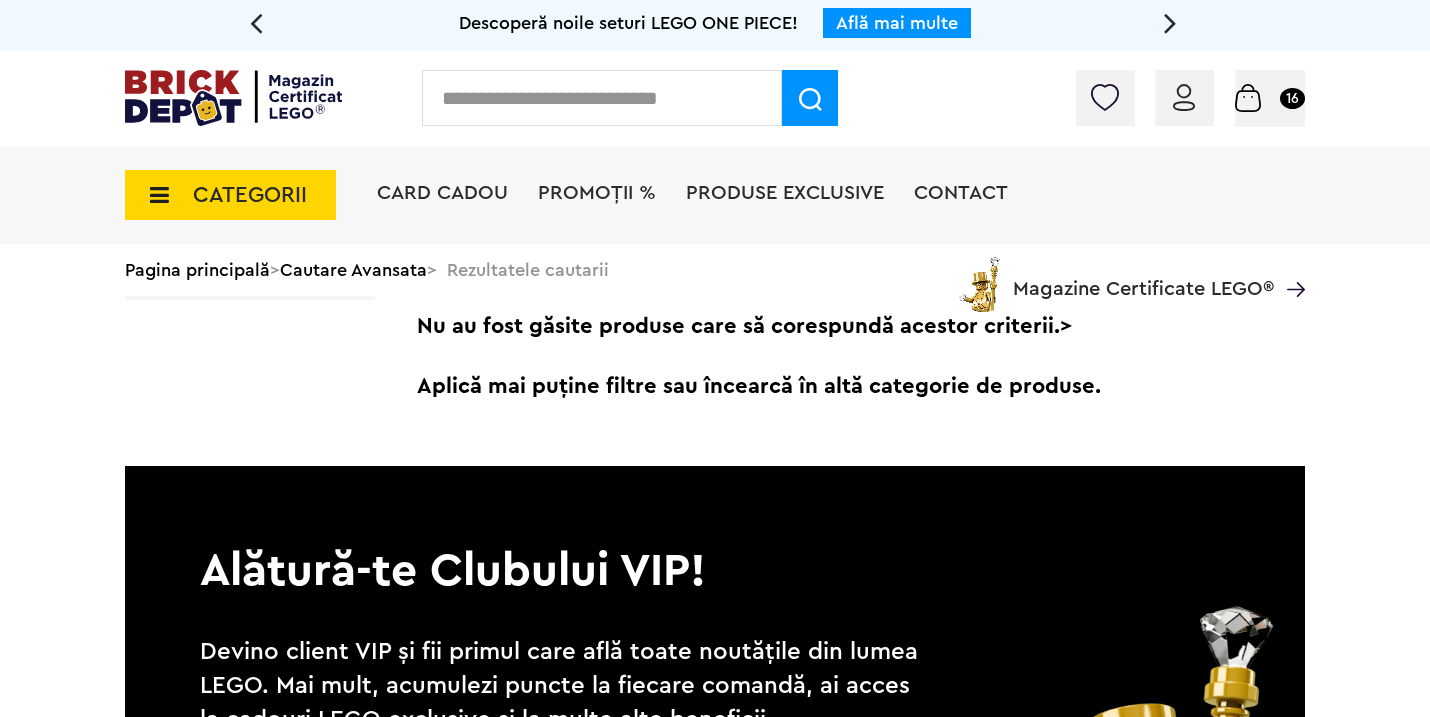 click at bounding box center (602, 98) 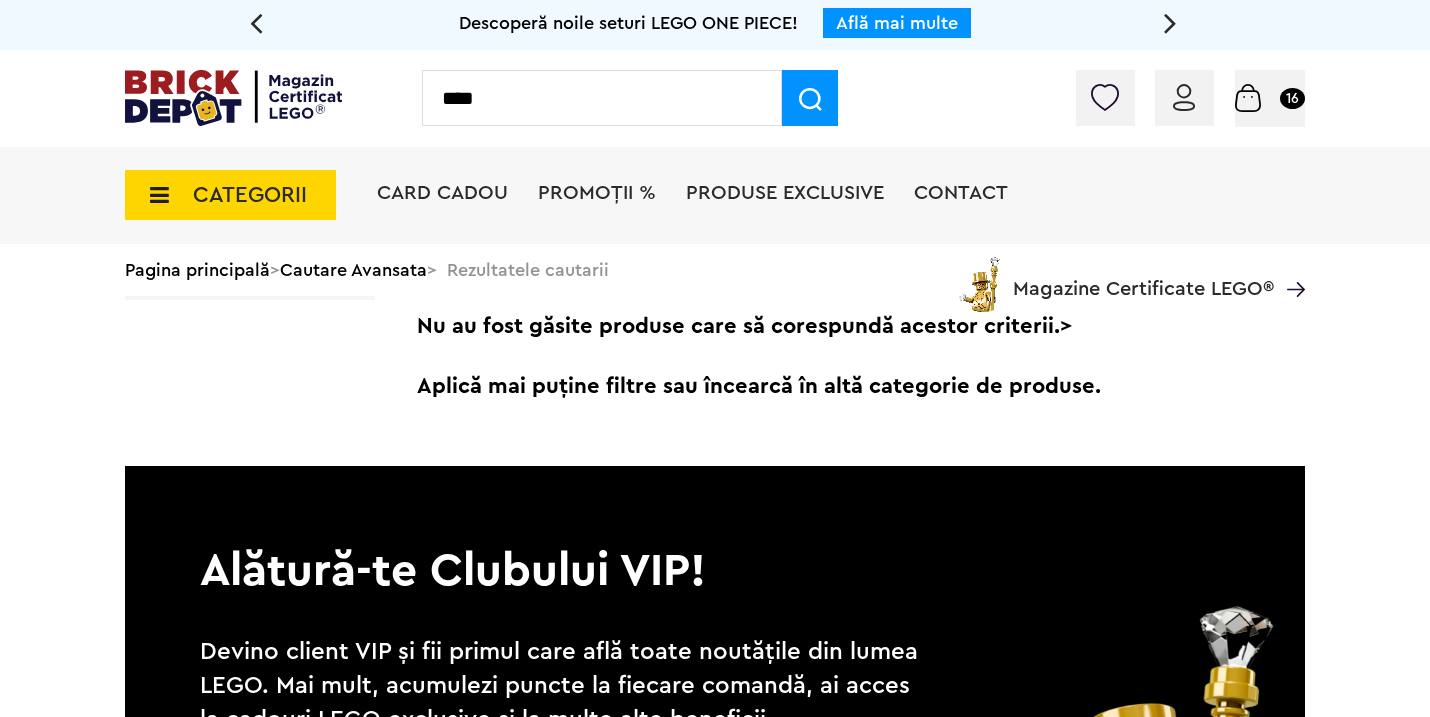 type on "****" 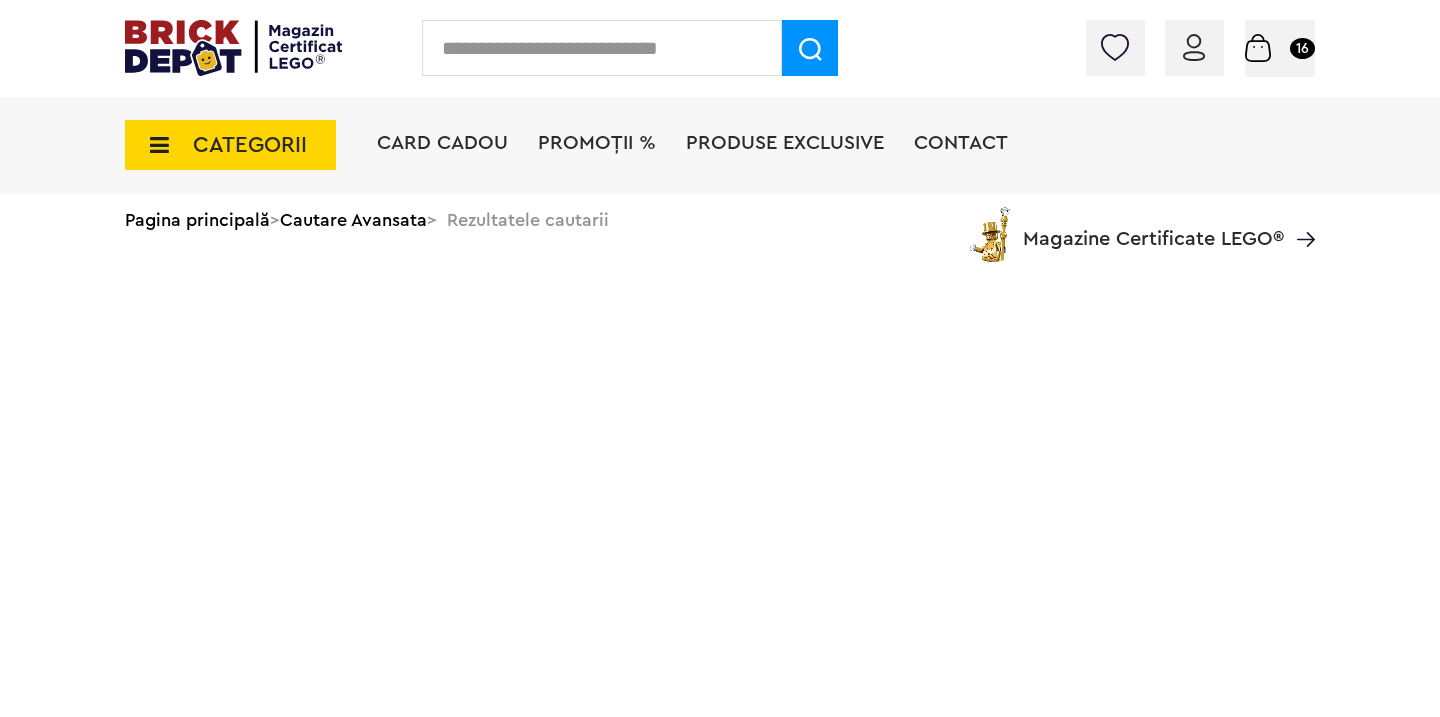 scroll, scrollTop: 0, scrollLeft: 0, axis: both 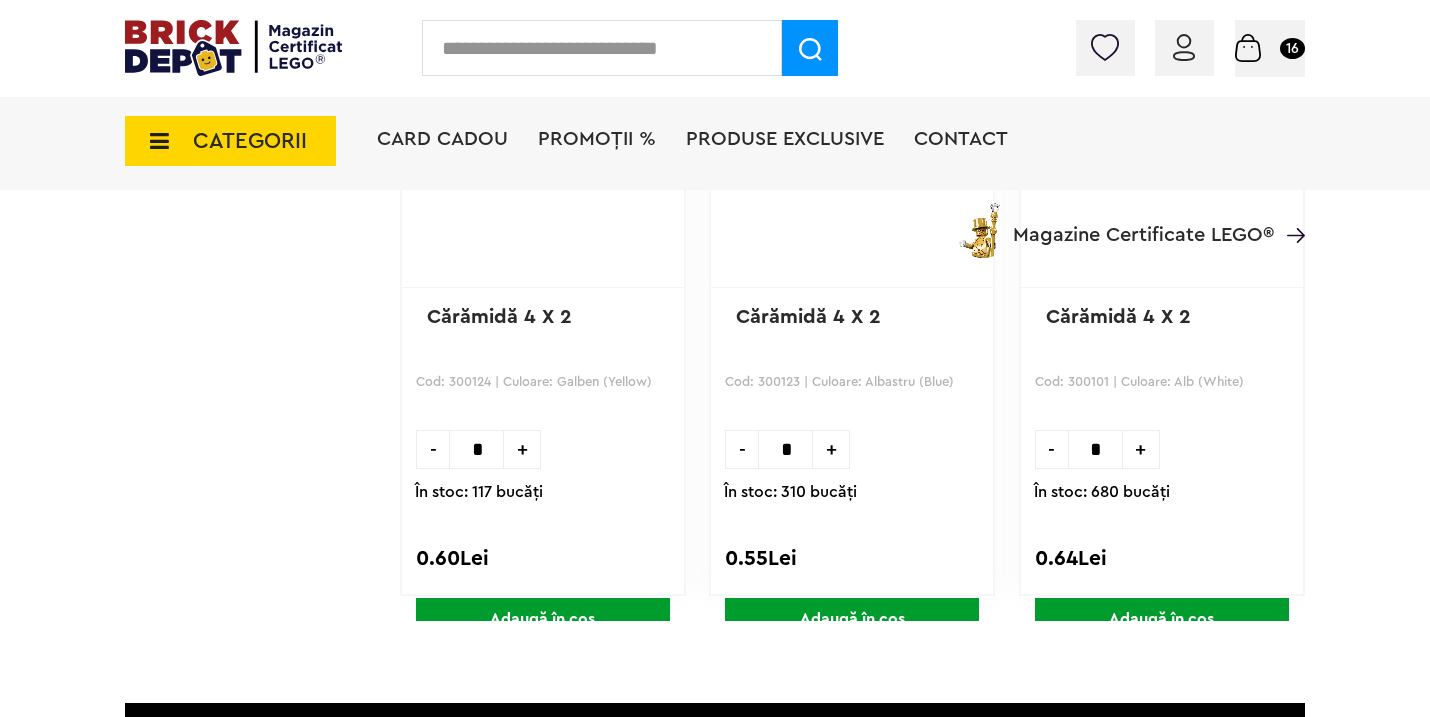click on "*" at bounding box center [785, 449] 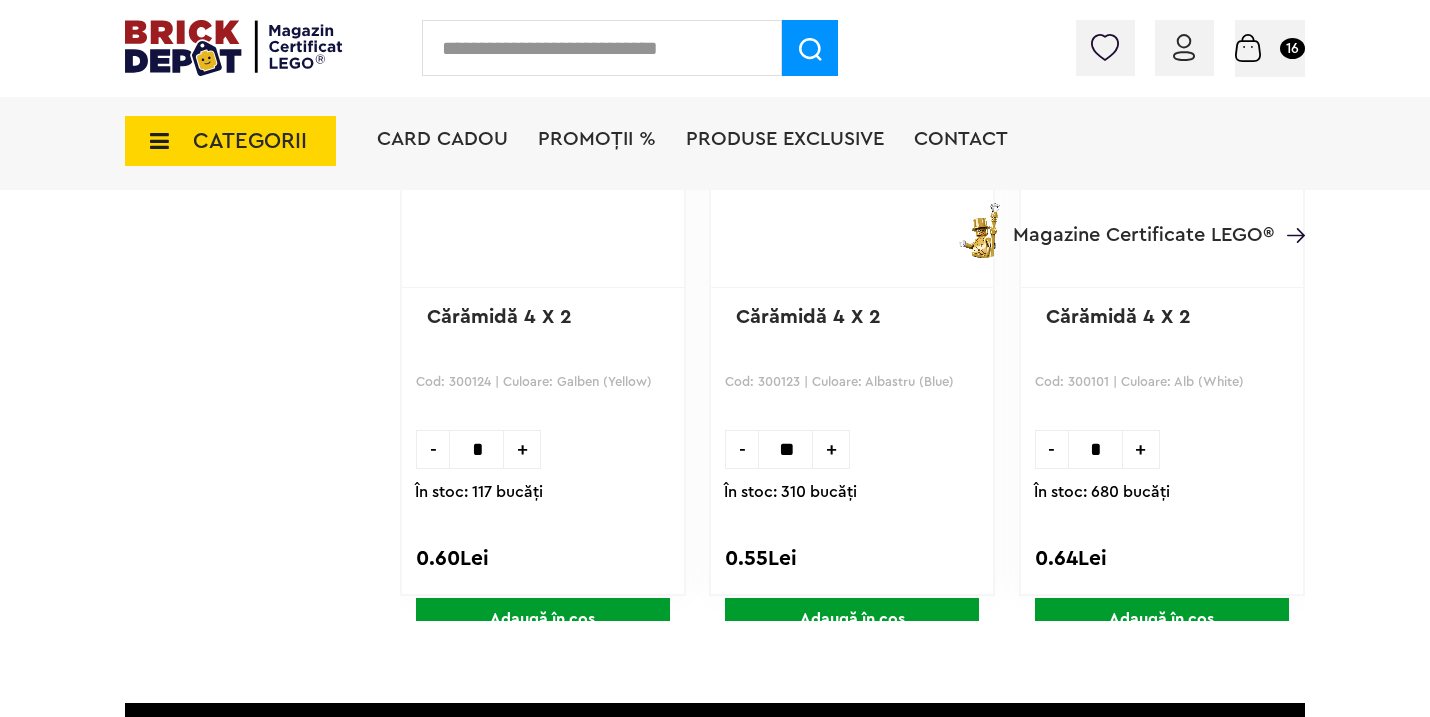 scroll, scrollTop: 0, scrollLeft: 3, axis: horizontal 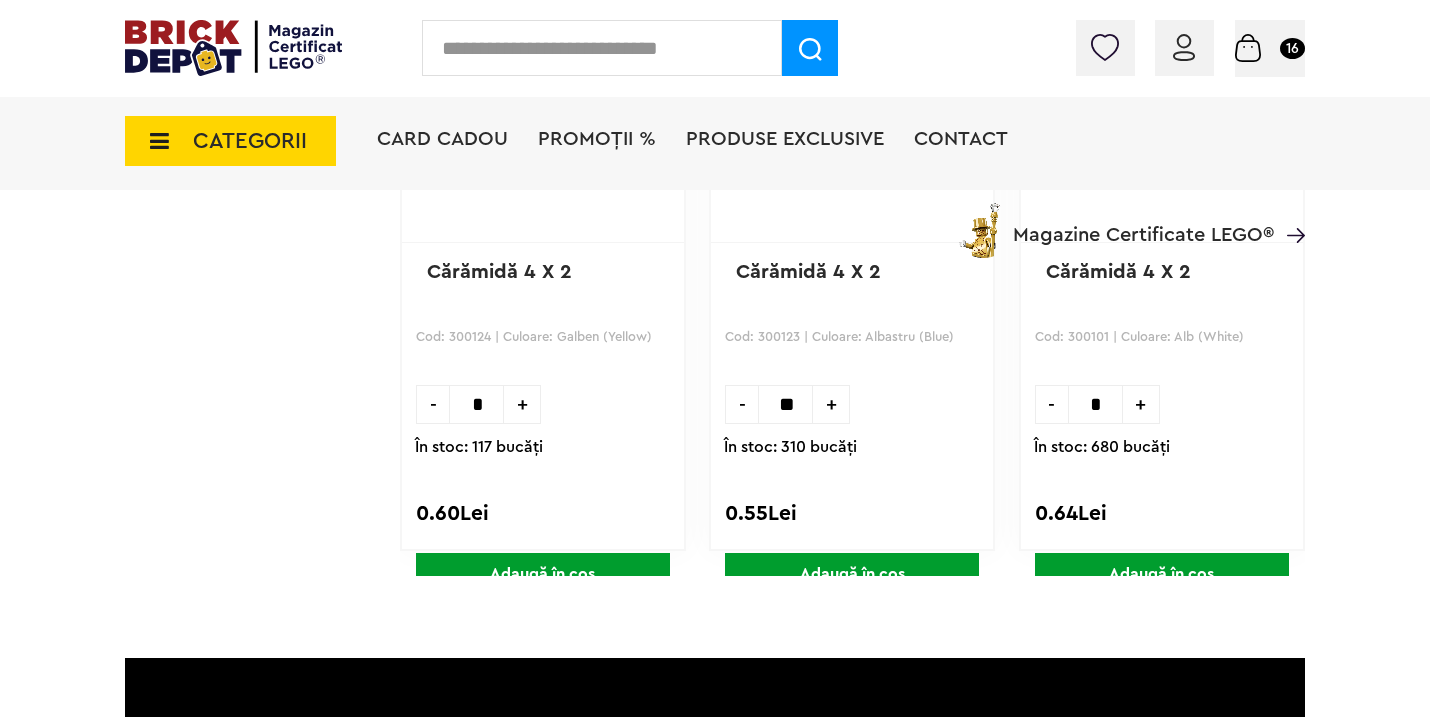 type on "**" 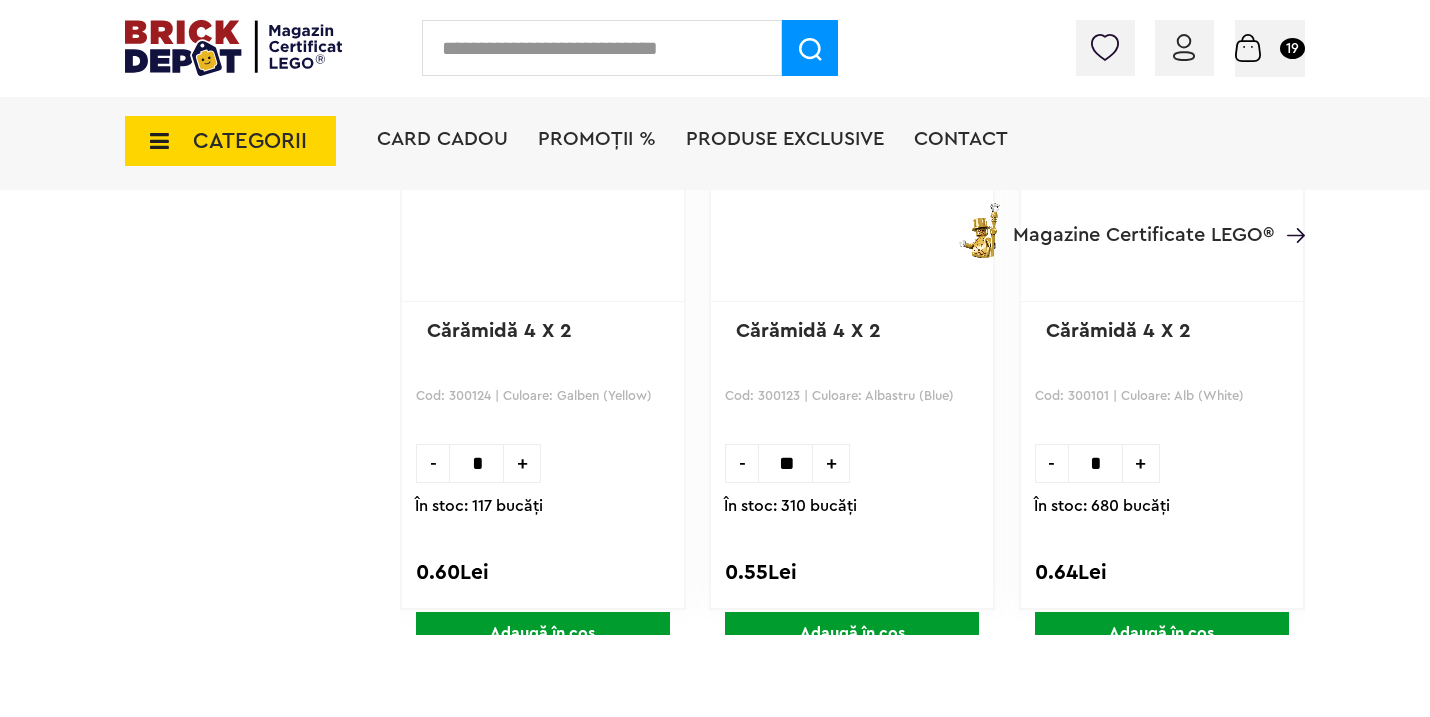 scroll, scrollTop: 2365, scrollLeft: 0, axis: vertical 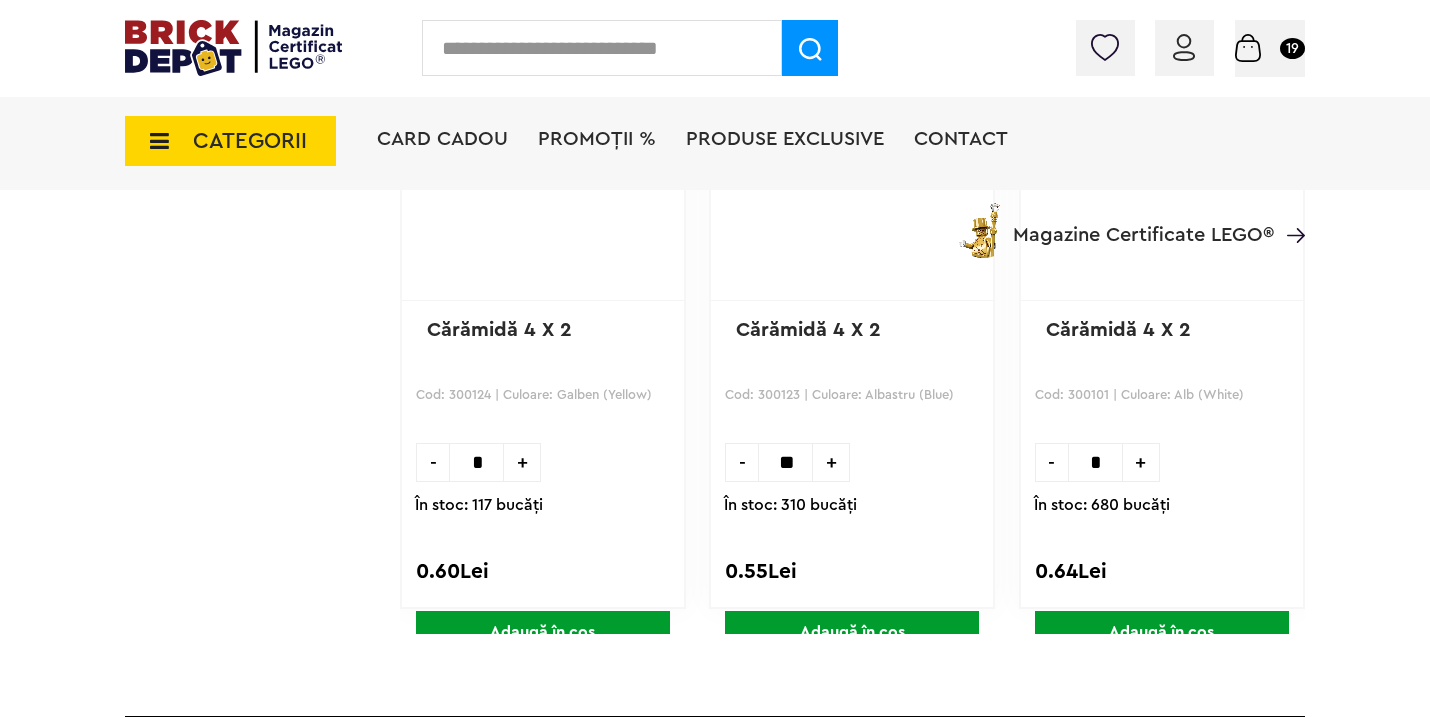 click at bounding box center [602, 48] 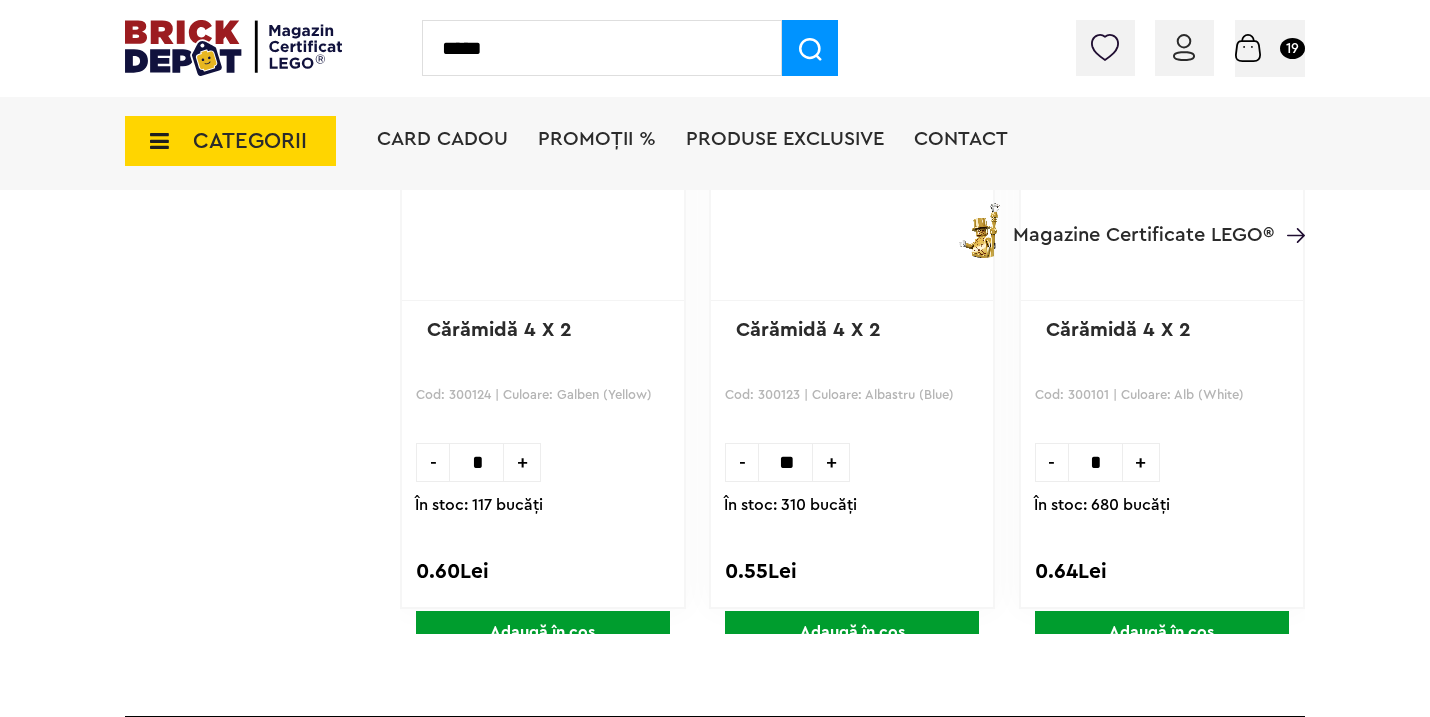 type on "*****" 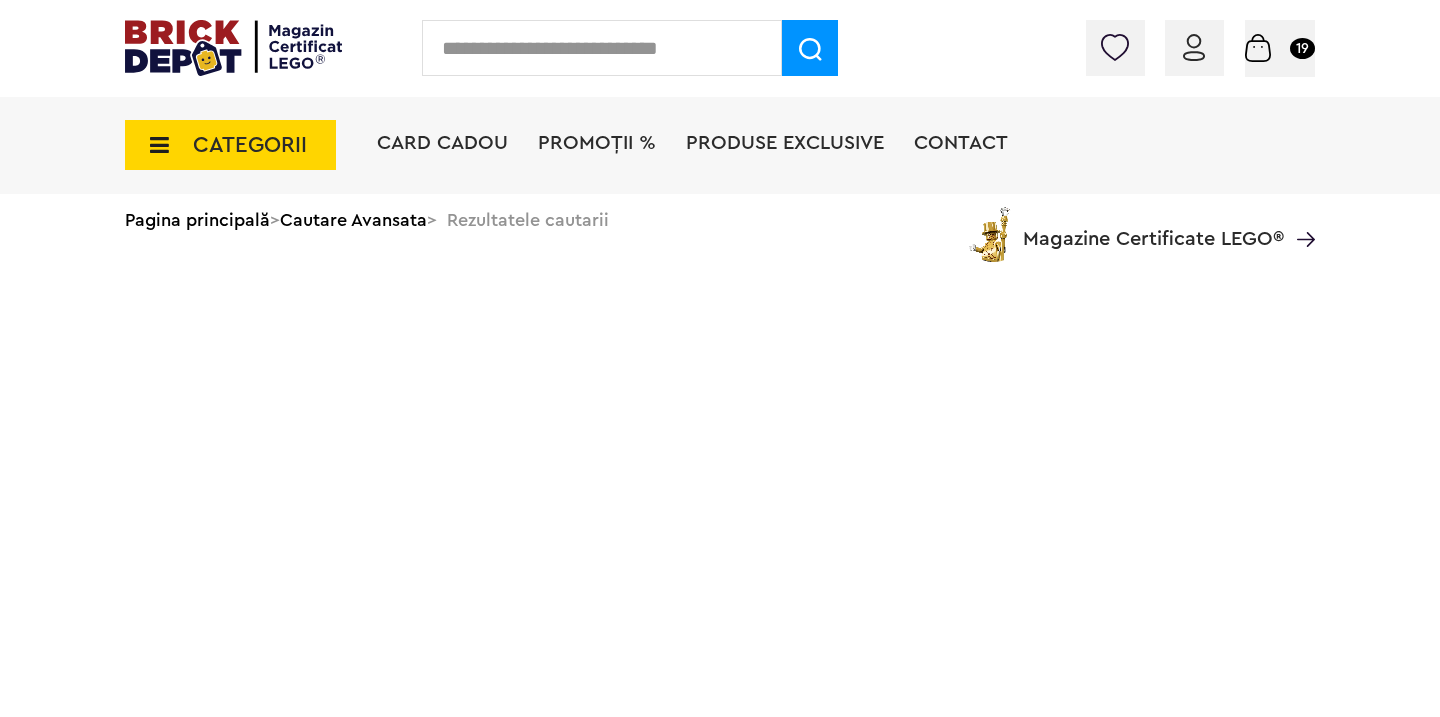 scroll, scrollTop: 0, scrollLeft: 0, axis: both 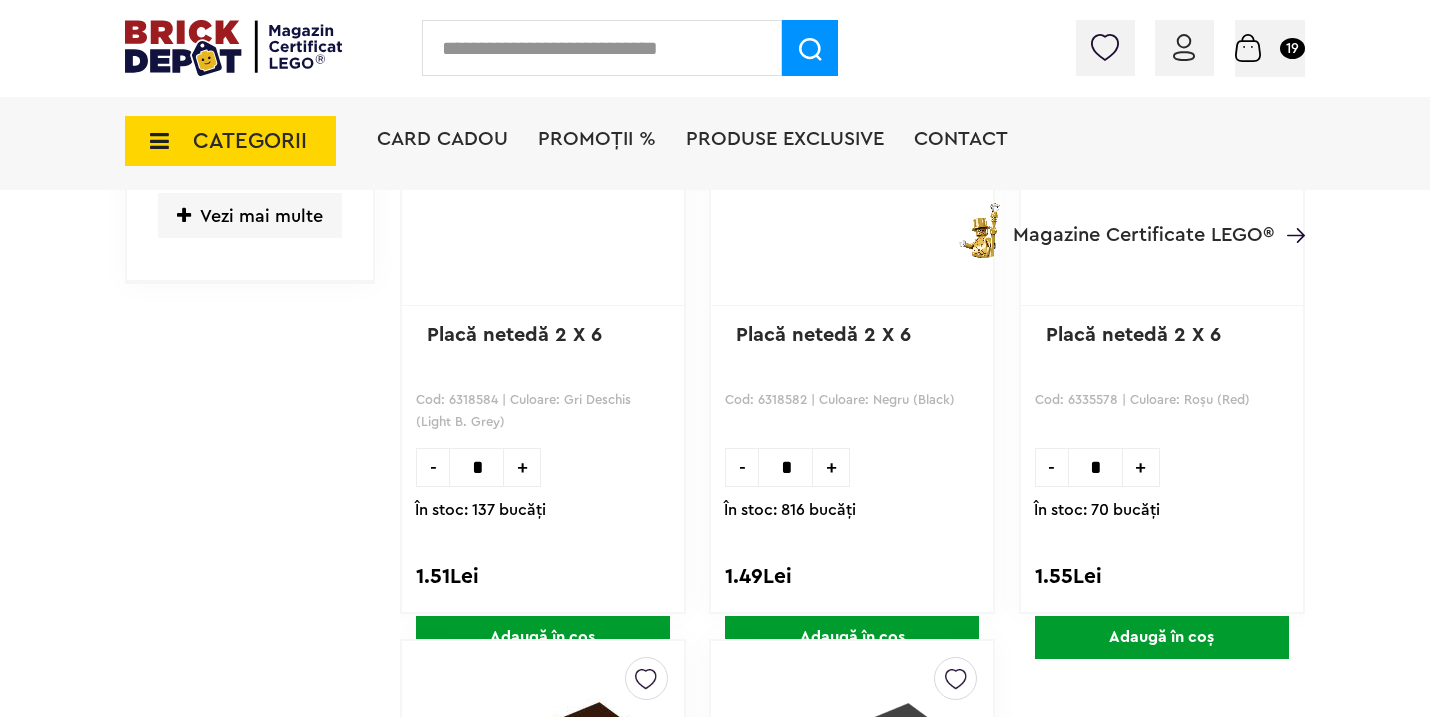 click on "*" at bounding box center [785, 467] 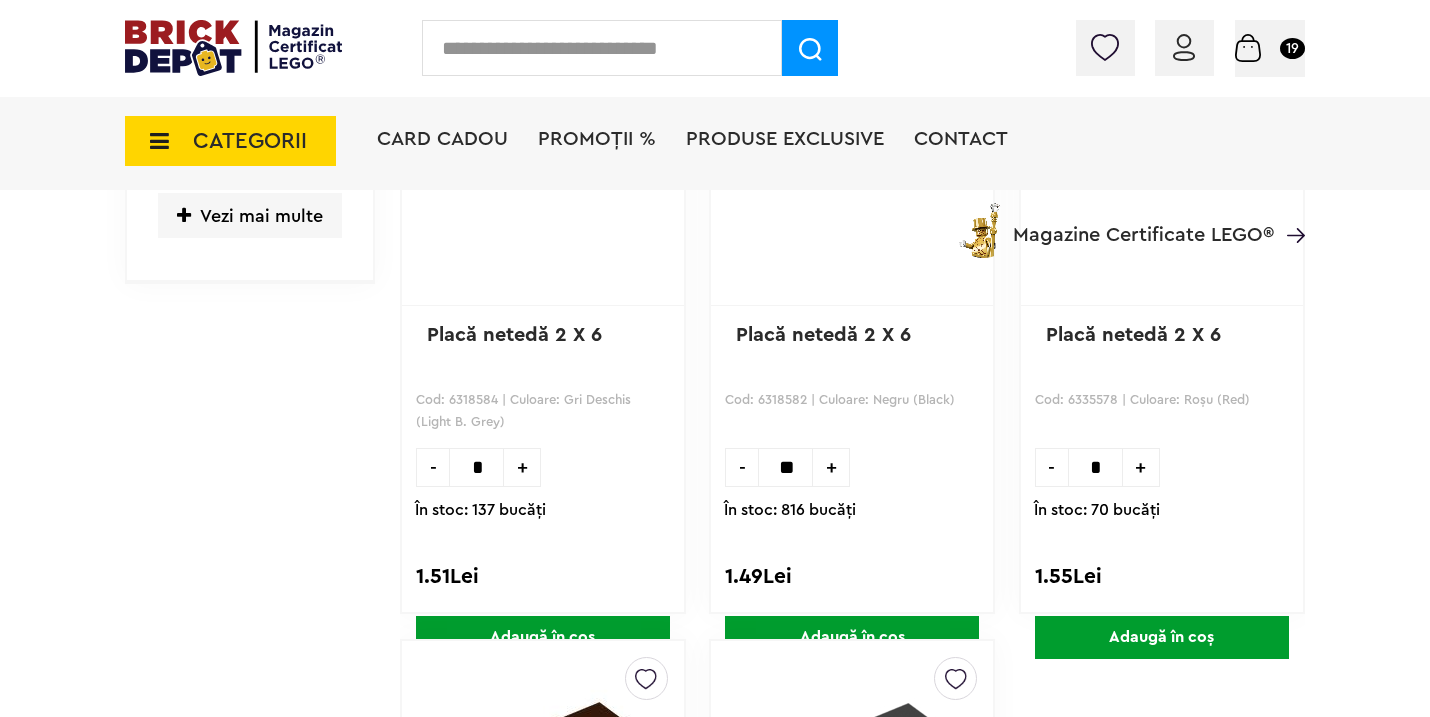 scroll, scrollTop: 0, scrollLeft: 3, axis: horizontal 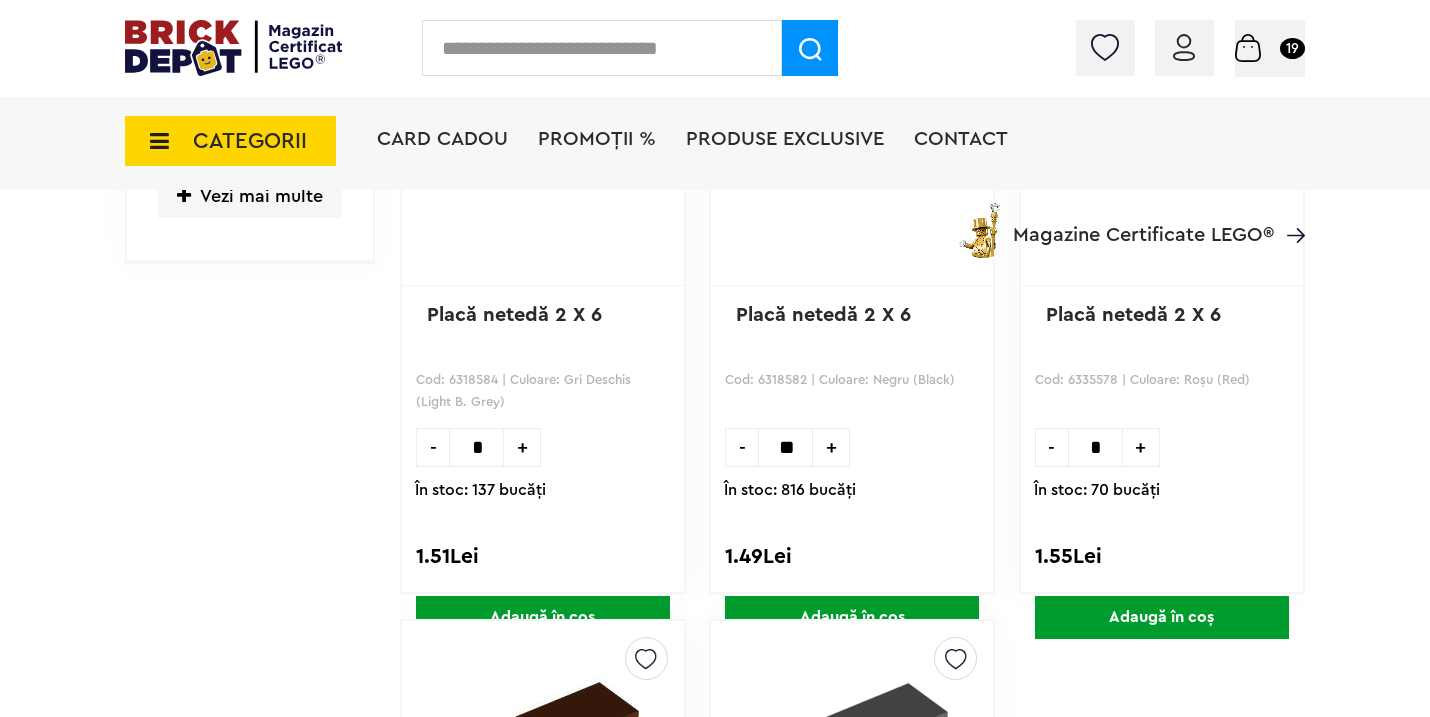 type on "**" 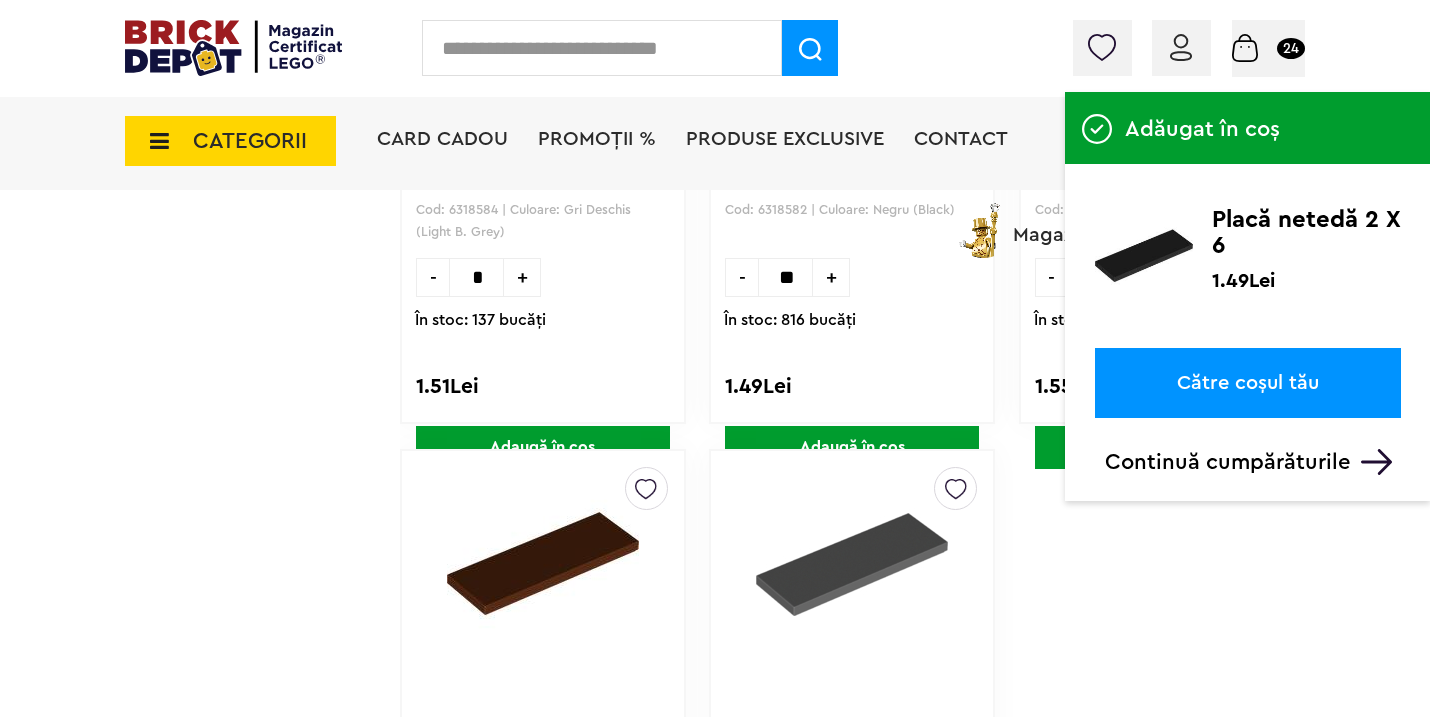 scroll, scrollTop: 1315, scrollLeft: 0, axis: vertical 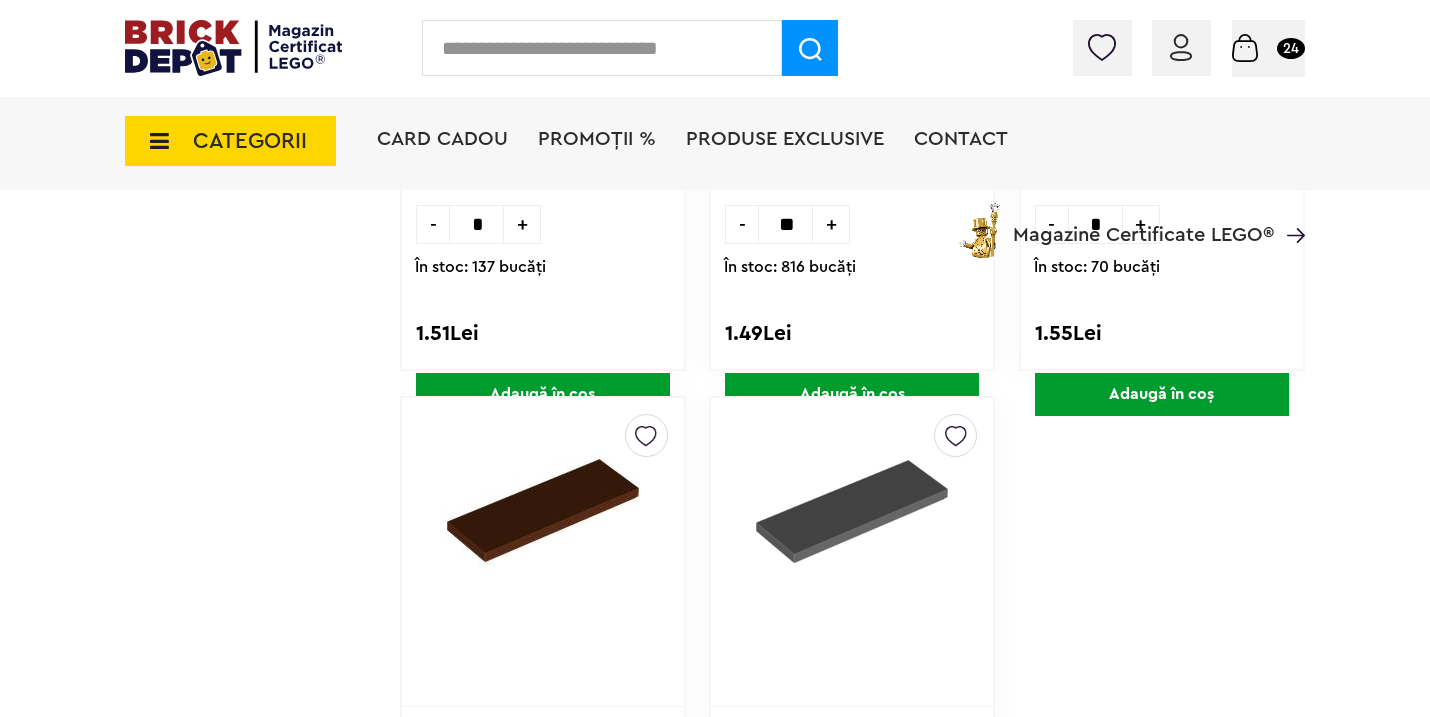click at bounding box center [602, 48] 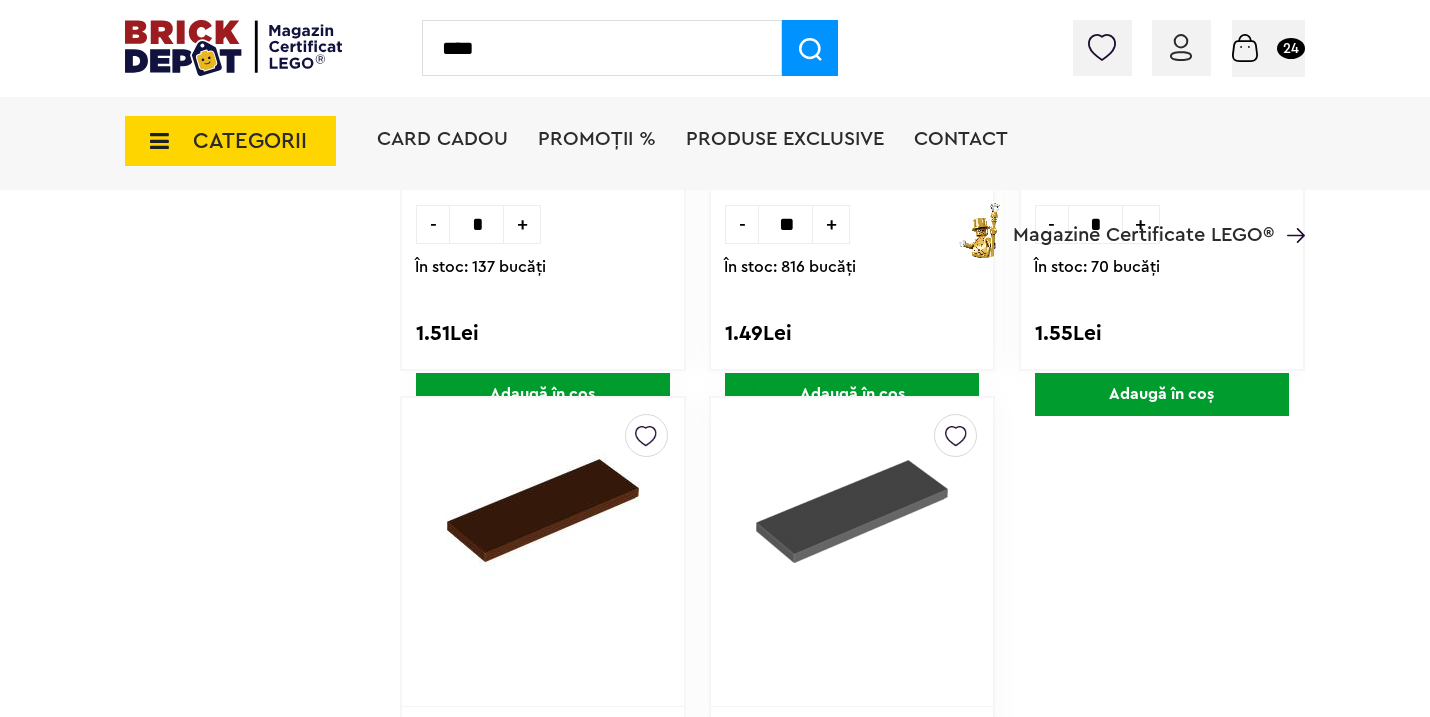 type on "****" 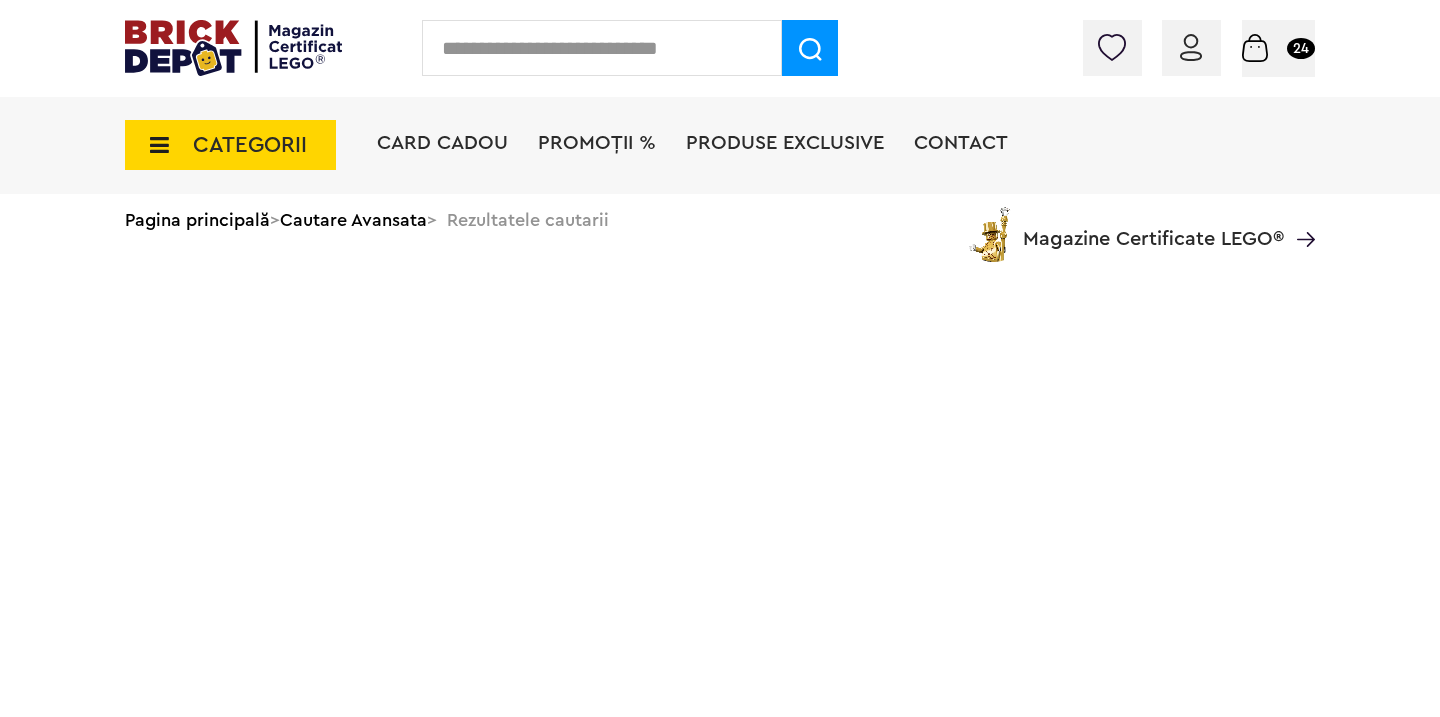 scroll, scrollTop: 0, scrollLeft: 0, axis: both 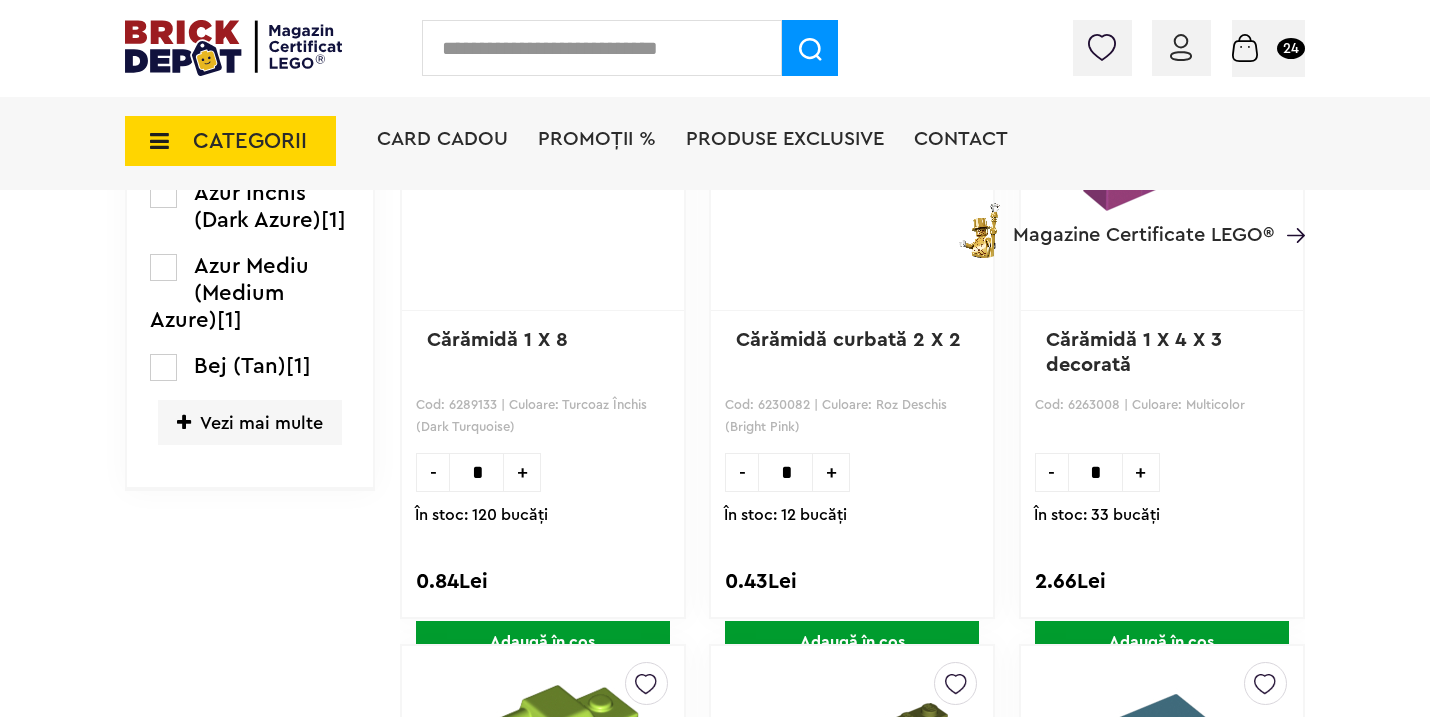 click on "+" at bounding box center (522, 472) 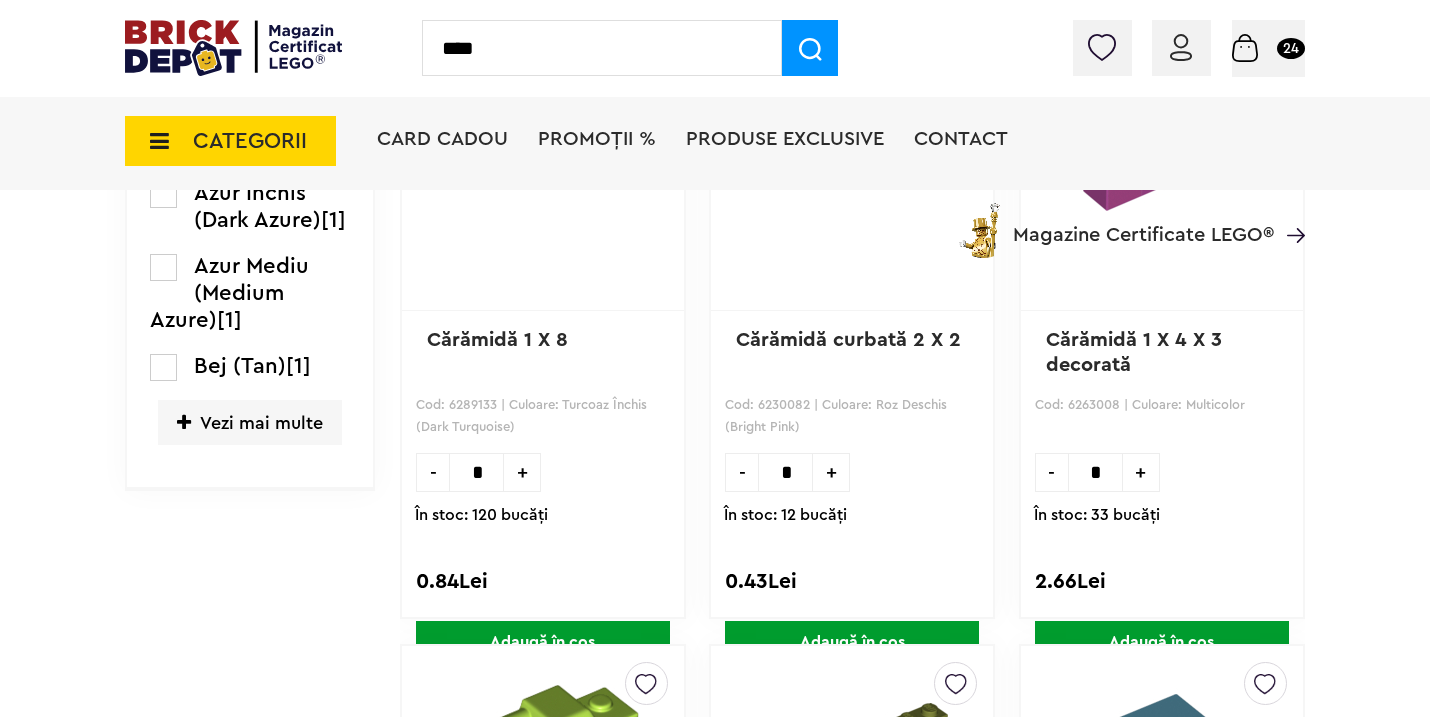 type on "****" 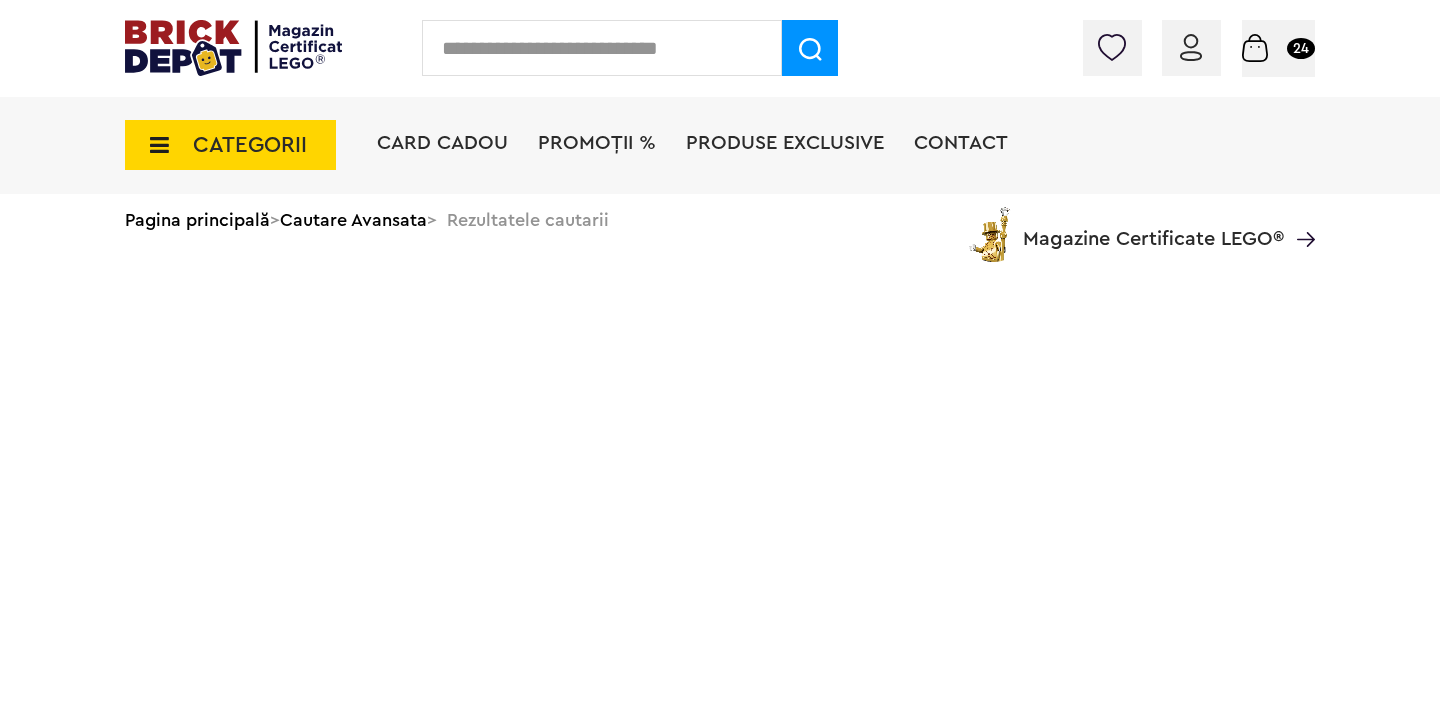 scroll, scrollTop: 0, scrollLeft: 0, axis: both 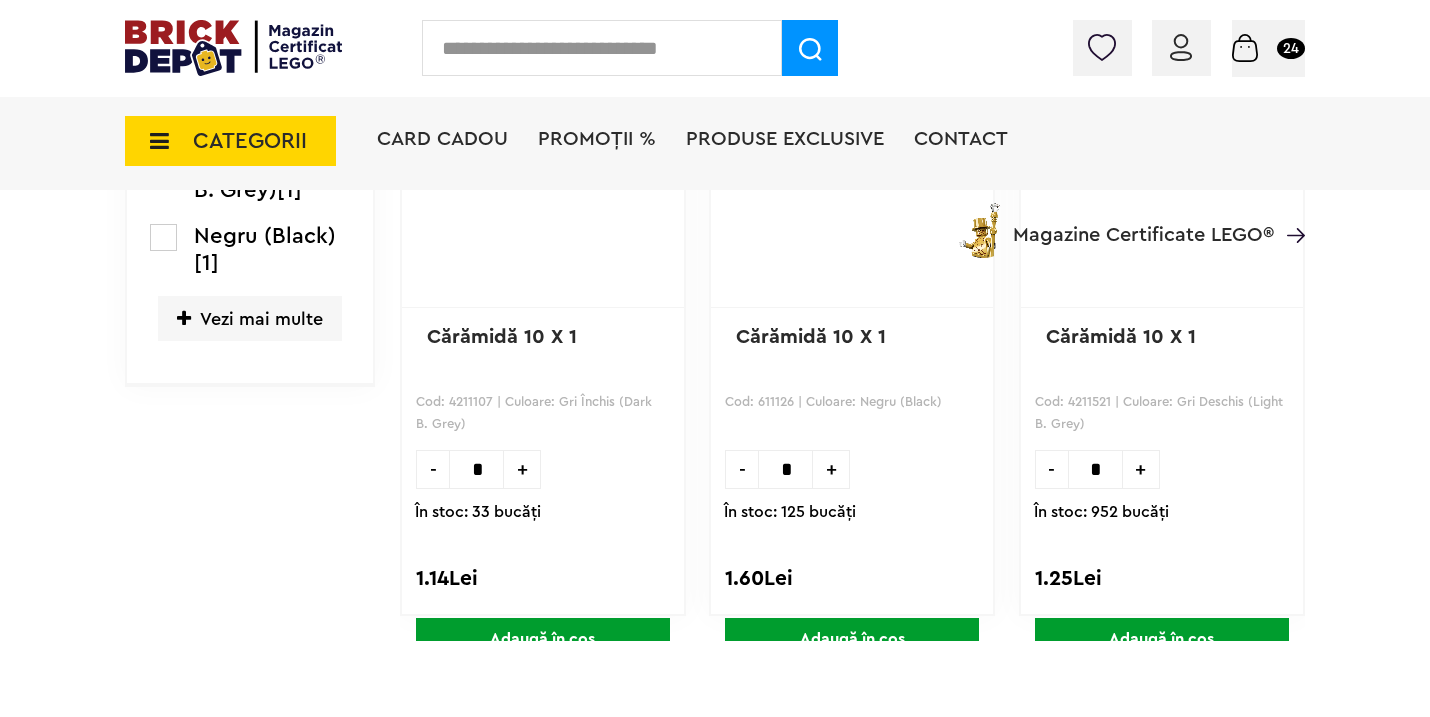 click on "+" at bounding box center [522, 469] 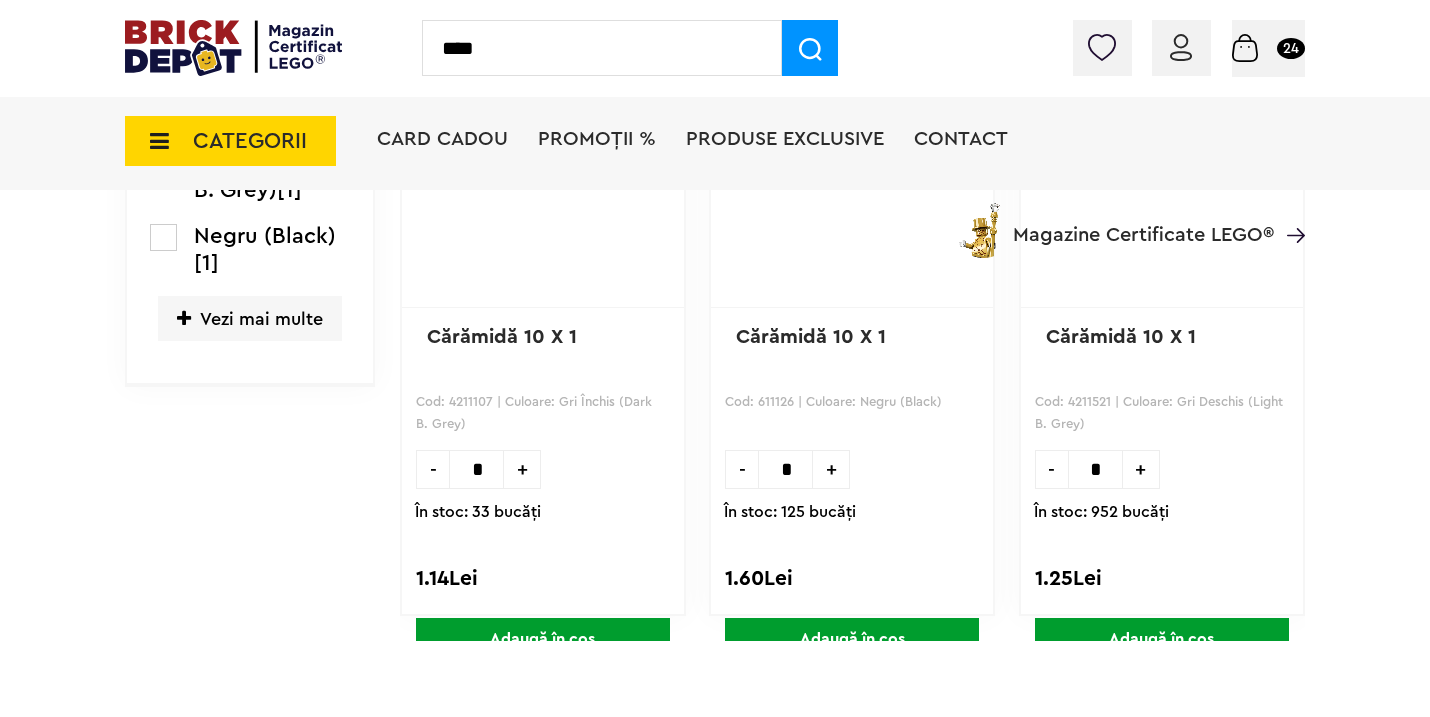 type on "****" 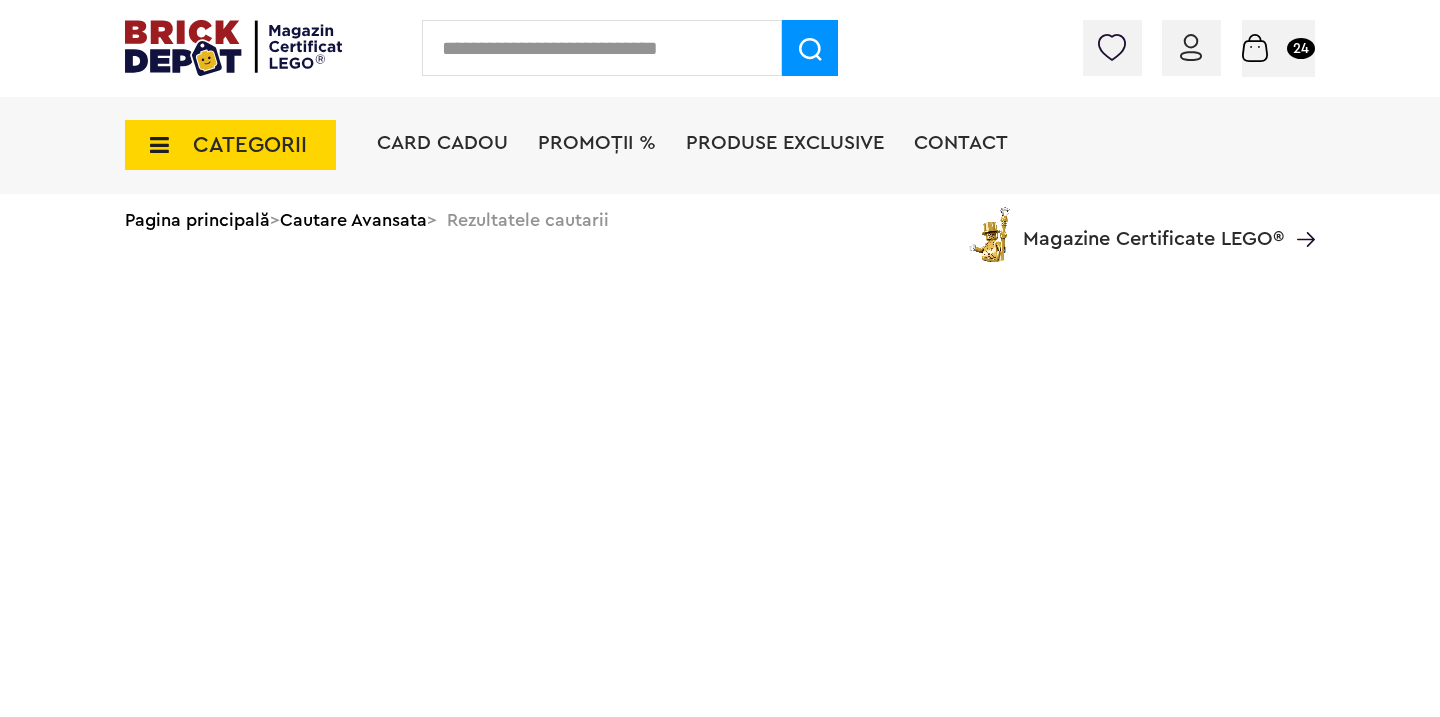 scroll, scrollTop: 0, scrollLeft: 0, axis: both 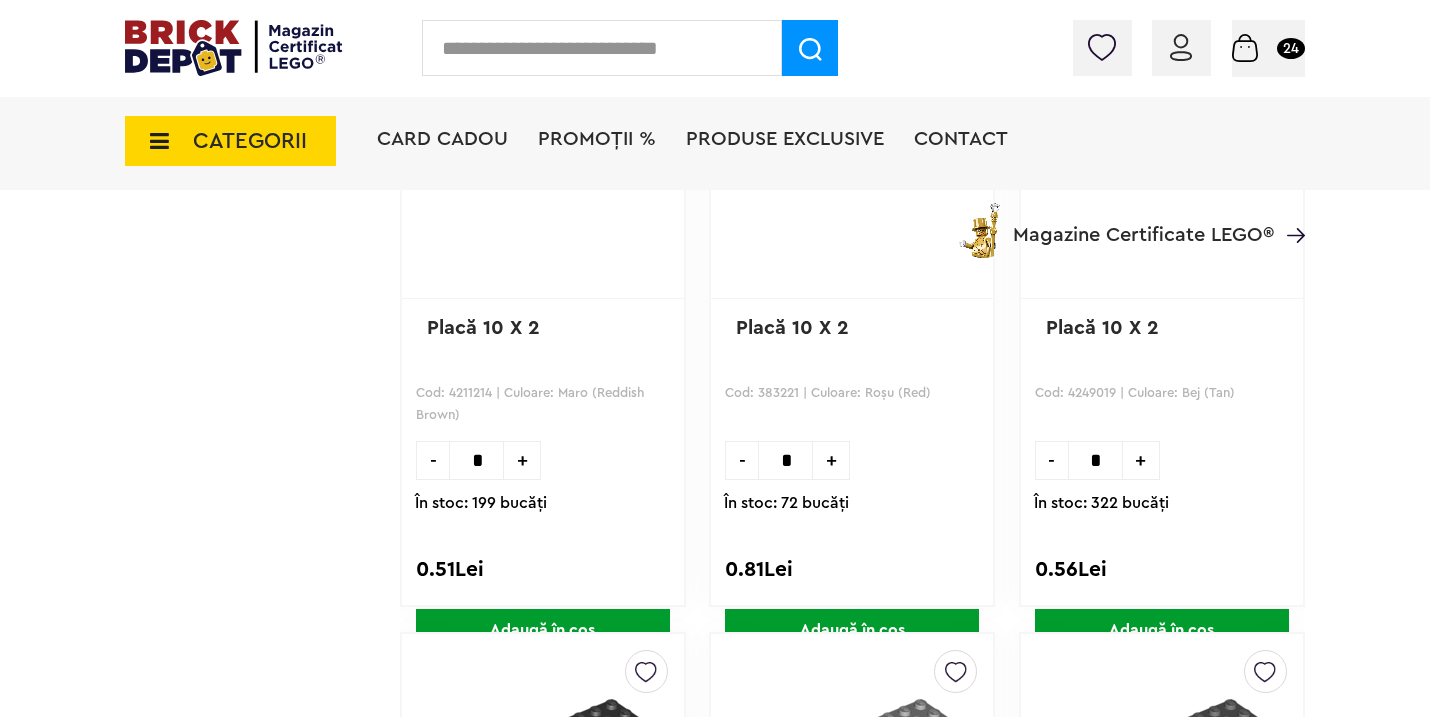 click on "+" at bounding box center (522, 460) 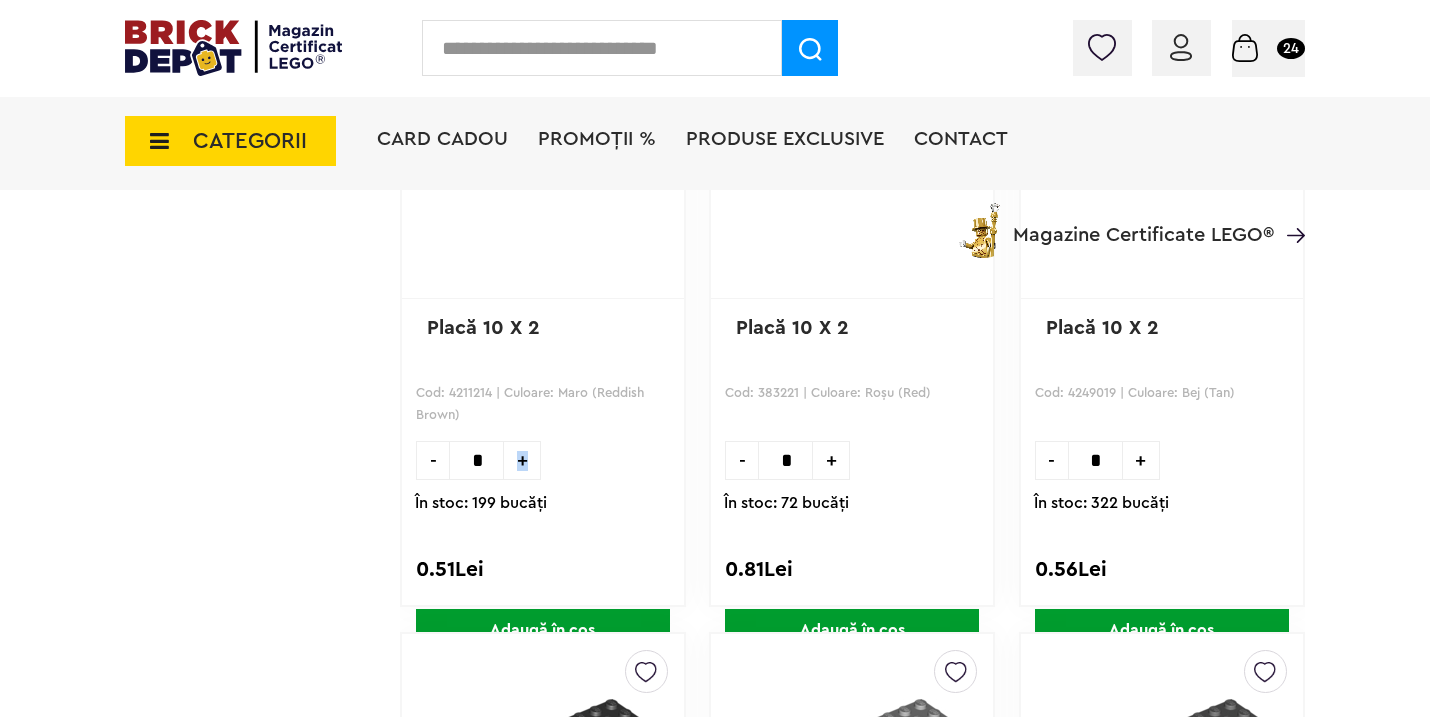 click on "+" at bounding box center (522, 460) 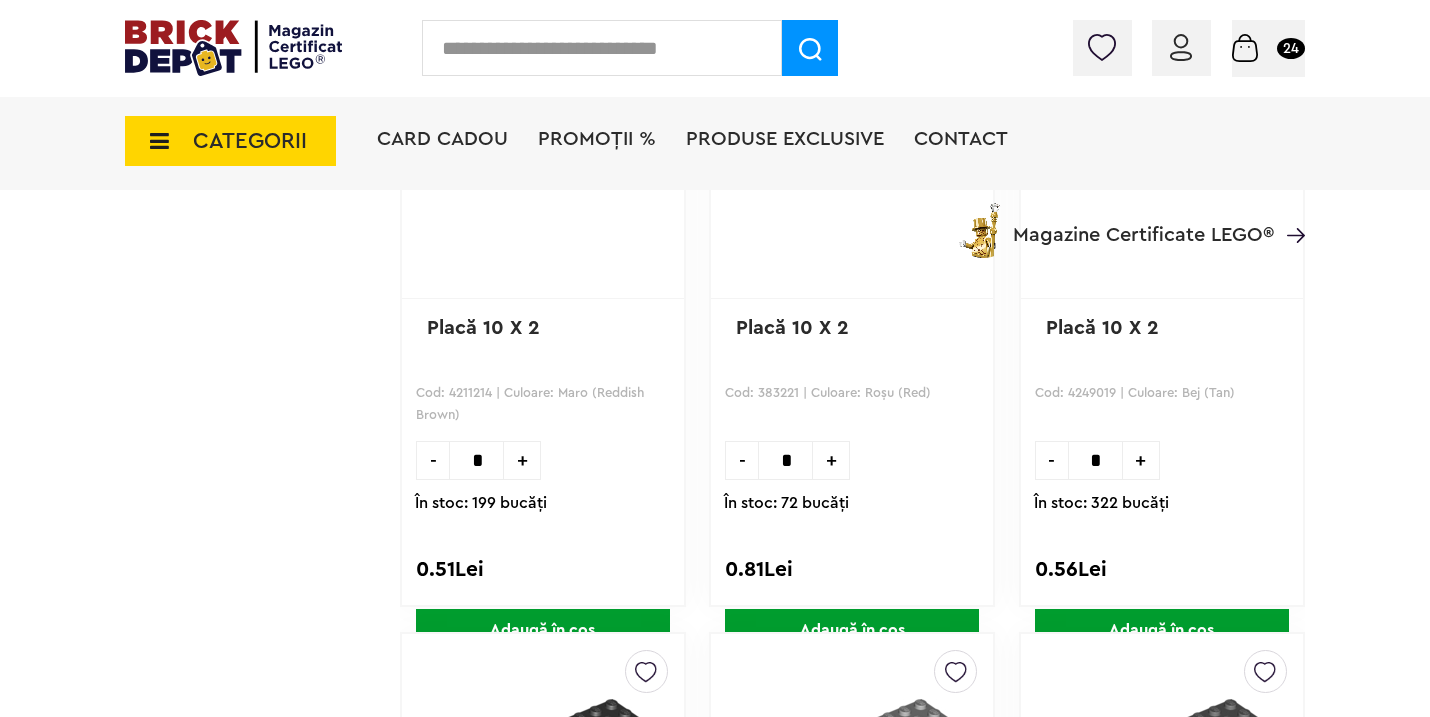 click on "+" at bounding box center [522, 460] 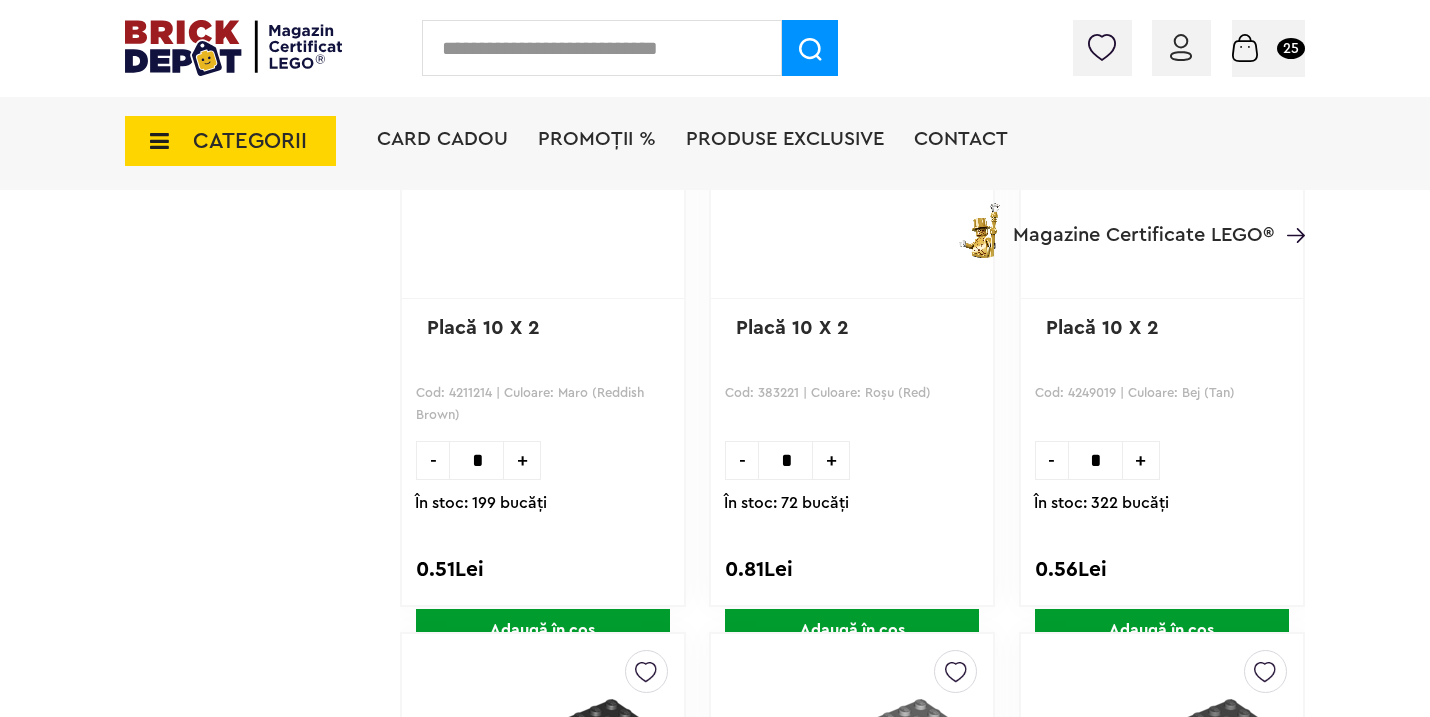 click at bounding box center (602, 48) 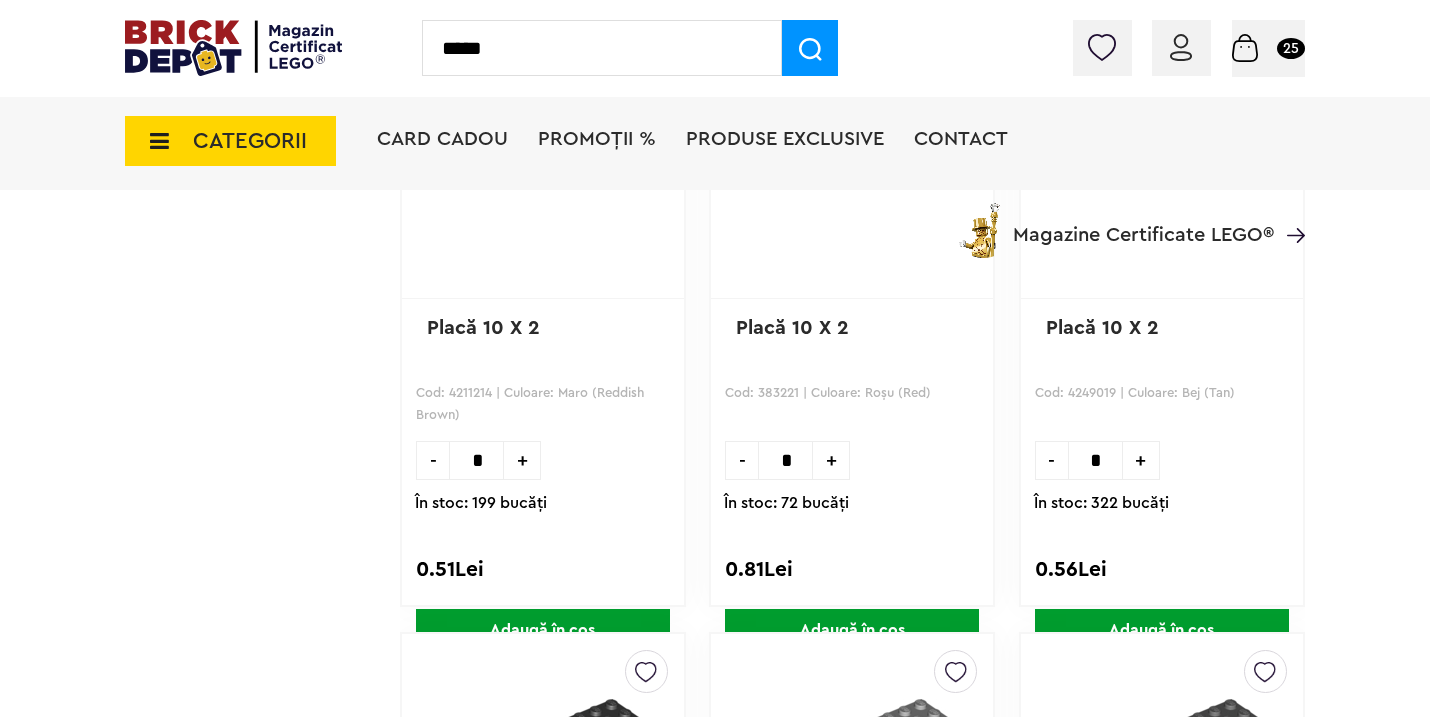 type on "*****" 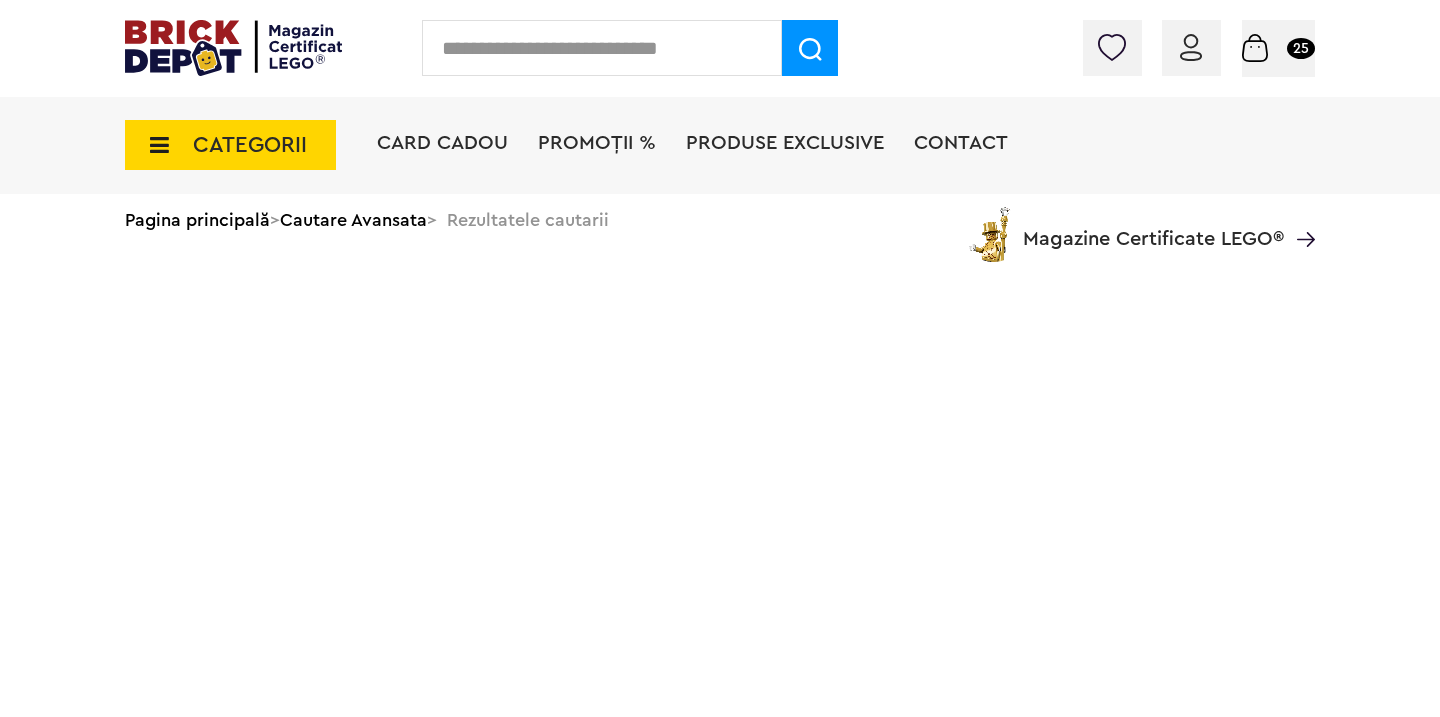 scroll, scrollTop: 0, scrollLeft: 0, axis: both 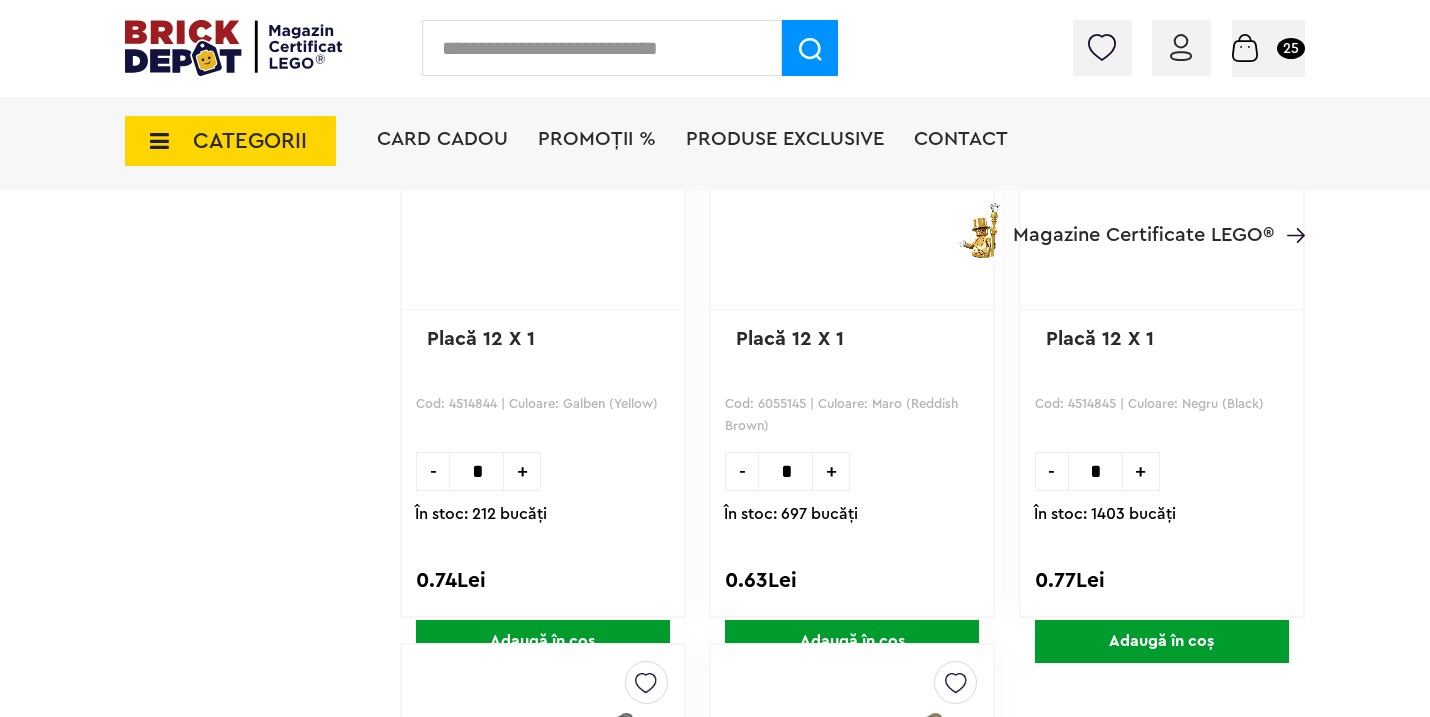 click on "+" at bounding box center [831, 471] 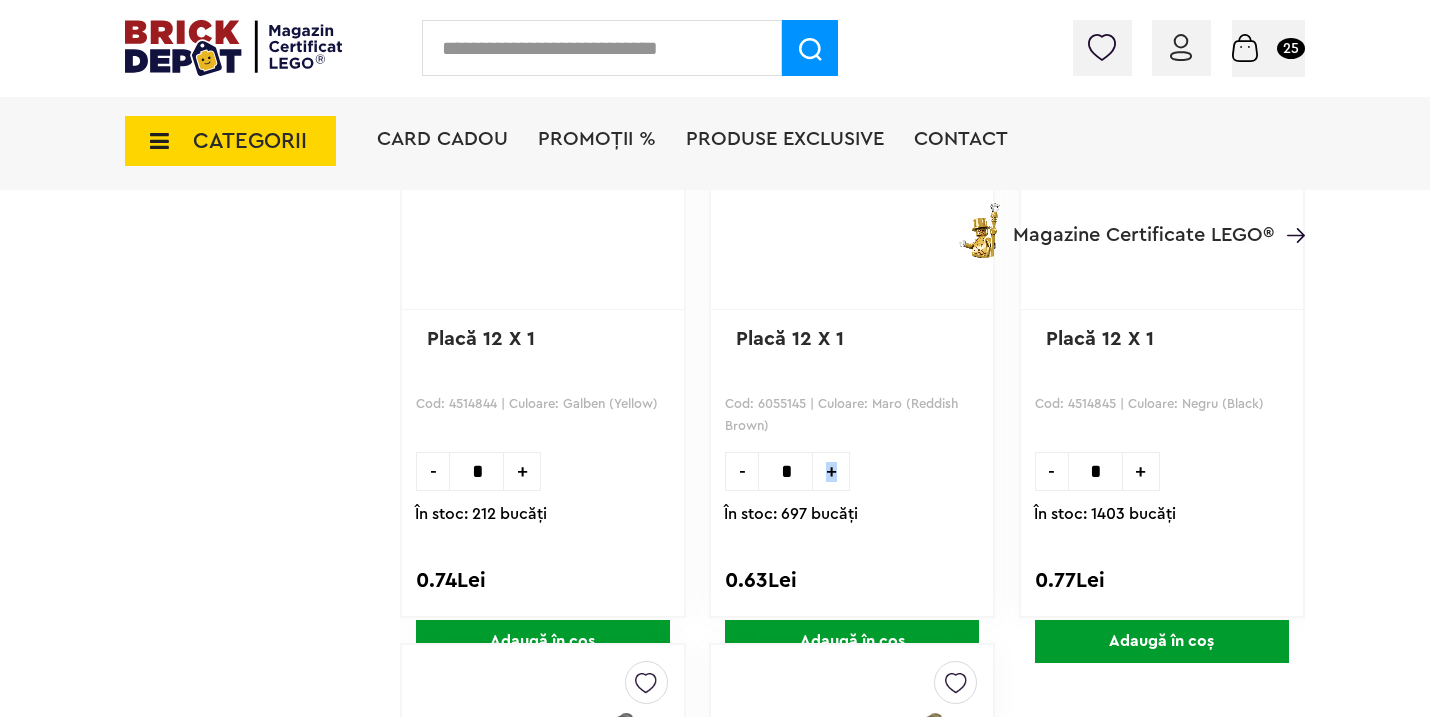 click on "+" at bounding box center [831, 471] 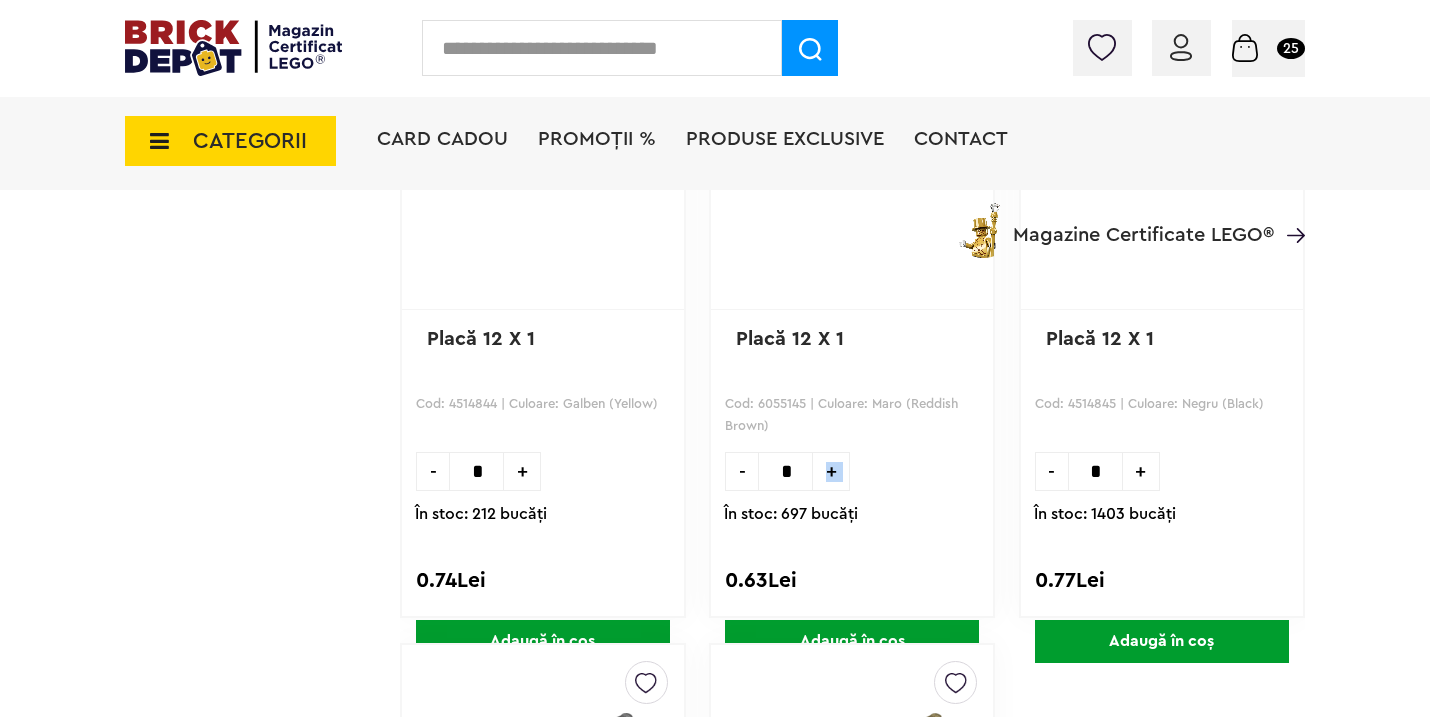 click on "+" at bounding box center [831, 471] 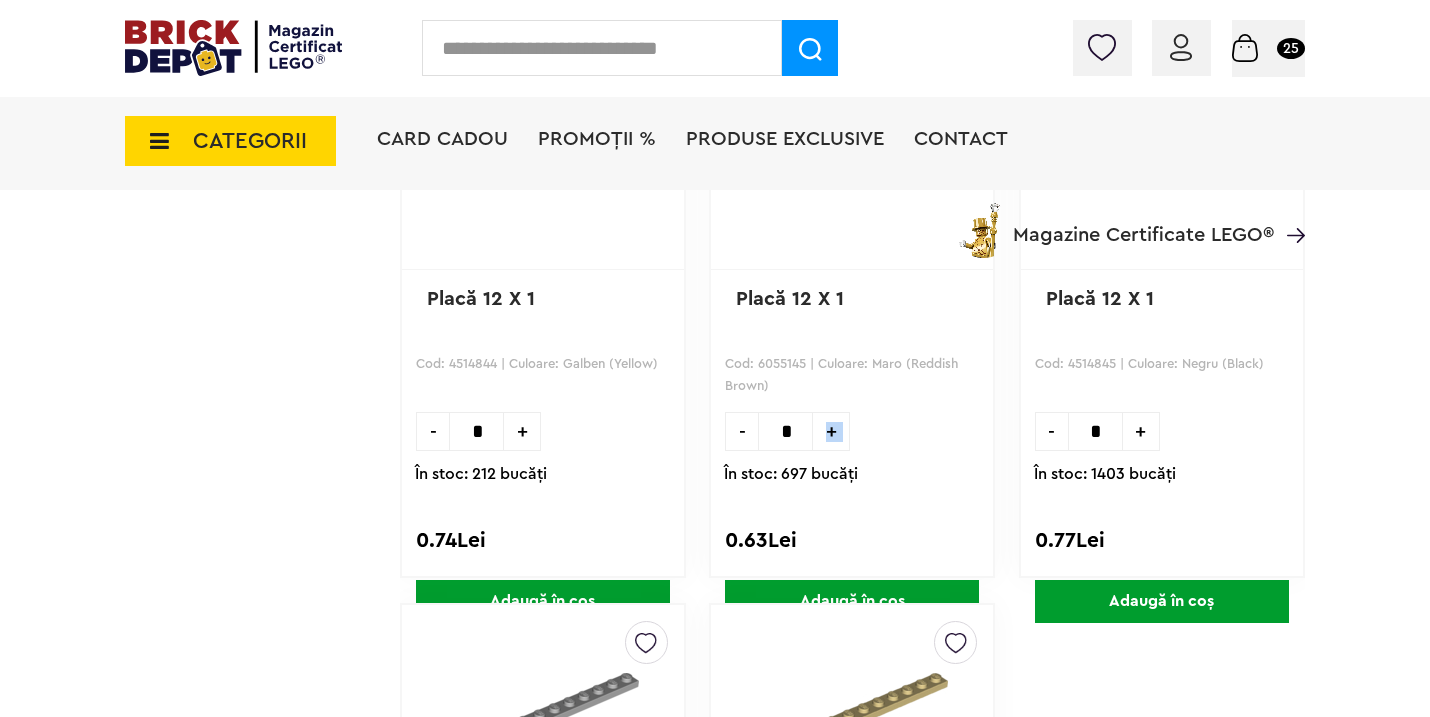 scroll, scrollTop: 1753, scrollLeft: 0, axis: vertical 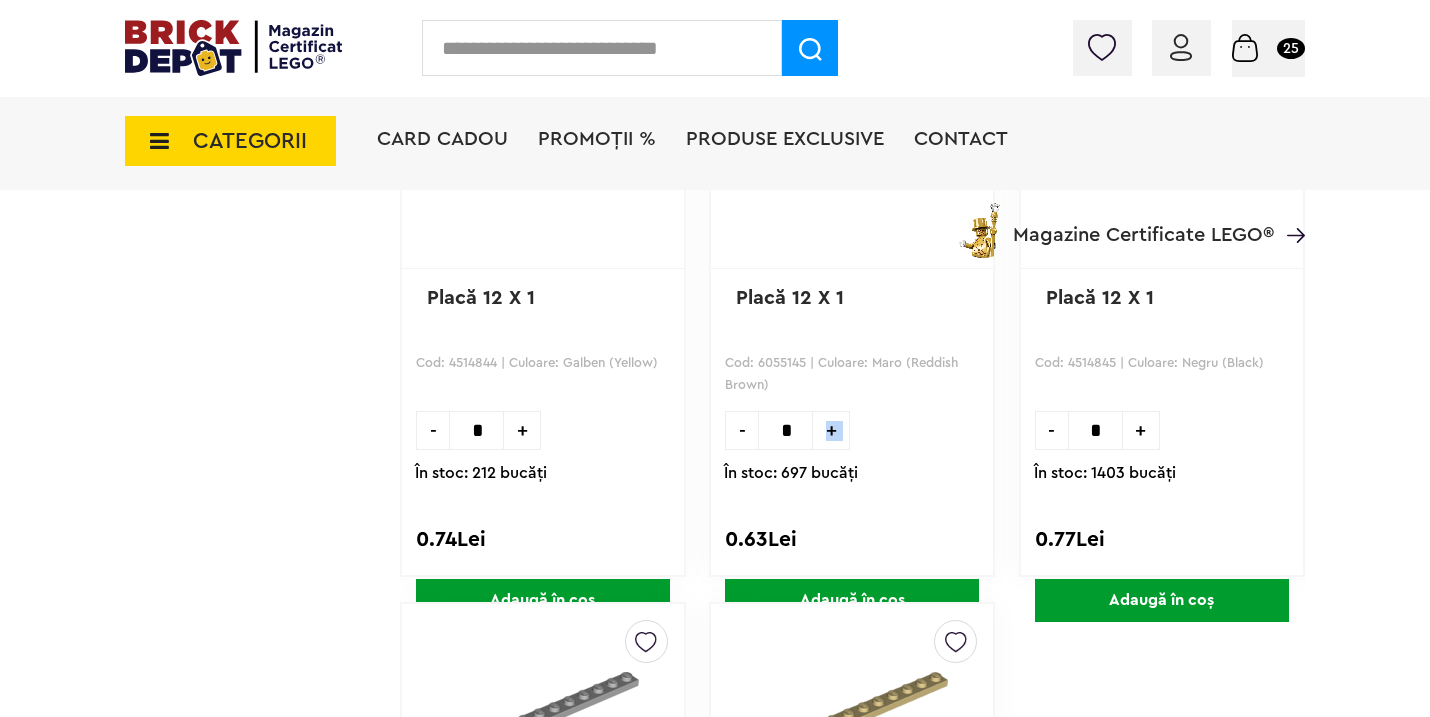 click on "Adaugă în coș" at bounding box center (852, 600) 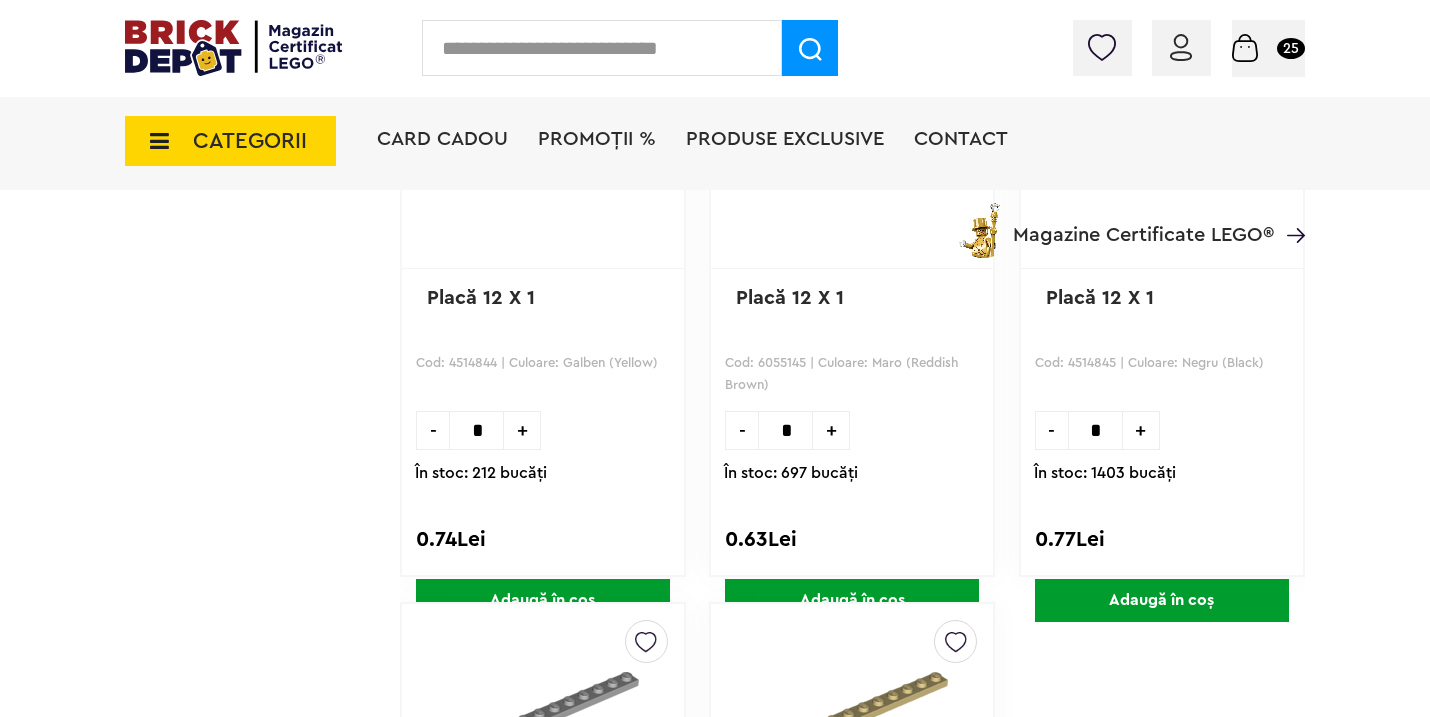 click at bounding box center [602, 48] 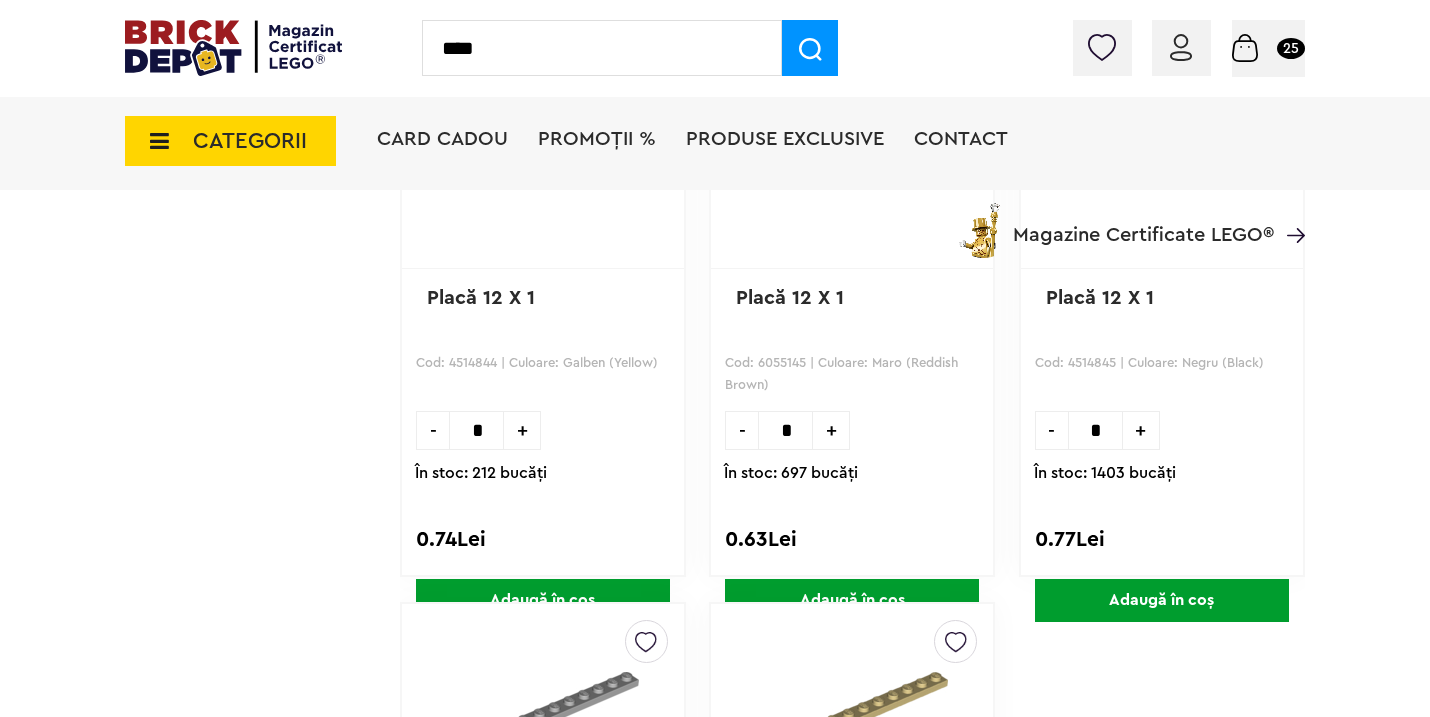 type on "****" 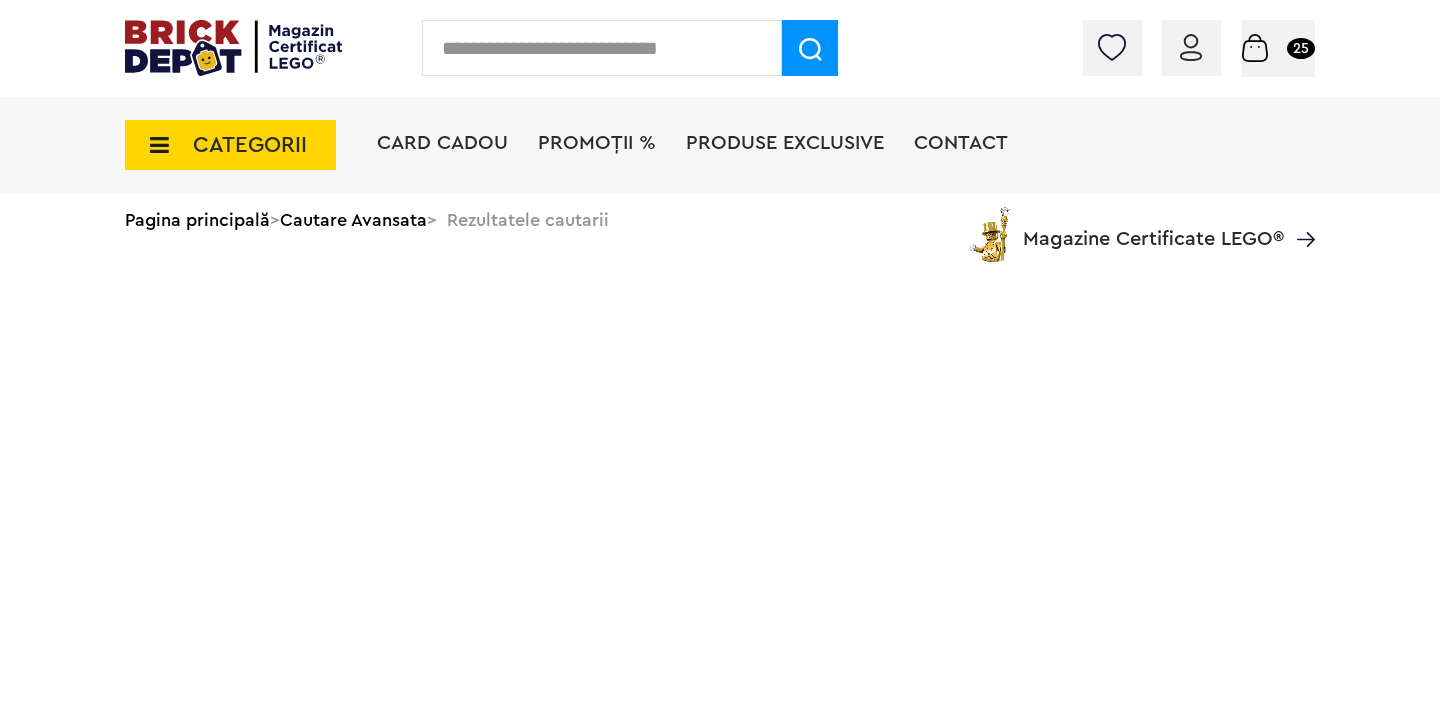 scroll, scrollTop: 0, scrollLeft: 0, axis: both 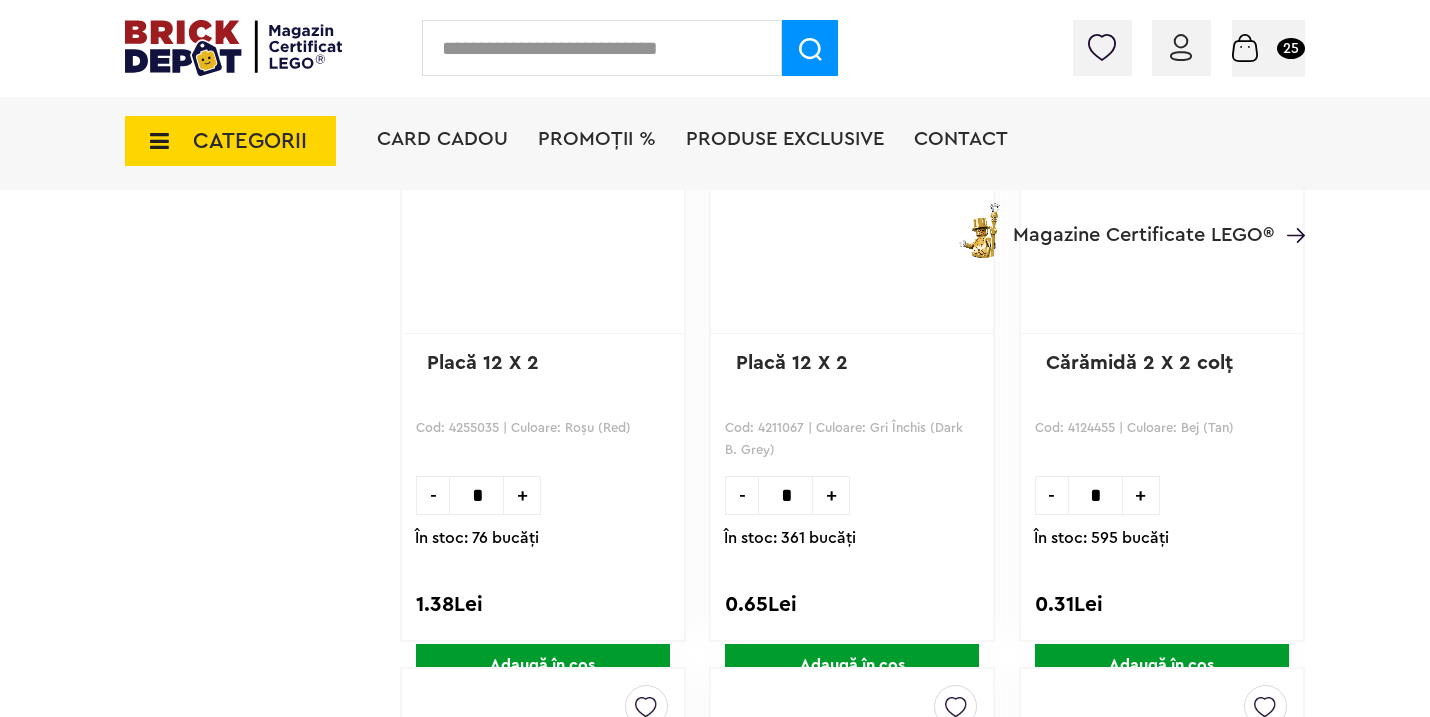 click on "+" at bounding box center [831, 495] 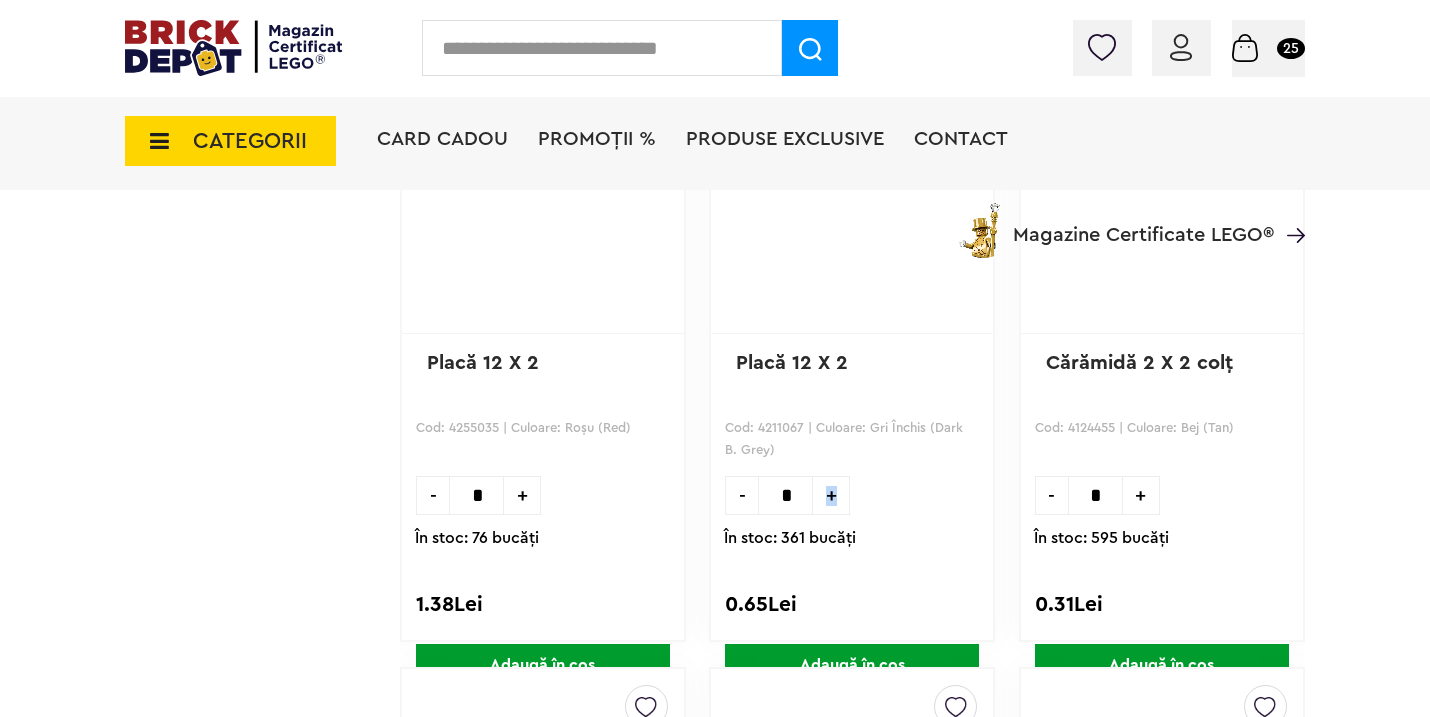 scroll, scrollTop: 2399, scrollLeft: 0, axis: vertical 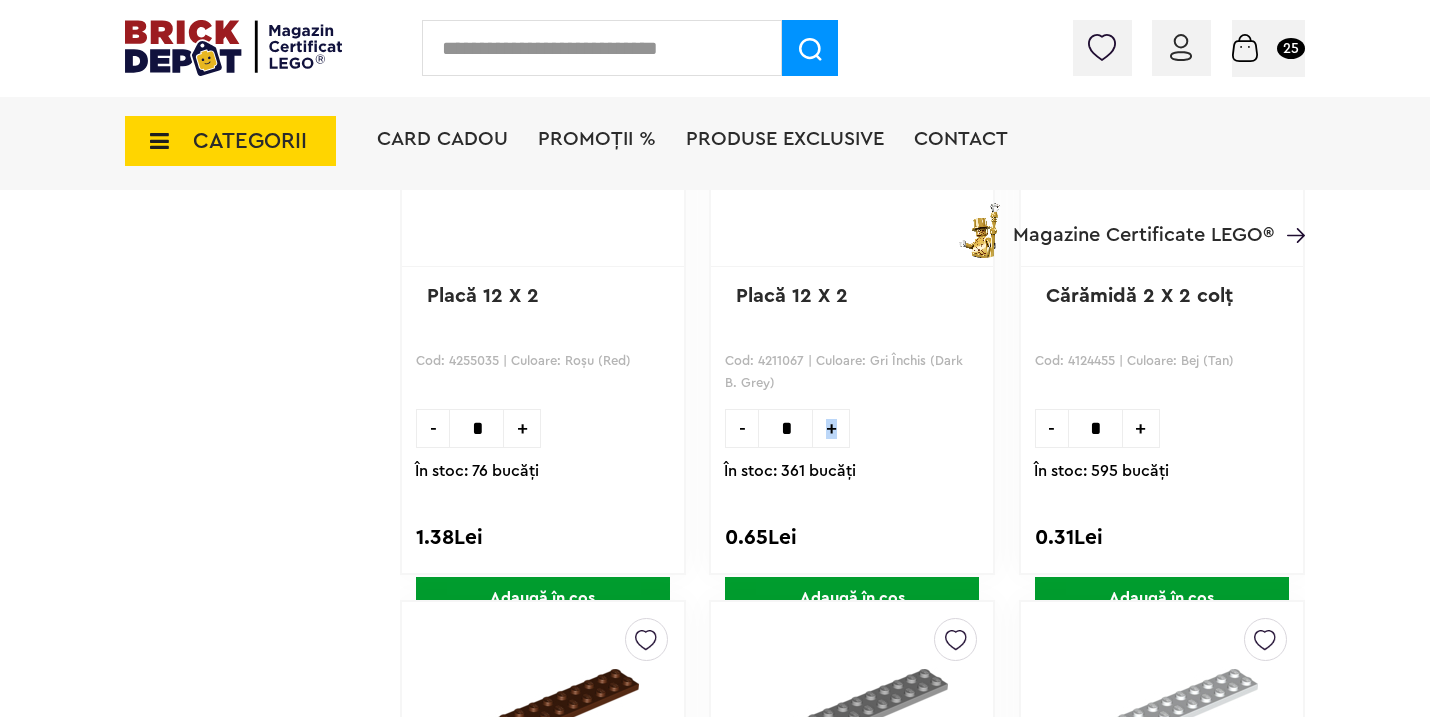 click on "Adaugă în coș" at bounding box center [852, 598] 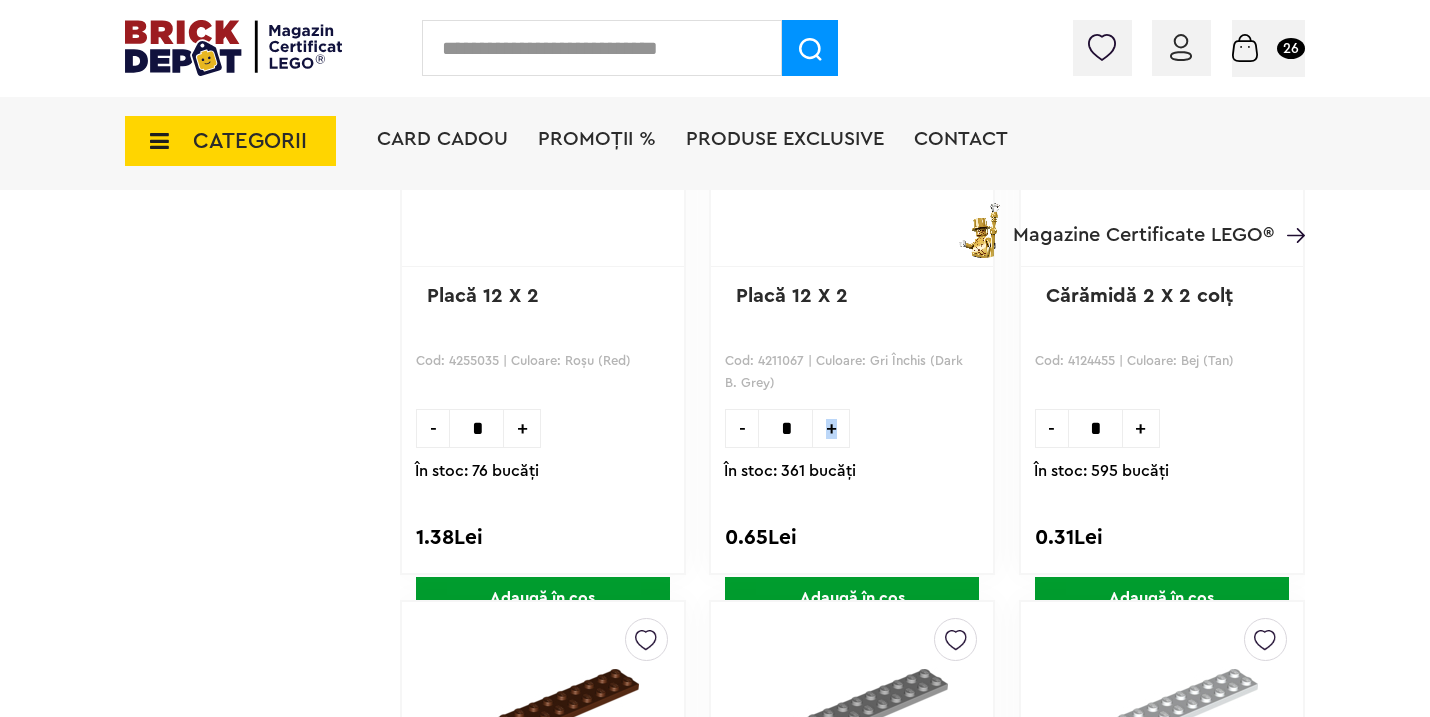 click at bounding box center [602, 48] 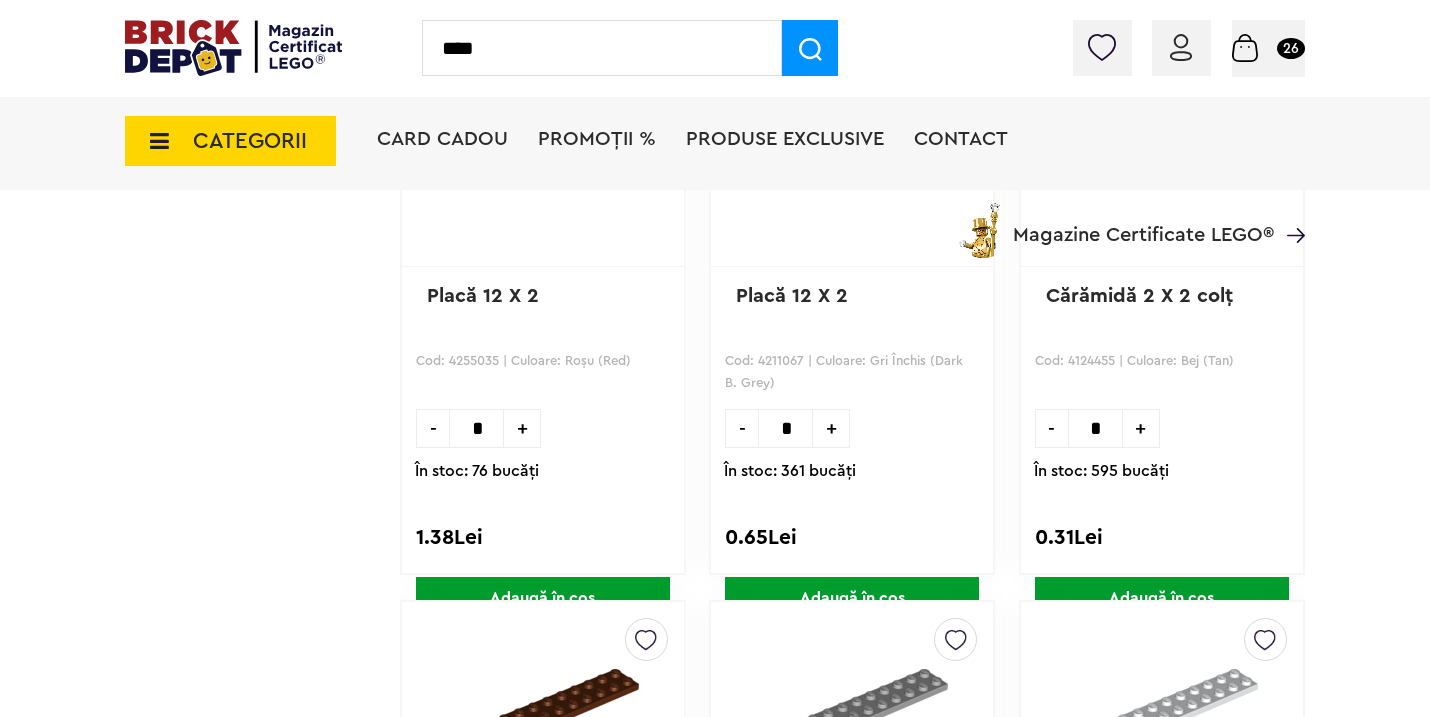 type on "****" 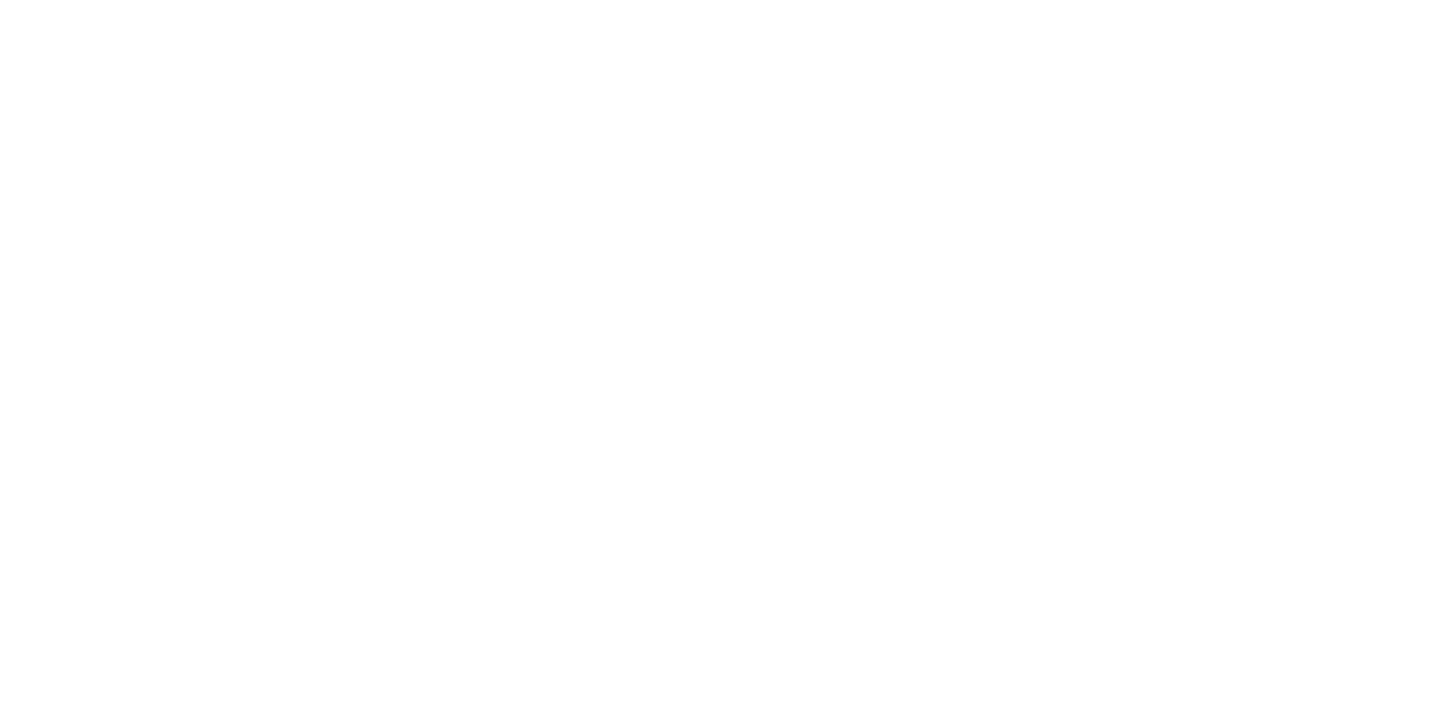 scroll, scrollTop: 0, scrollLeft: 0, axis: both 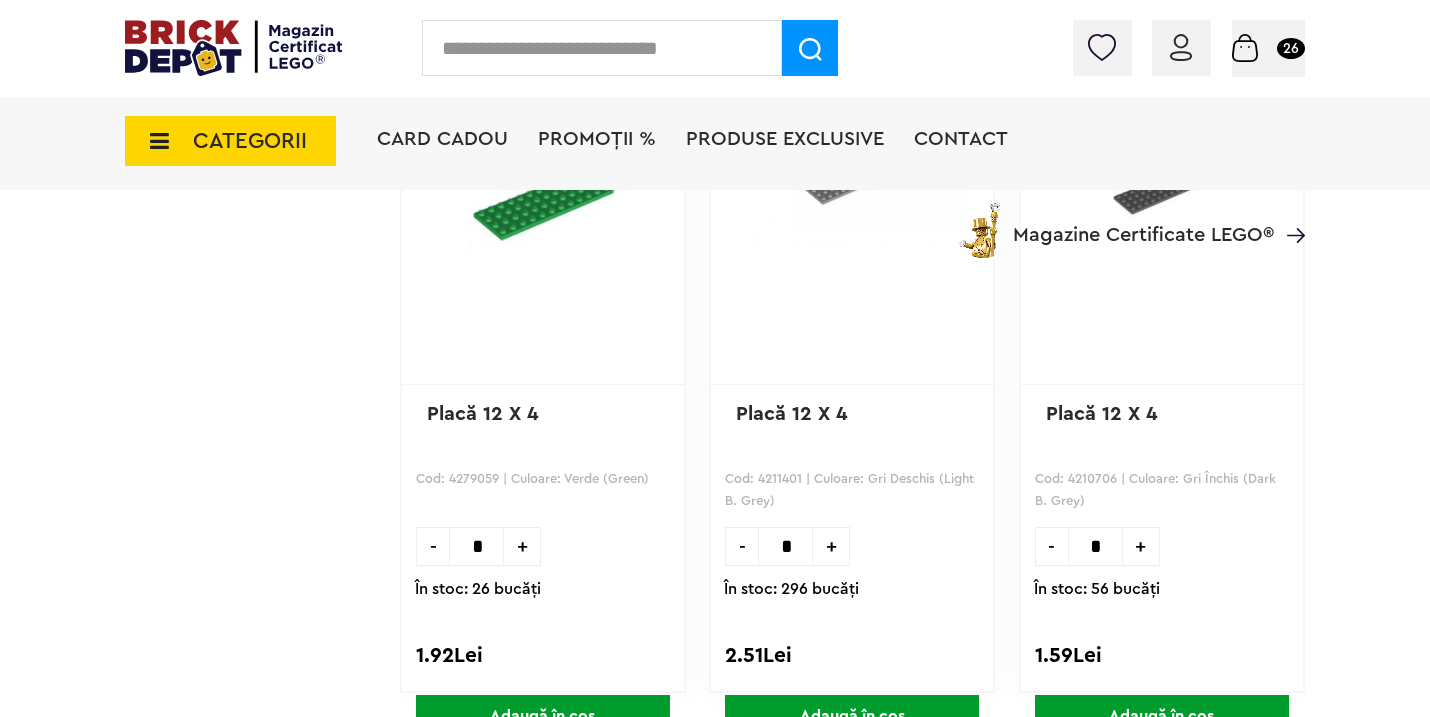 click on "+" at bounding box center (1141, 546) 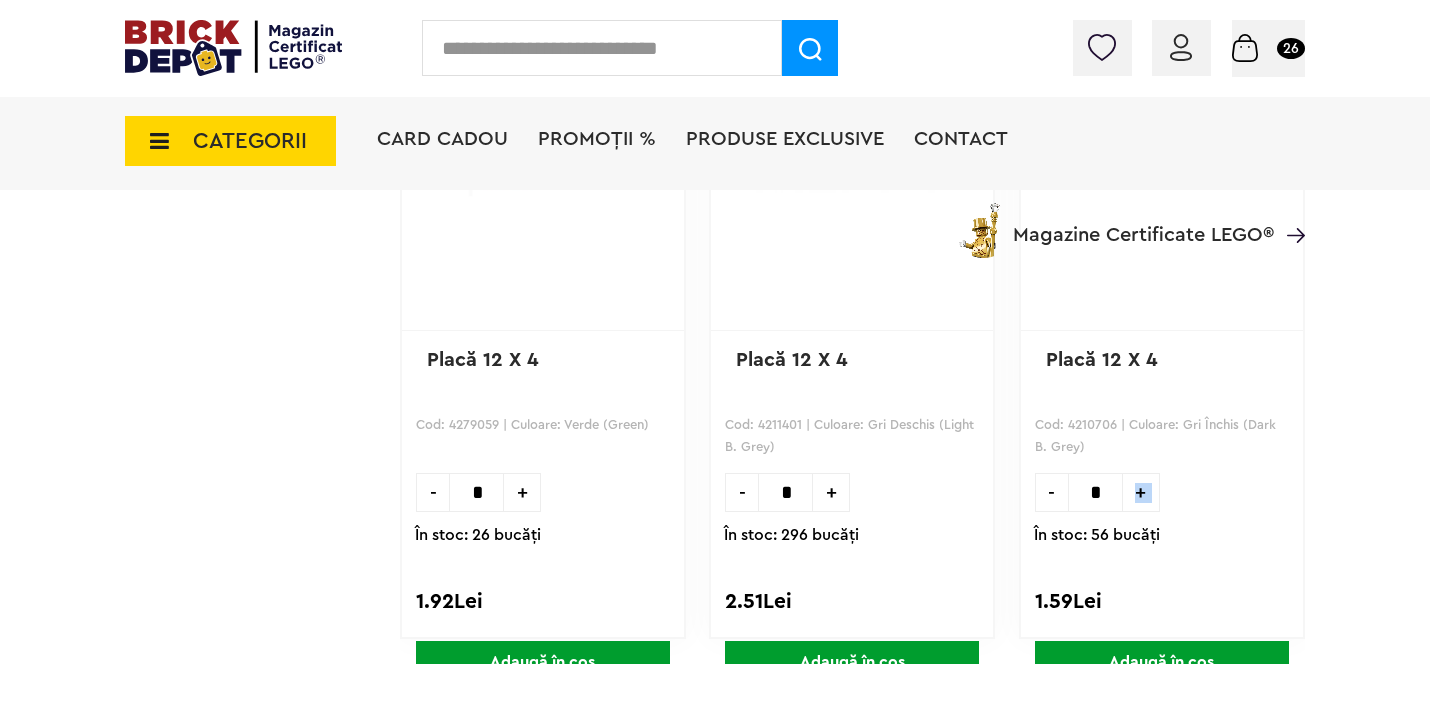 scroll, scrollTop: 1701, scrollLeft: 0, axis: vertical 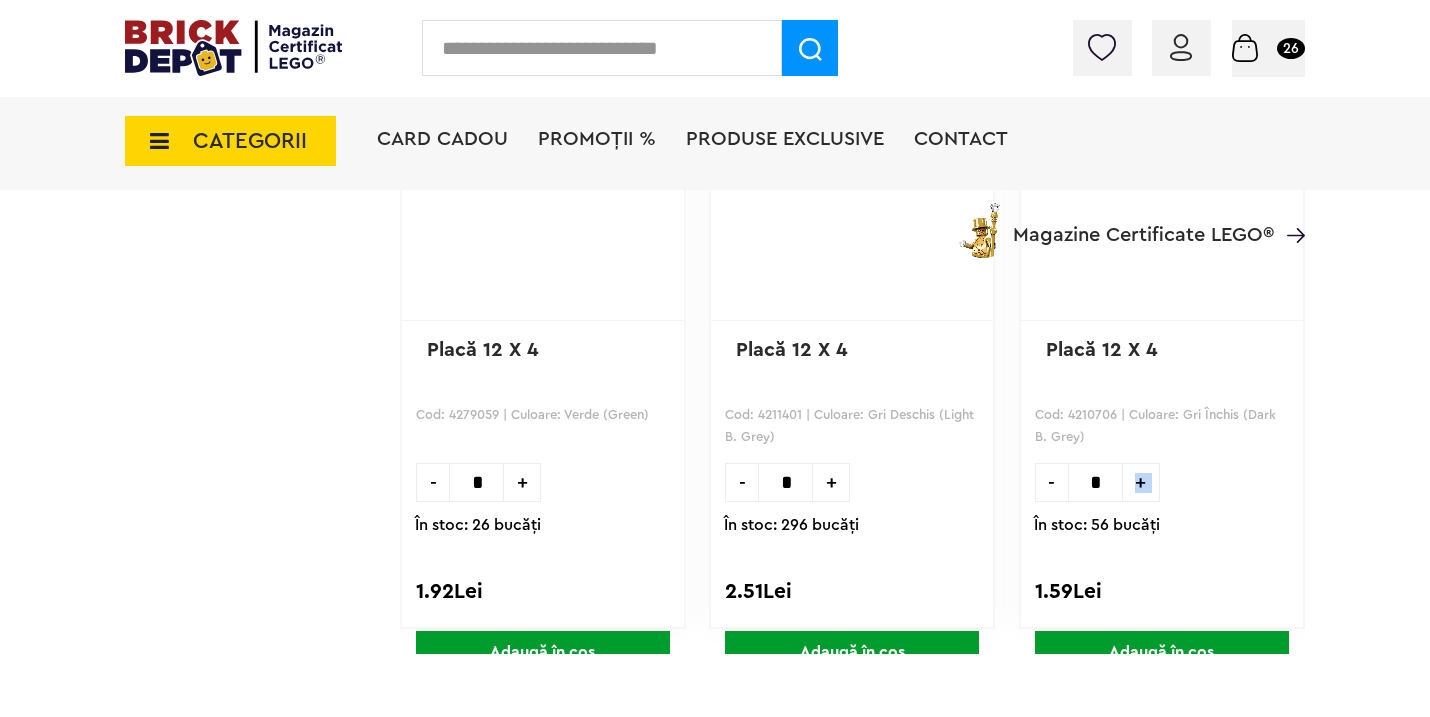 click on "Adaugă în coș" at bounding box center [1162, 652] 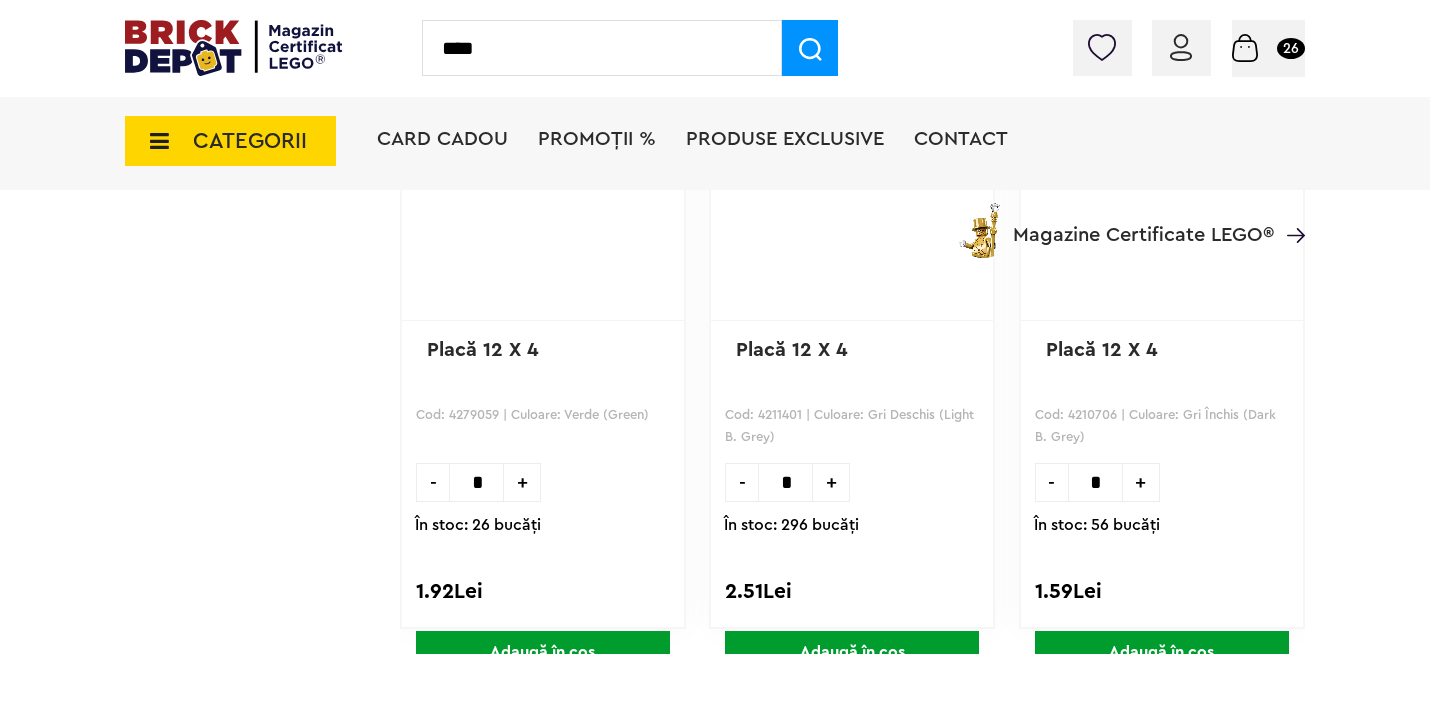type on "****" 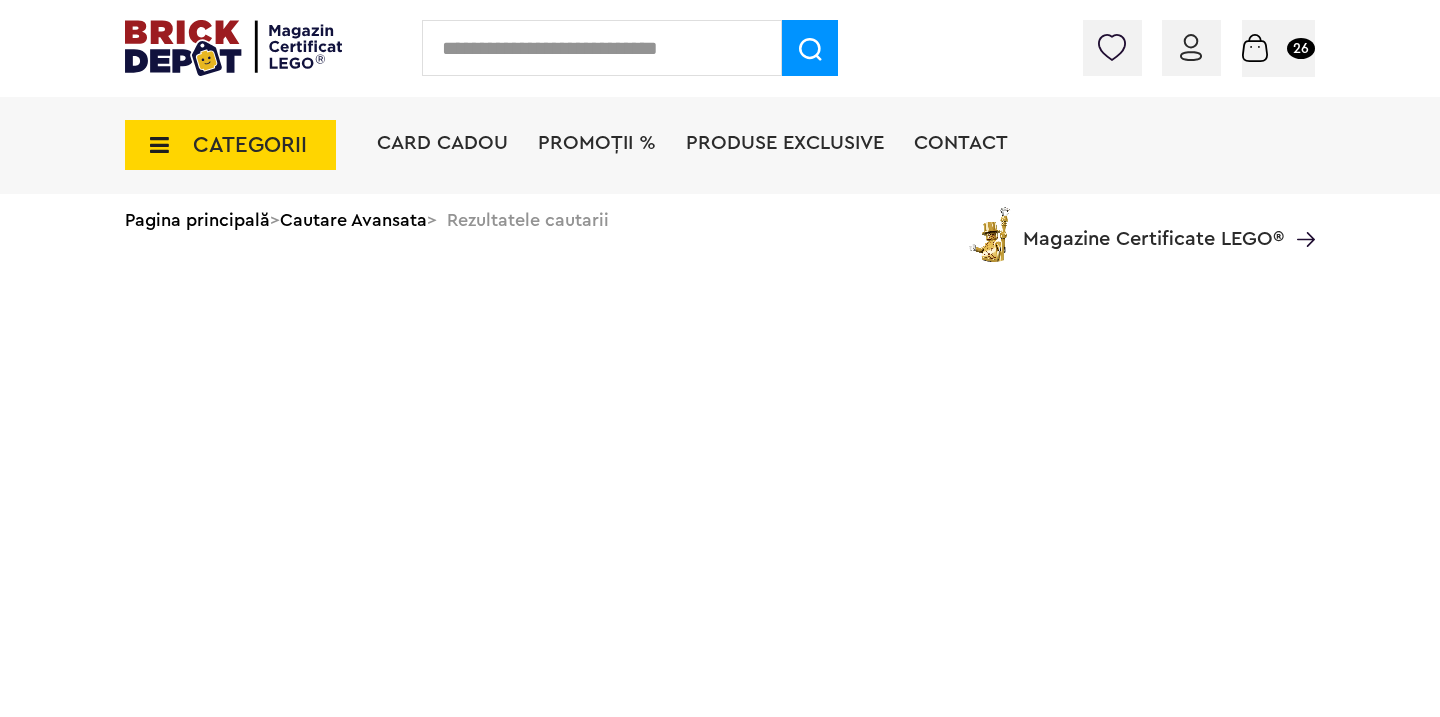 scroll, scrollTop: 0, scrollLeft: 0, axis: both 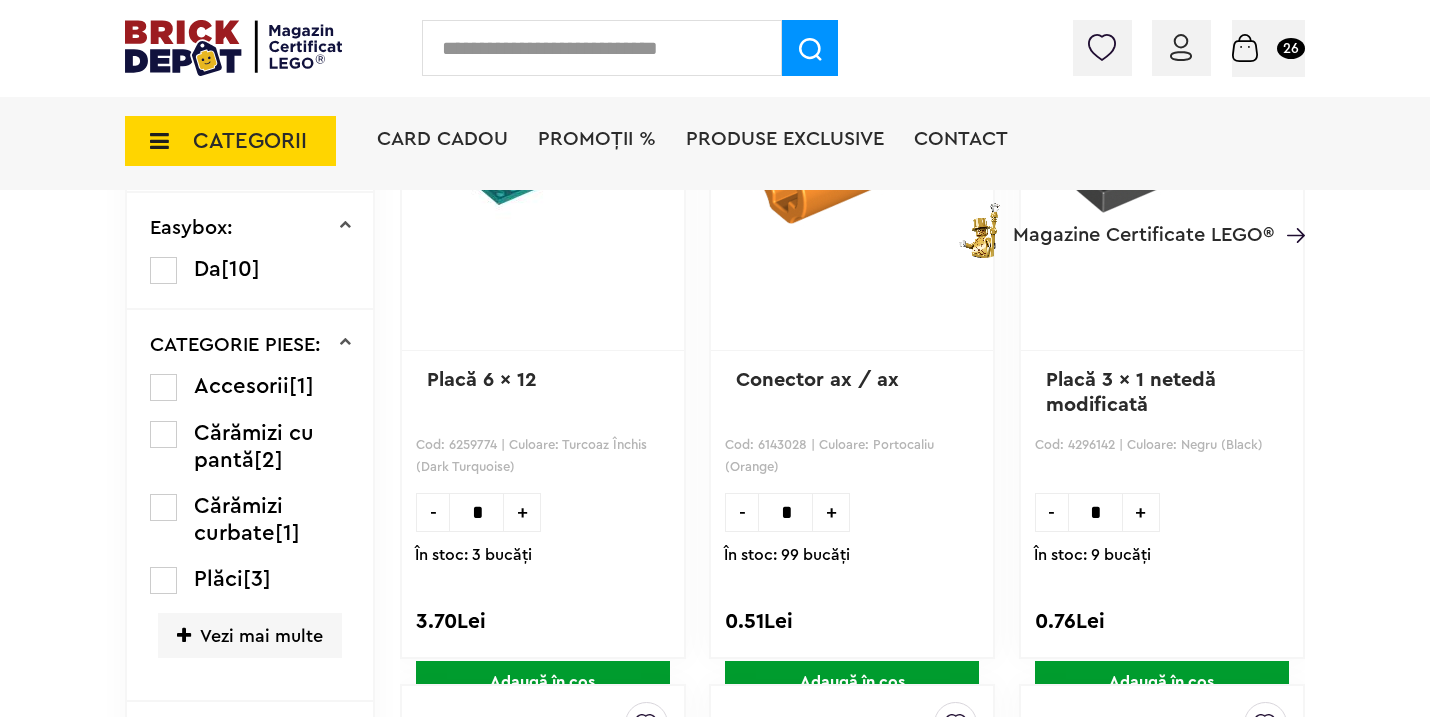 click on "+" at bounding box center (522, 512) 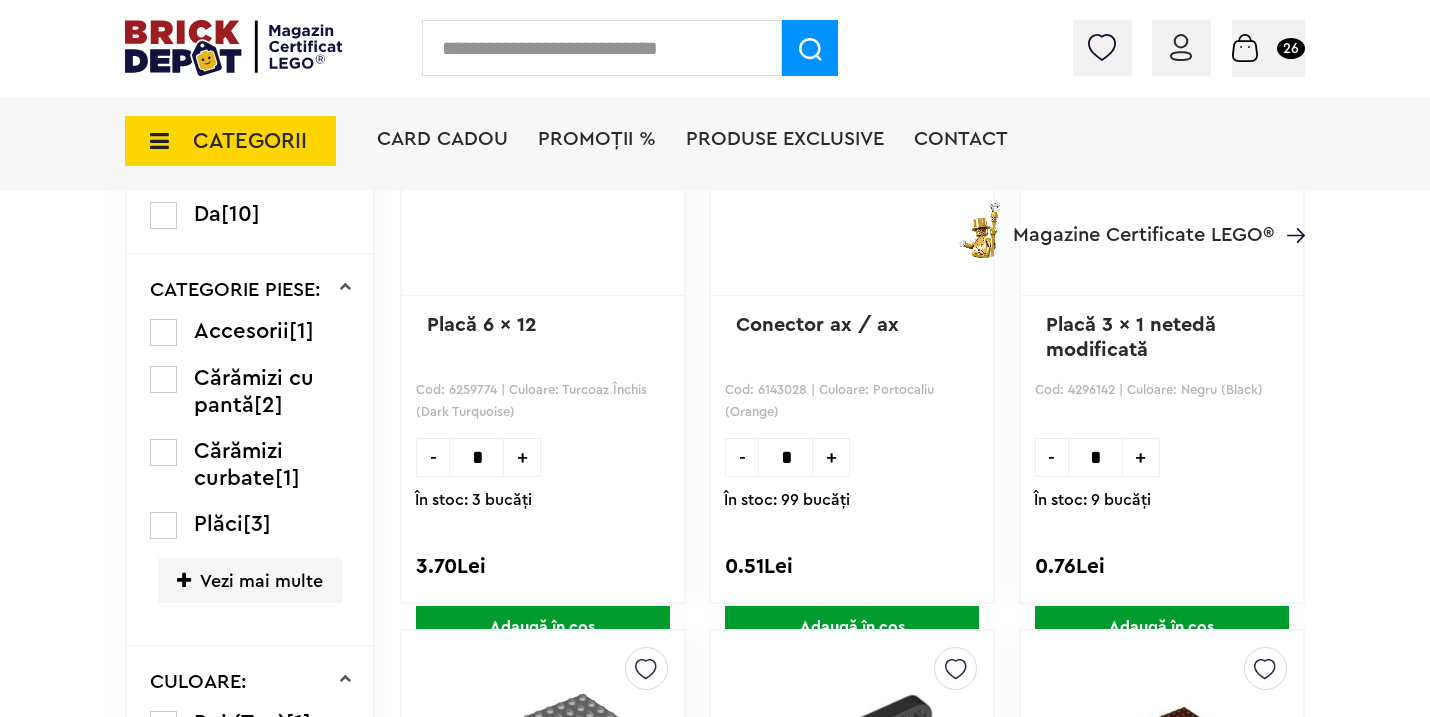 scroll, scrollTop: 471, scrollLeft: 0, axis: vertical 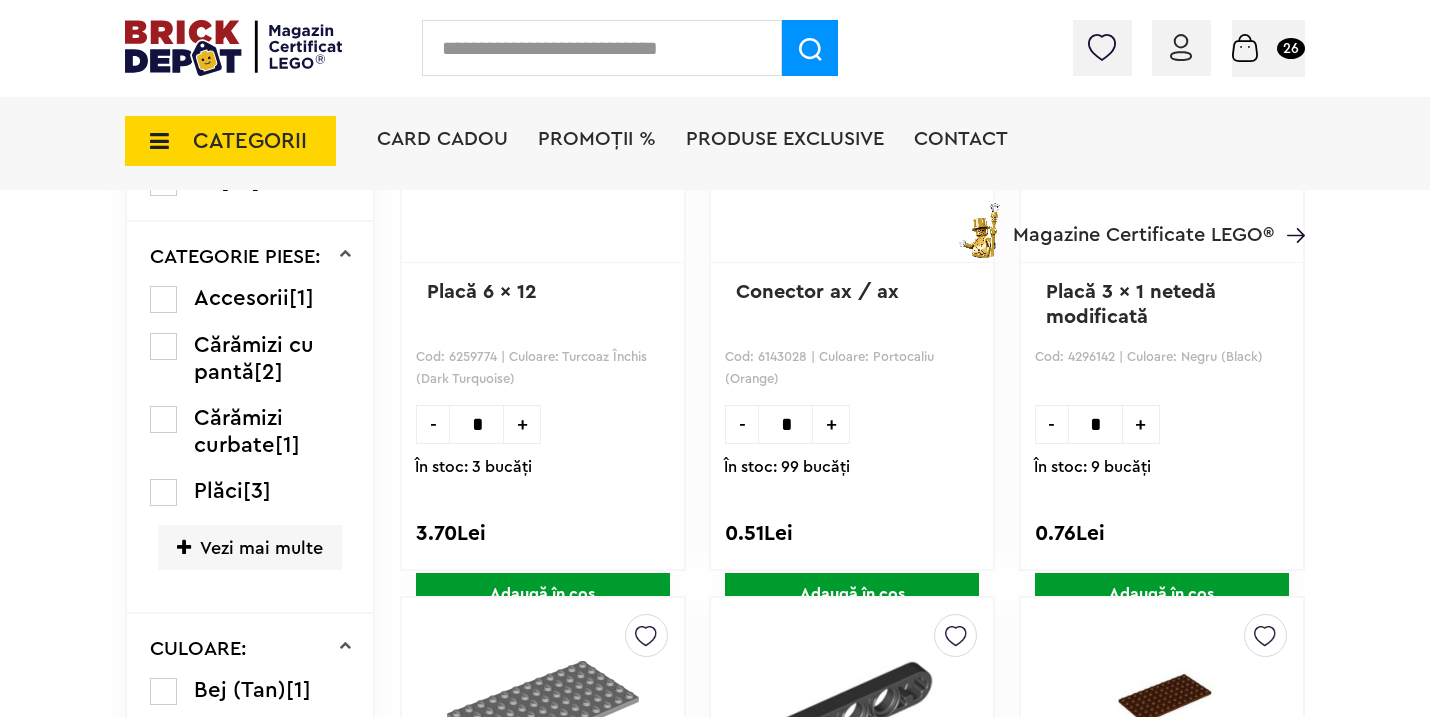 click at bounding box center (602, 48) 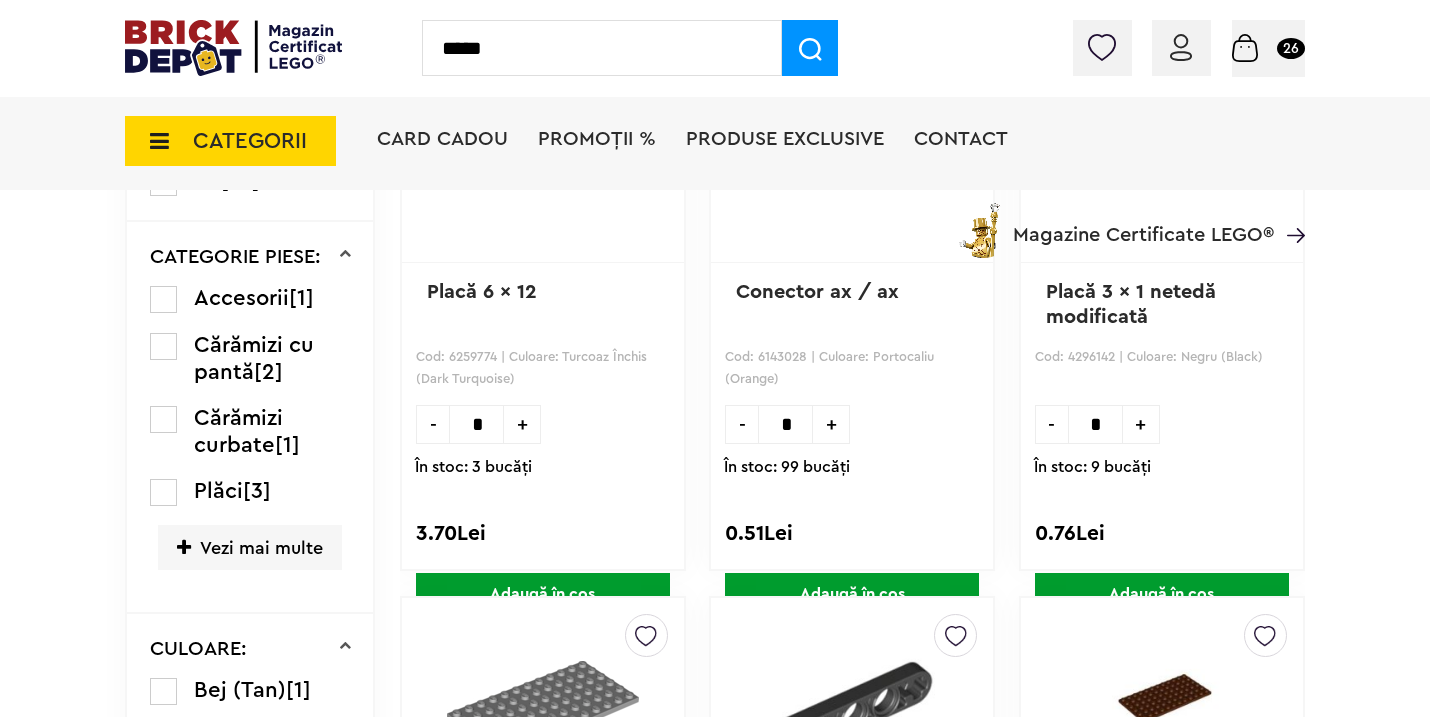 type on "*****" 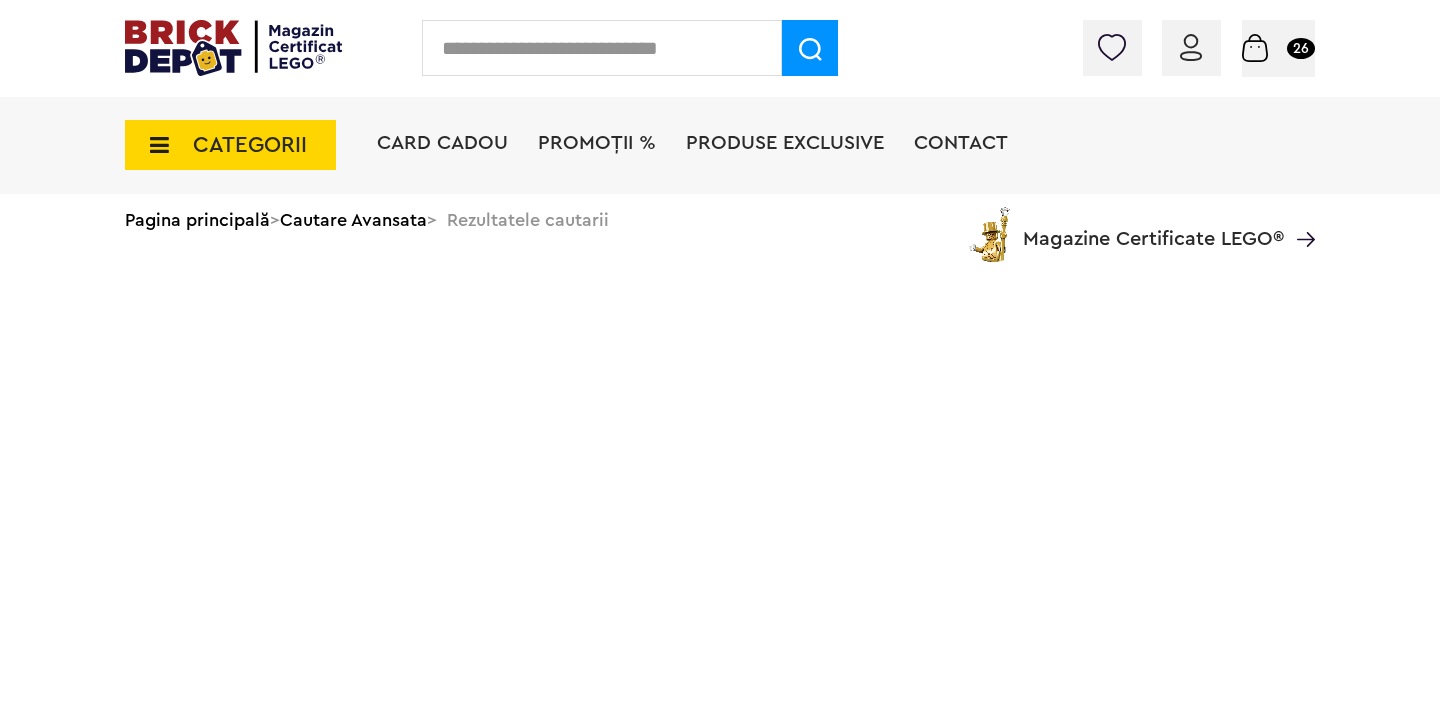 scroll, scrollTop: 0, scrollLeft: 0, axis: both 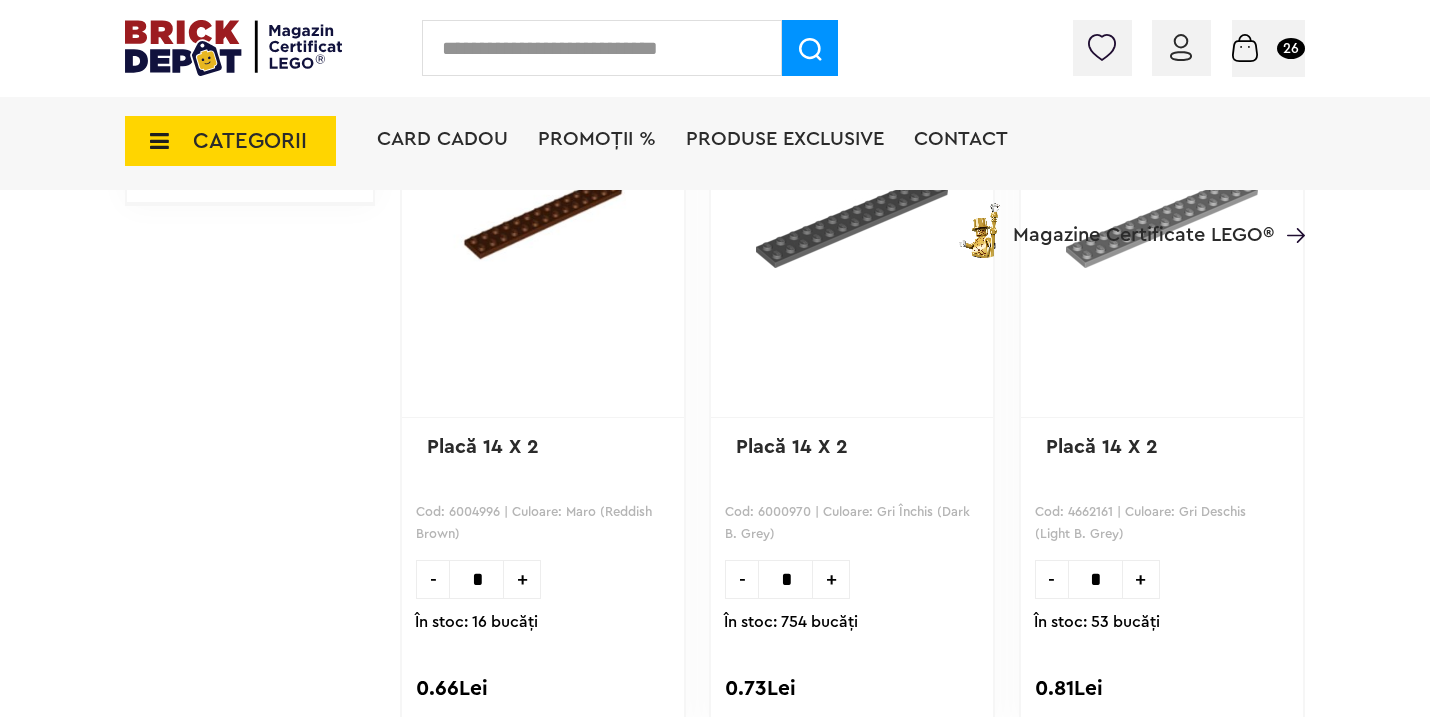 click on "*" at bounding box center [785, 579] 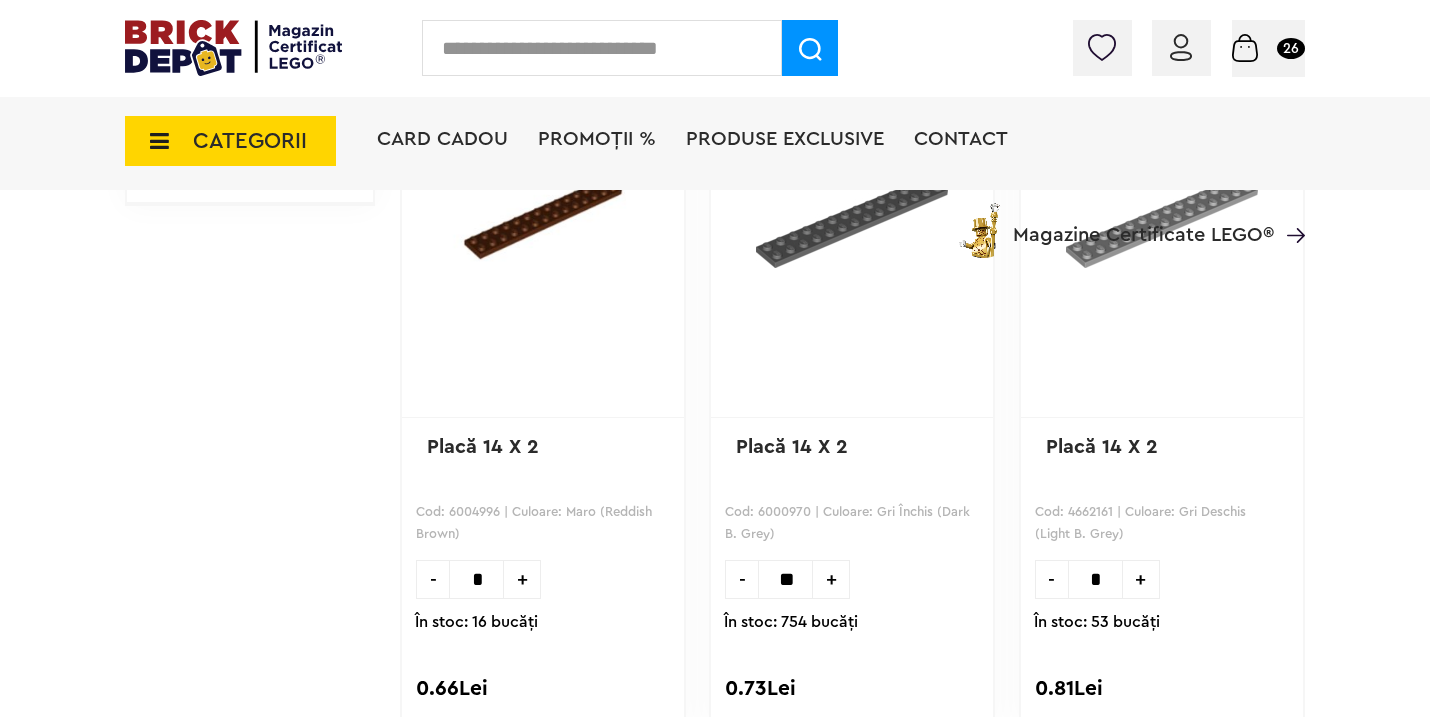 scroll, scrollTop: 0, scrollLeft: 4, axis: horizontal 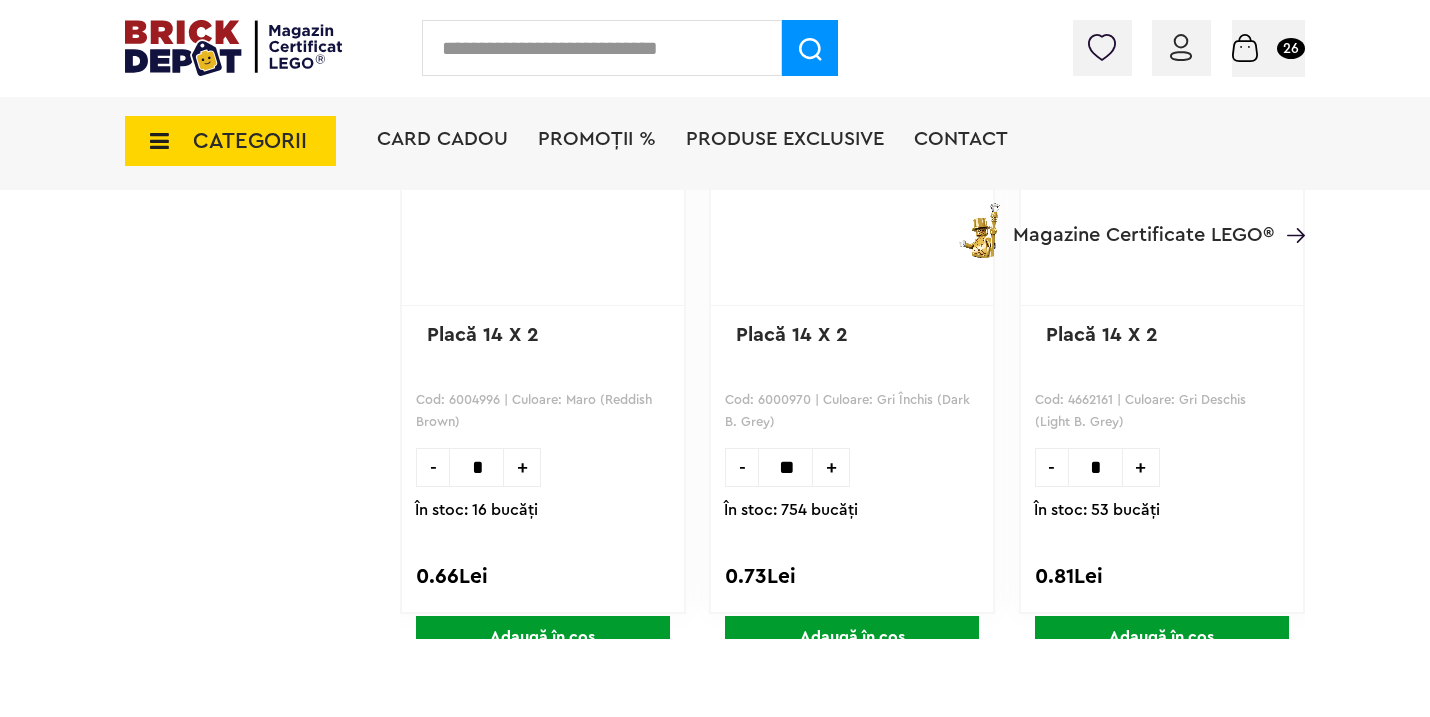 type on "**" 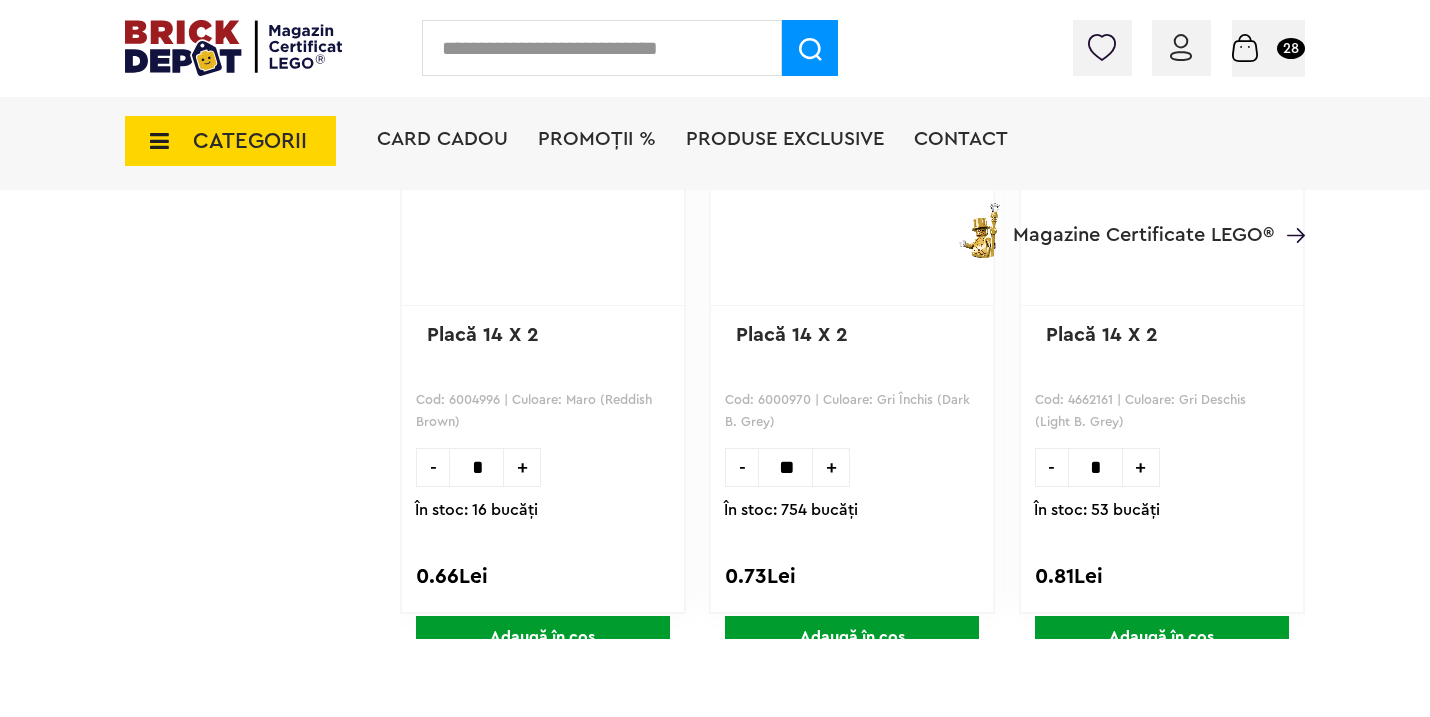 click at bounding box center [602, 48] 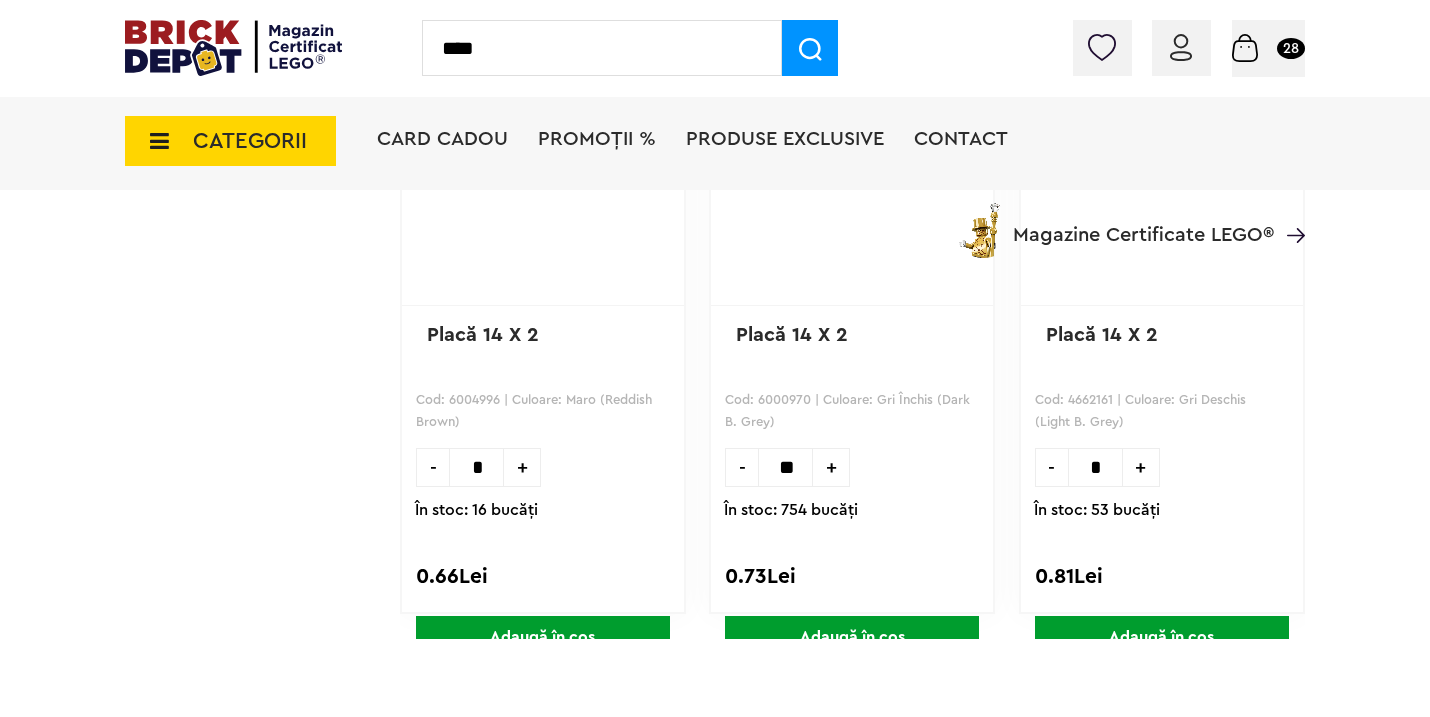 type on "****" 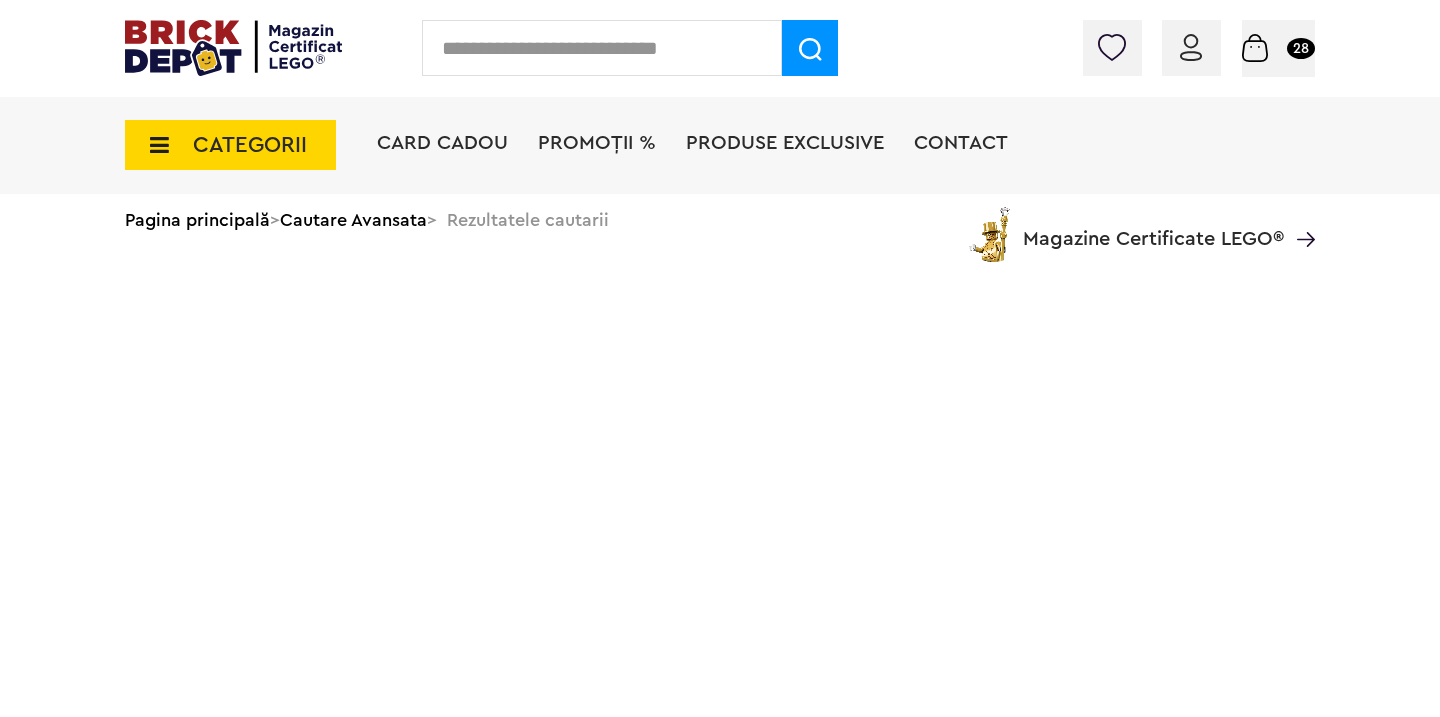 scroll, scrollTop: 0, scrollLeft: 0, axis: both 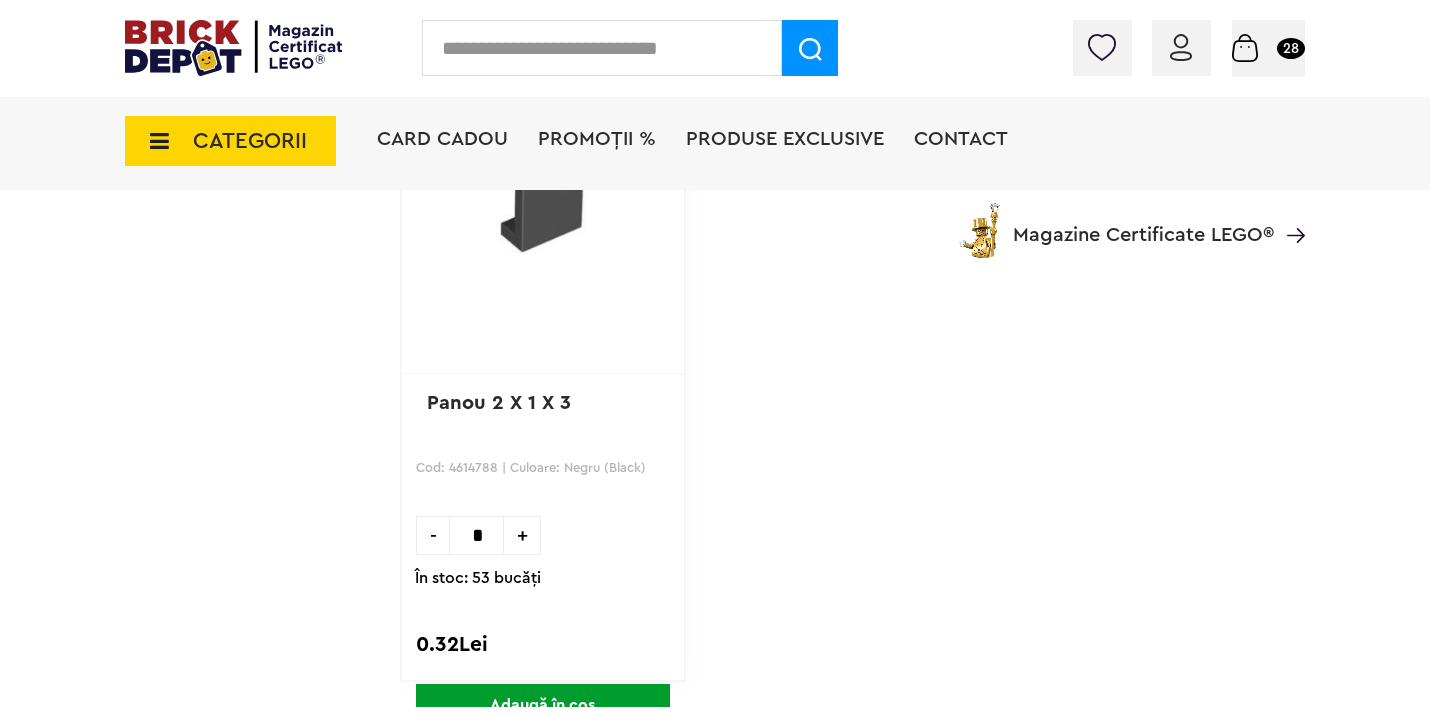 click at bounding box center [1245, 48] 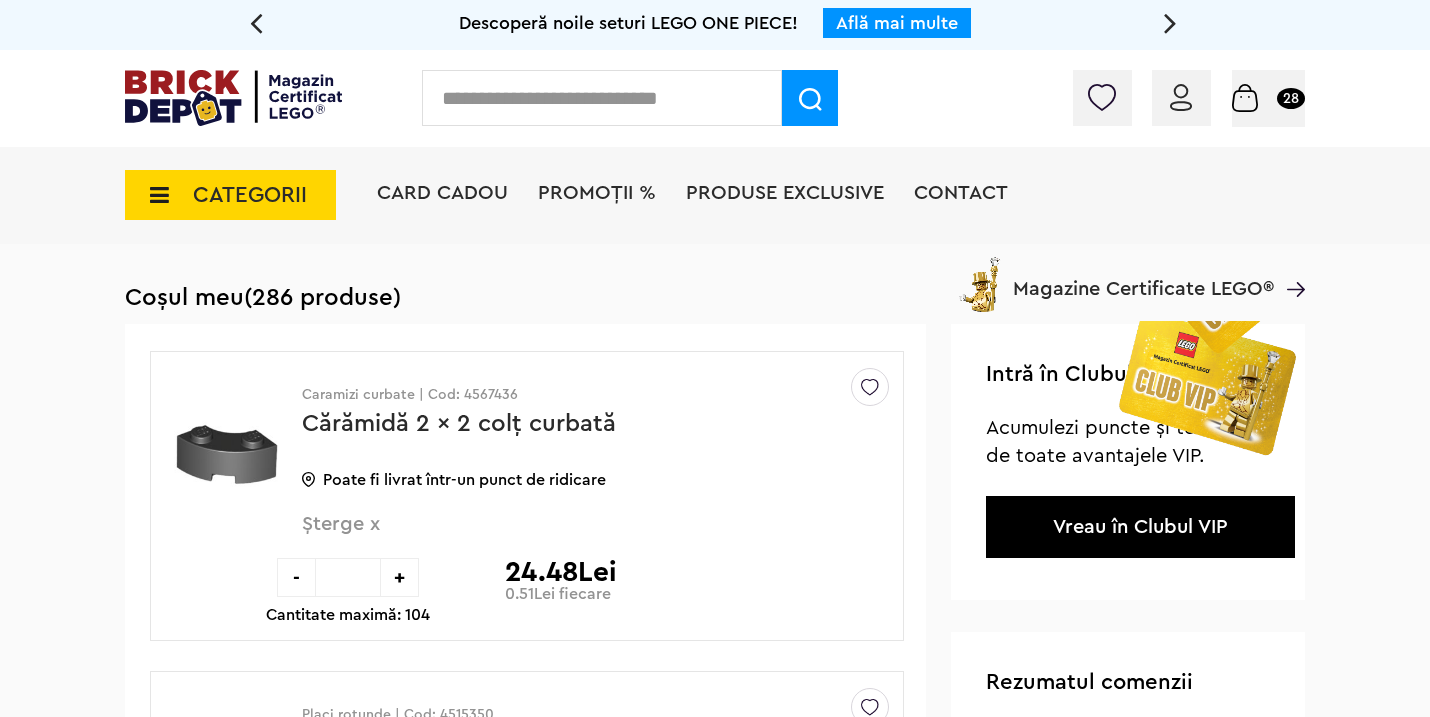 scroll, scrollTop: 0, scrollLeft: 0, axis: both 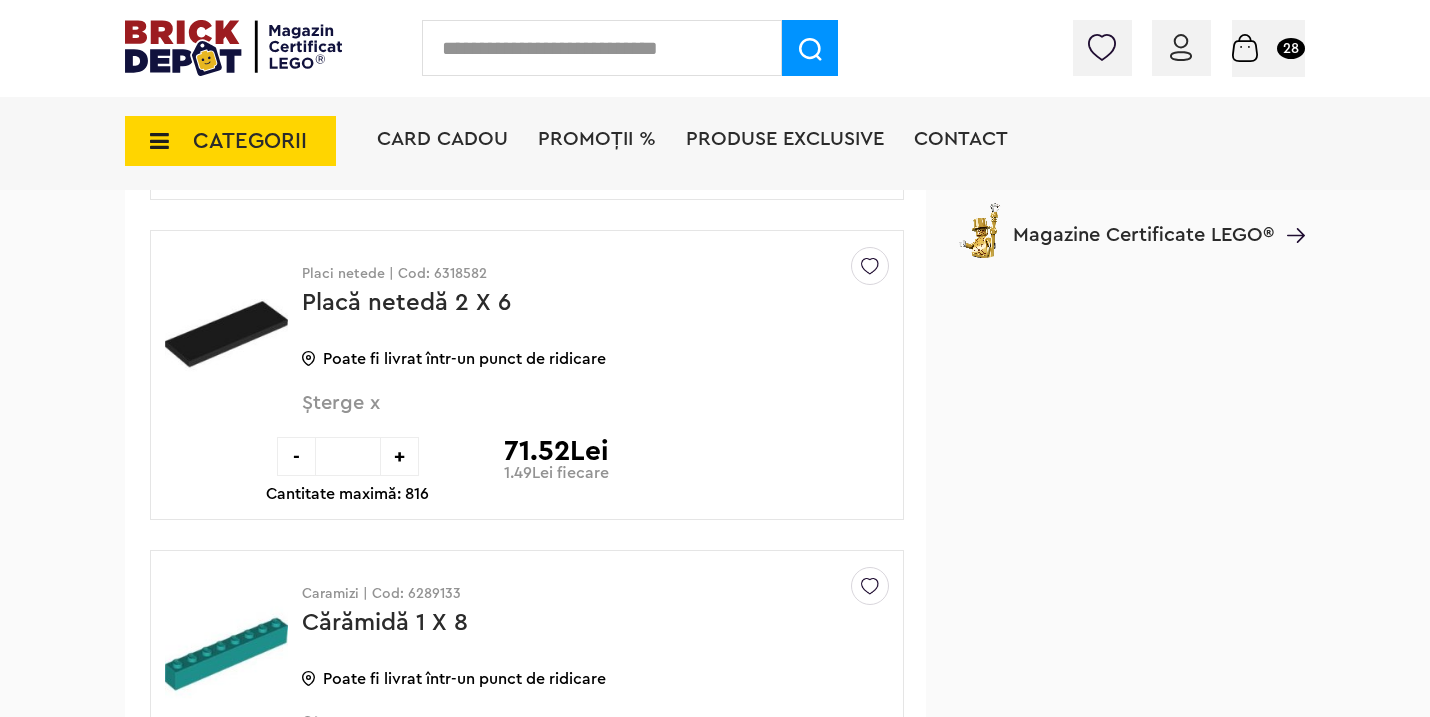 click on "Șterge x" at bounding box center [562, 414] 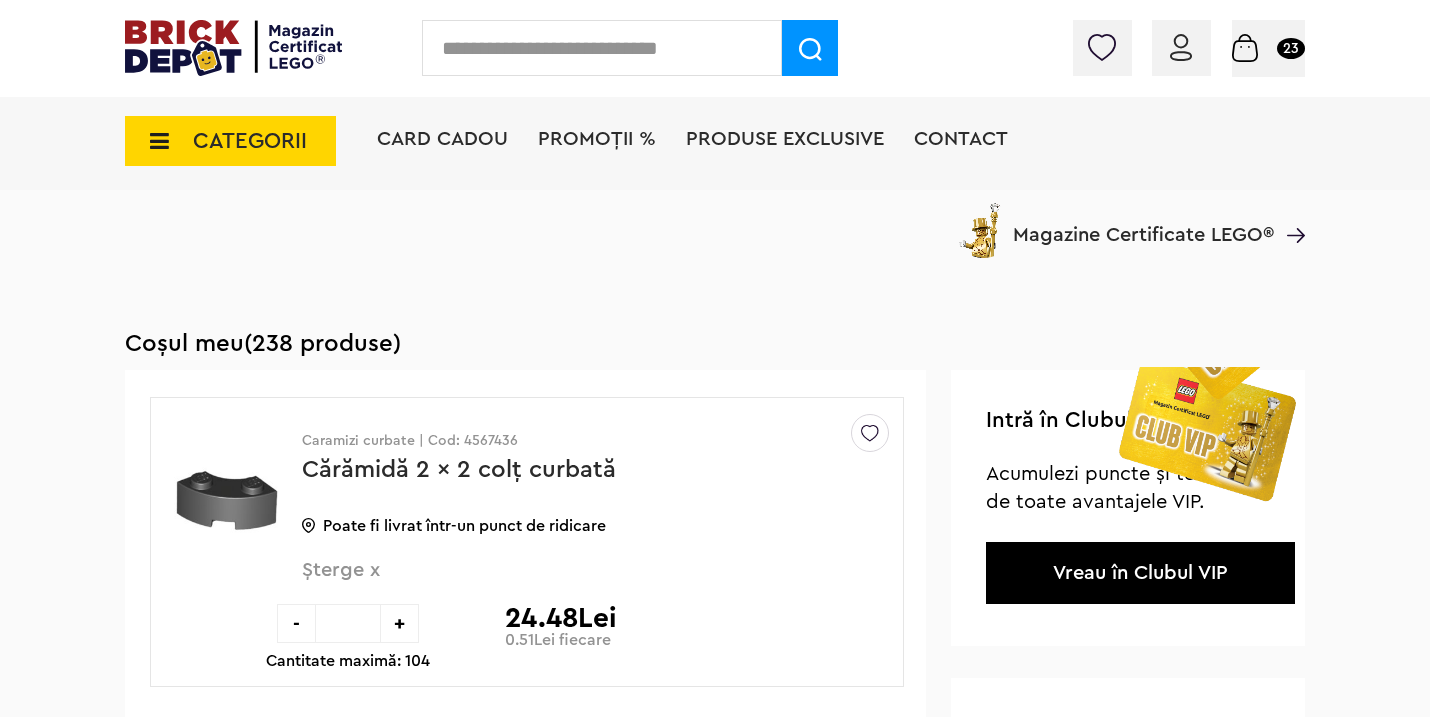 scroll, scrollTop: 3047, scrollLeft: 0, axis: vertical 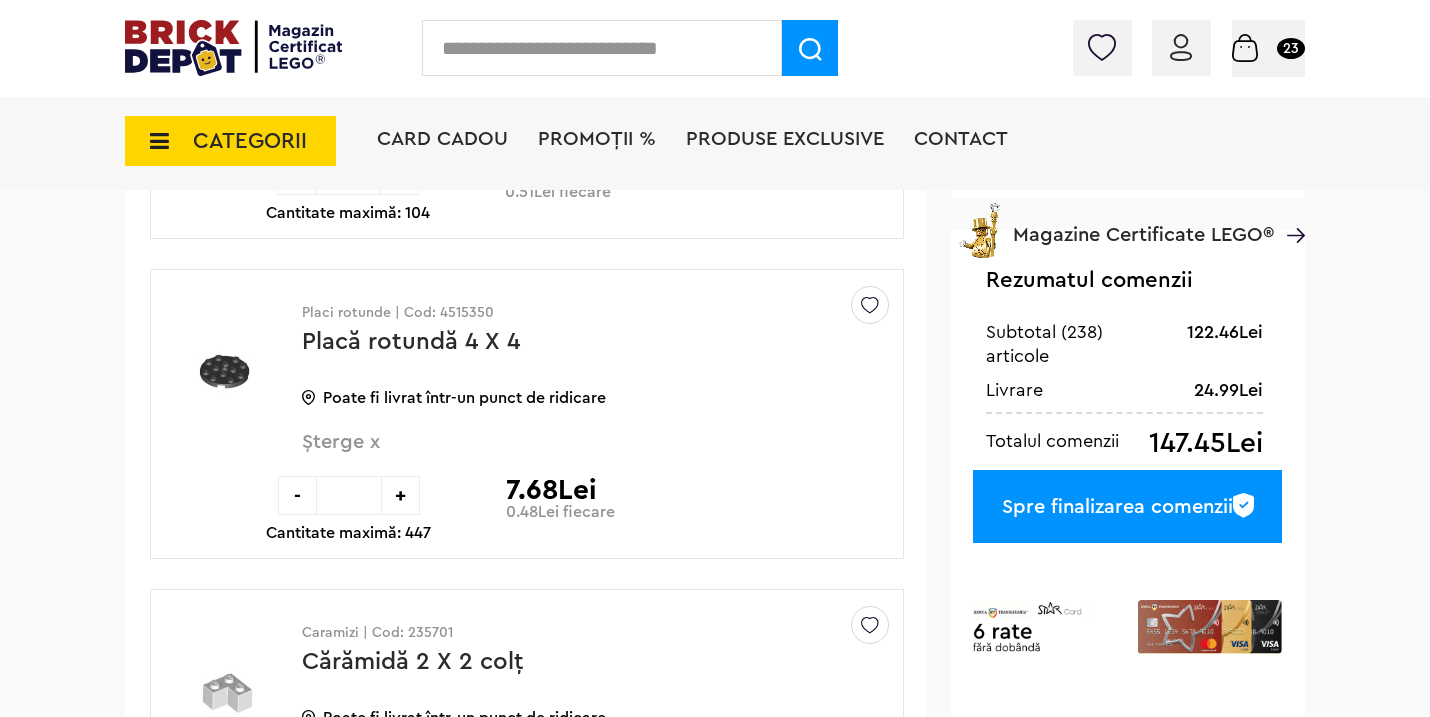 click on "Spre finalizarea comenzii" at bounding box center [1127, 506] 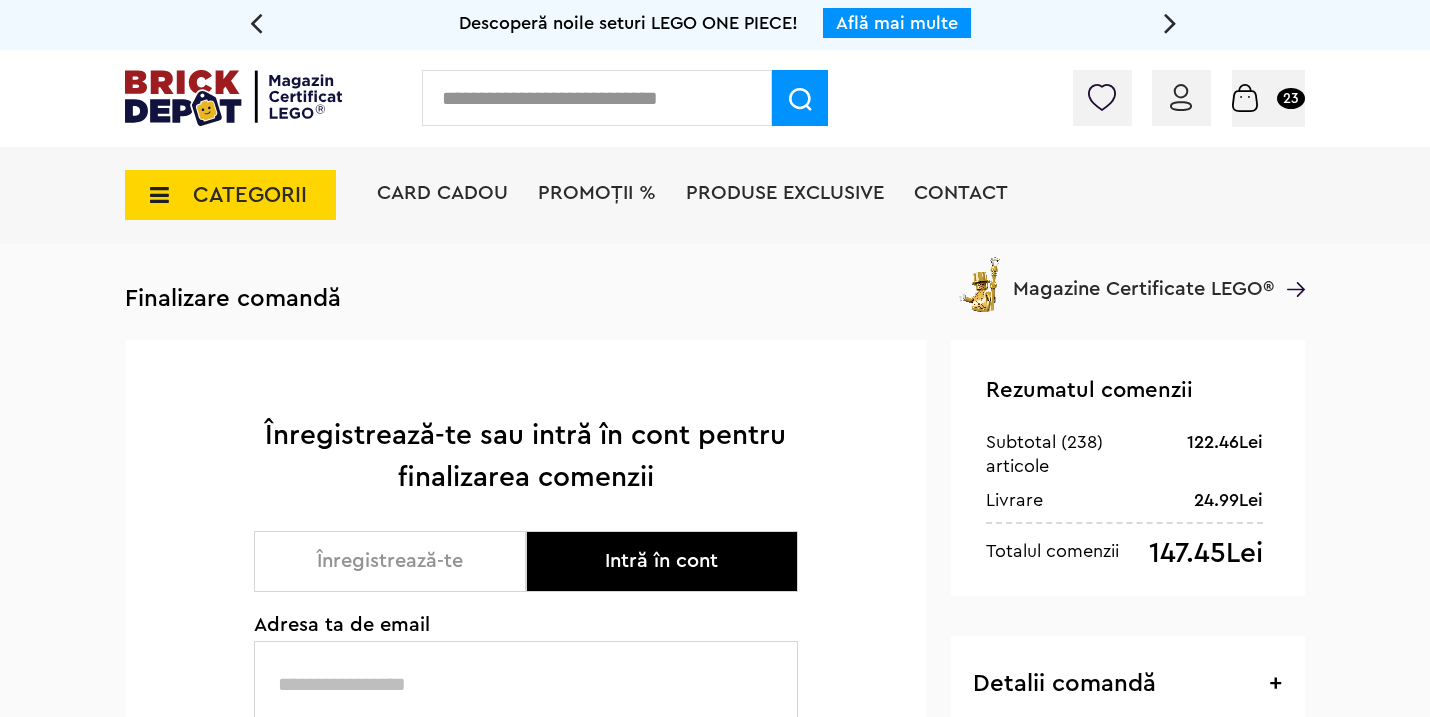 scroll, scrollTop: 0, scrollLeft: 0, axis: both 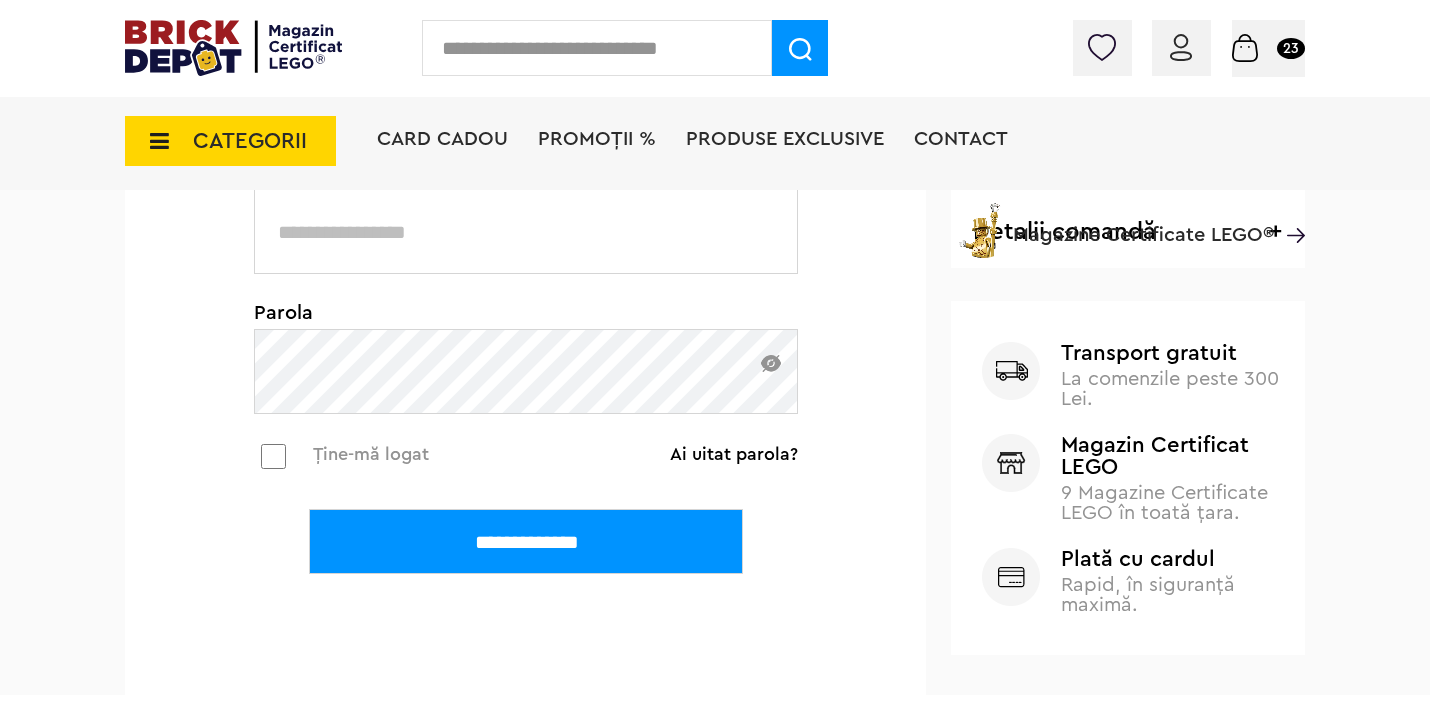 type on "**********" 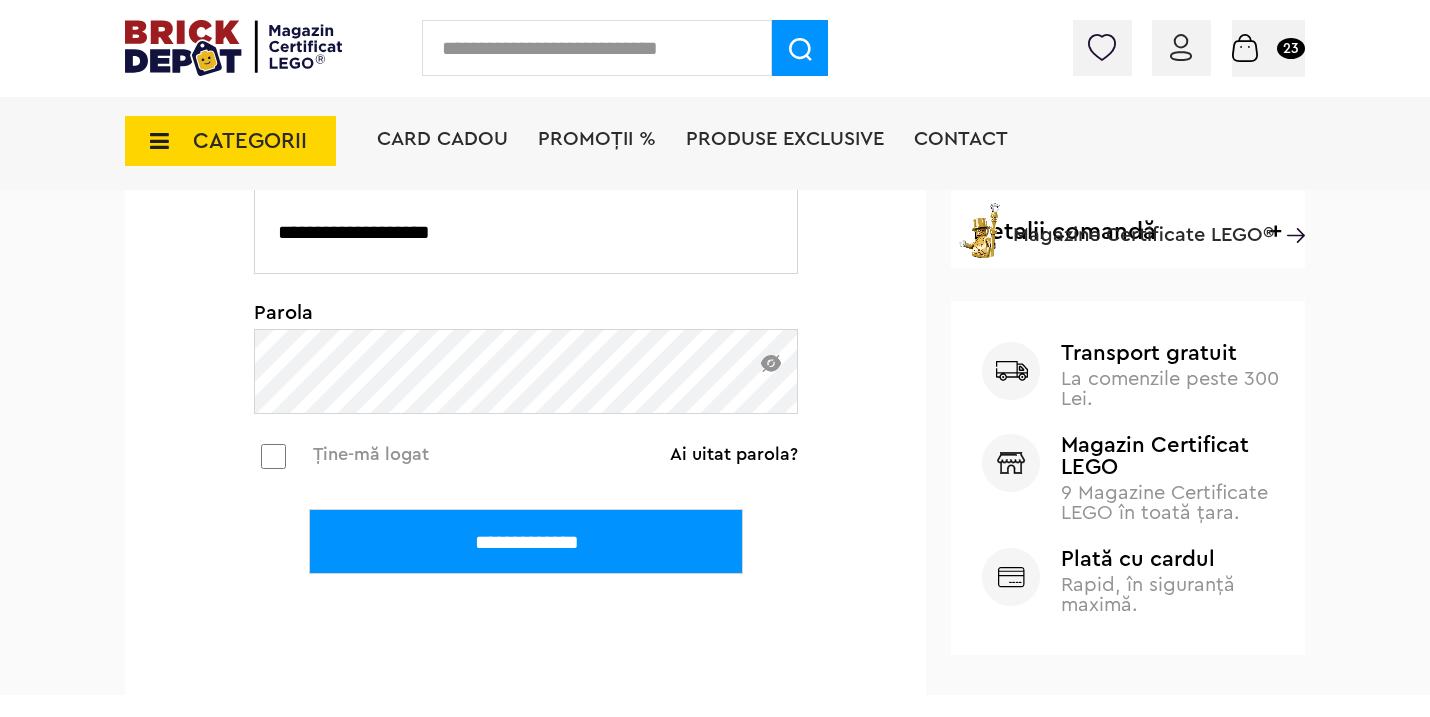 click on "**********" at bounding box center [526, 541] 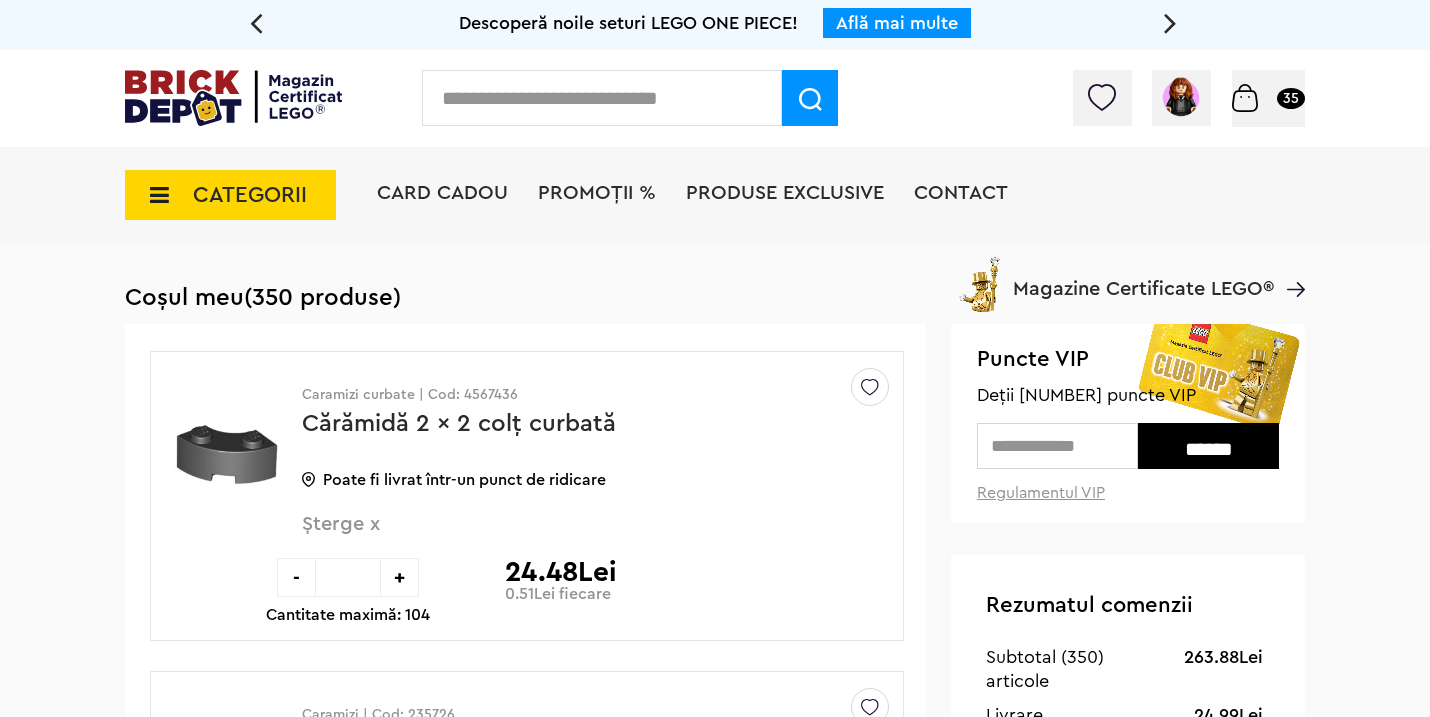 scroll, scrollTop: 0, scrollLeft: 0, axis: both 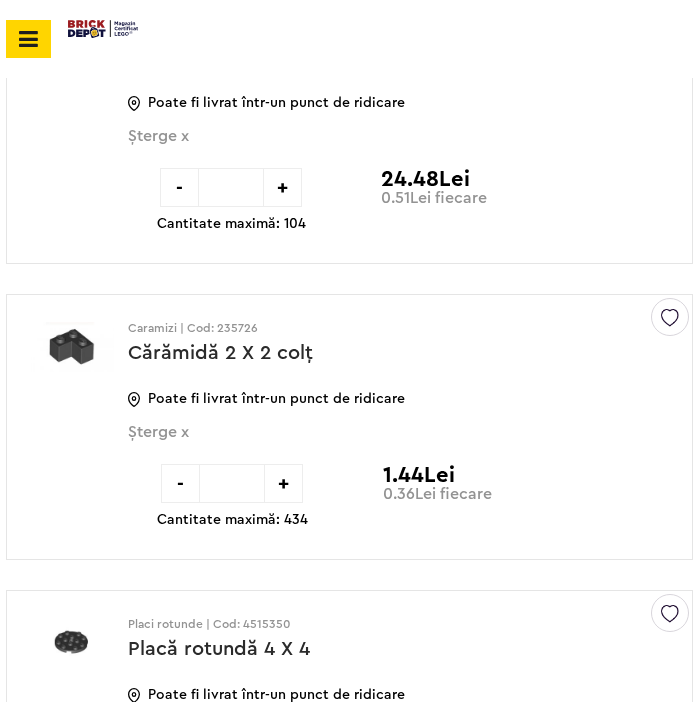 click on "Șterge x" at bounding box center [365, 443] 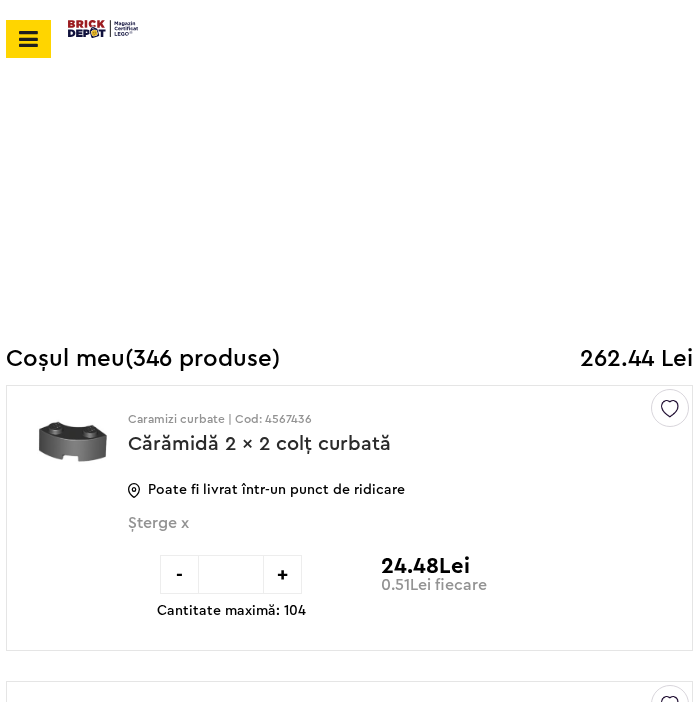 scroll, scrollTop: 387, scrollLeft: 0, axis: vertical 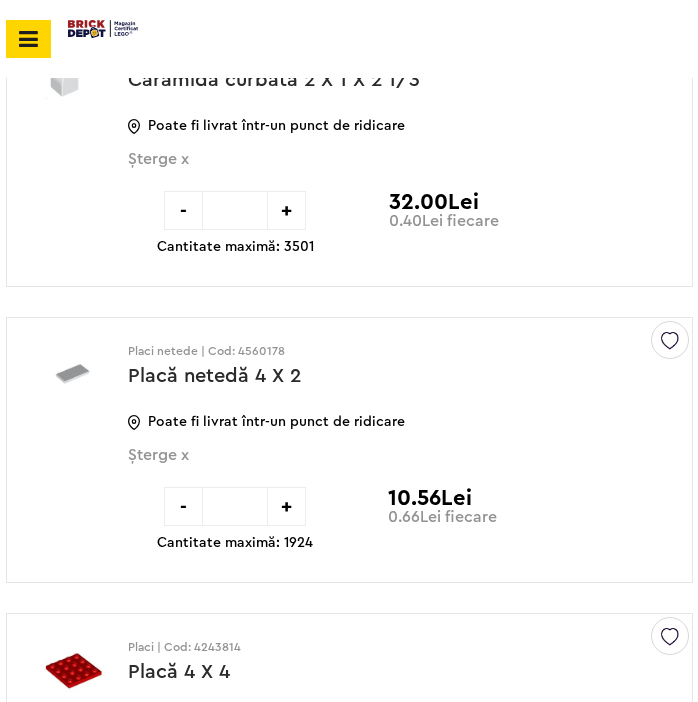 click on "Șterge x" at bounding box center [365, 466] 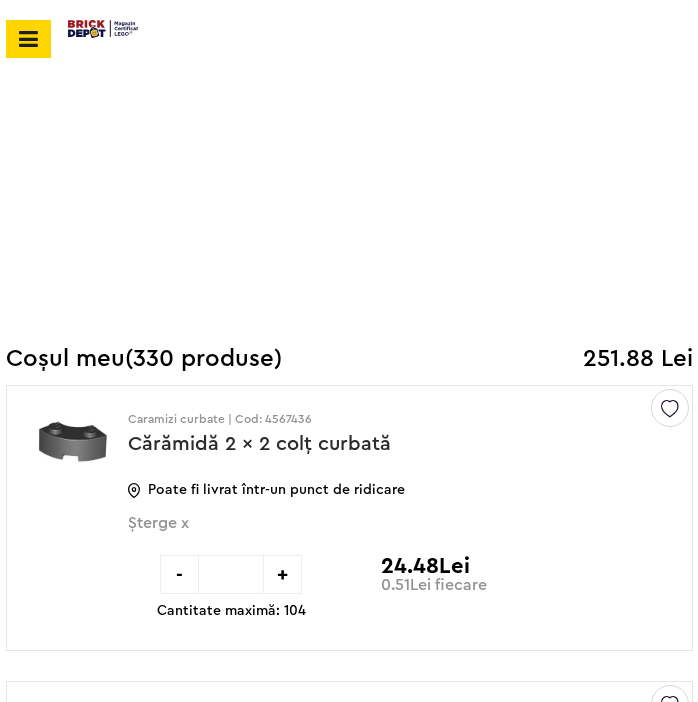scroll, scrollTop: 1252, scrollLeft: 0, axis: vertical 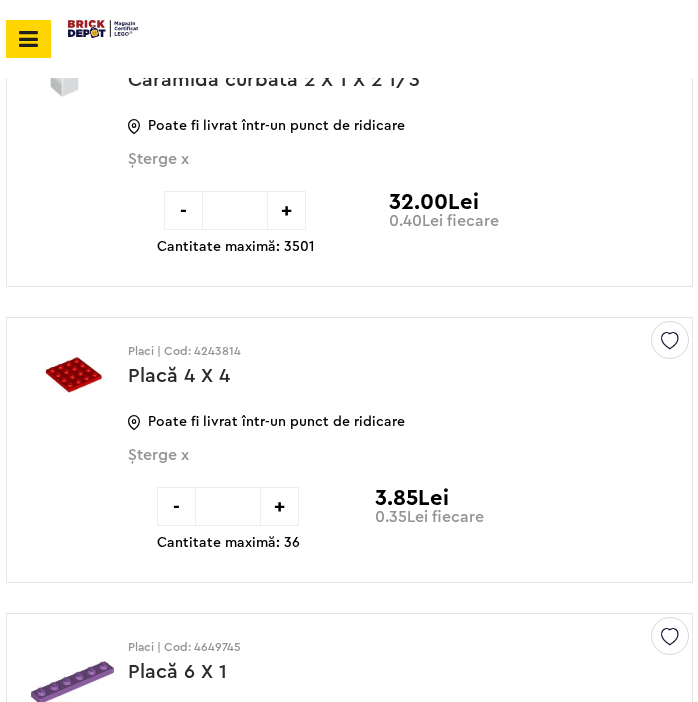 click on "Șterge x" at bounding box center (365, 466) 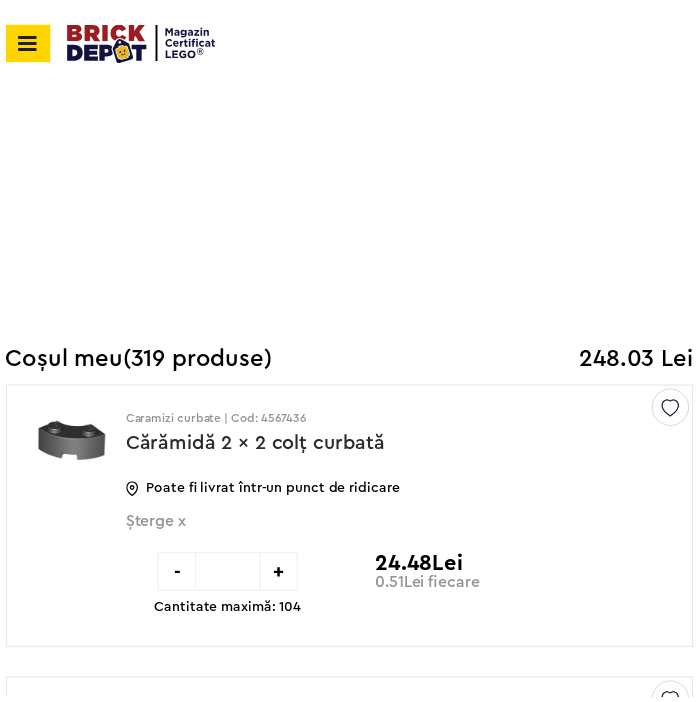 scroll, scrollTop: 1252, scrollLeft: 0, axis: vertical 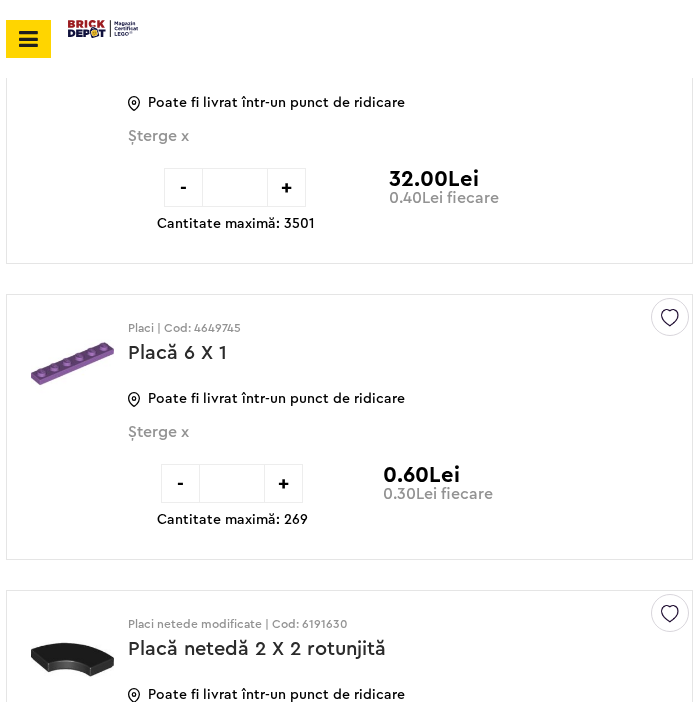 click on "Șterge x" at bounding box center (365, 443) 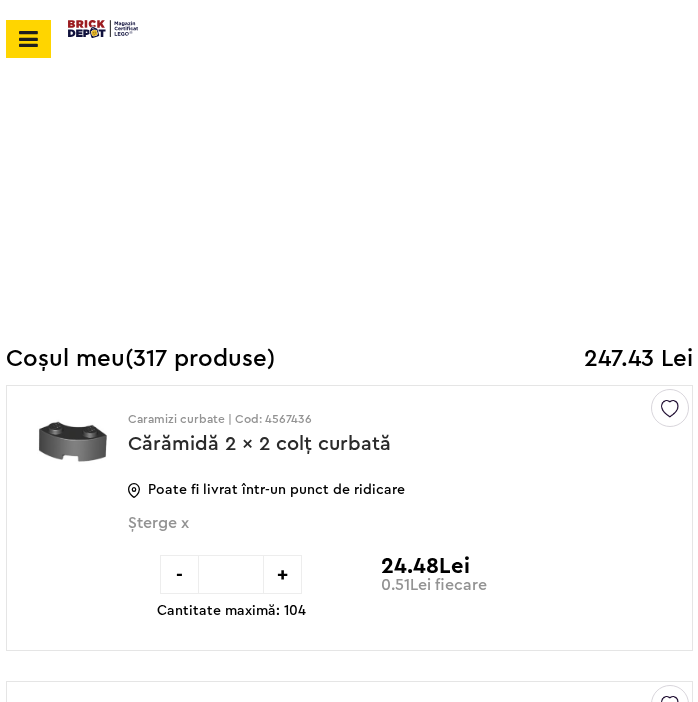 scroll, scrollTop: 1275, scrollLeft: 0, axis: vertical 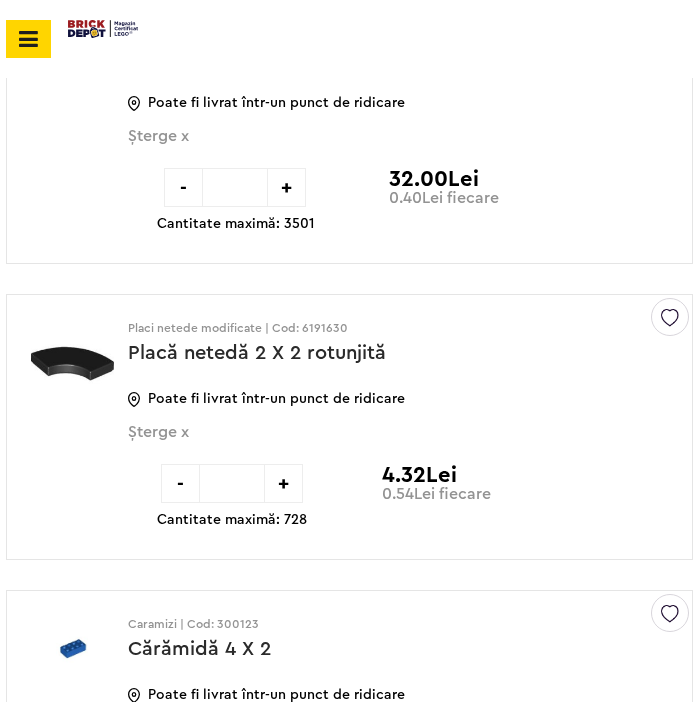 click on "Șterge x" at bounding box center [365, 443] 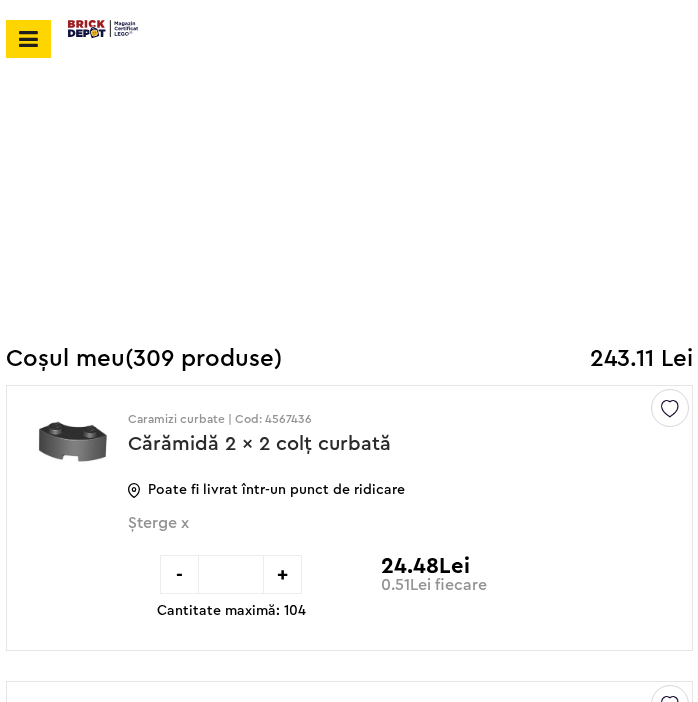 scroll, scrollTop: 1275, scrollLeft: 0, axis: vertical 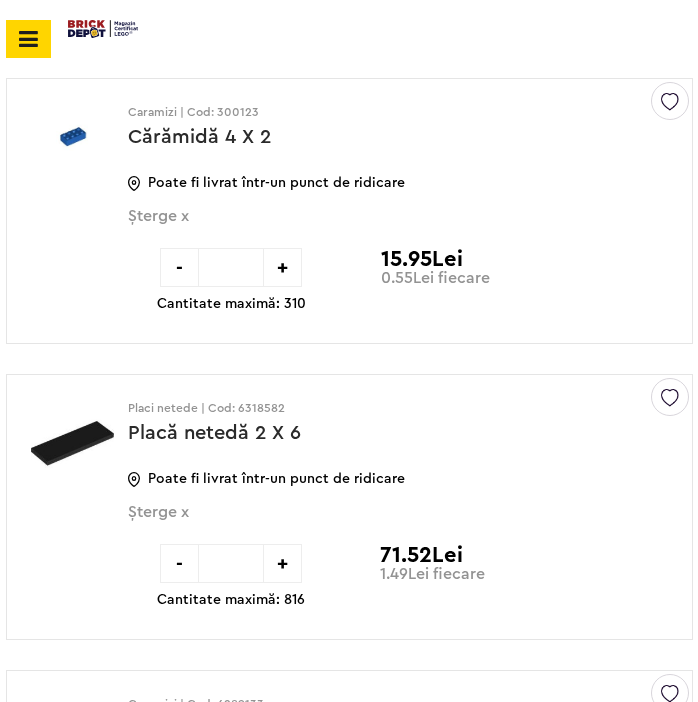 click on "Șterge x" at bounding box center [365, 523] 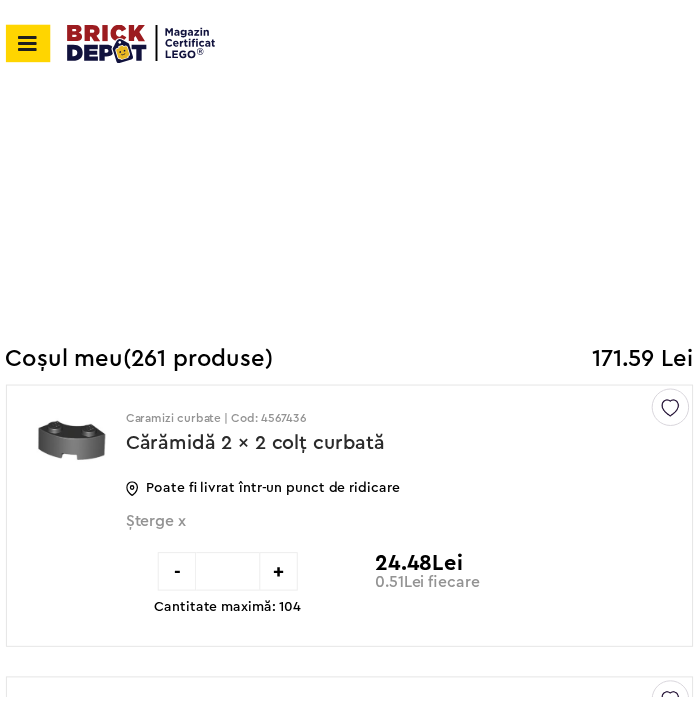 scroll, scrollTop: 1491, scrollLeft: 0, axis: vertical 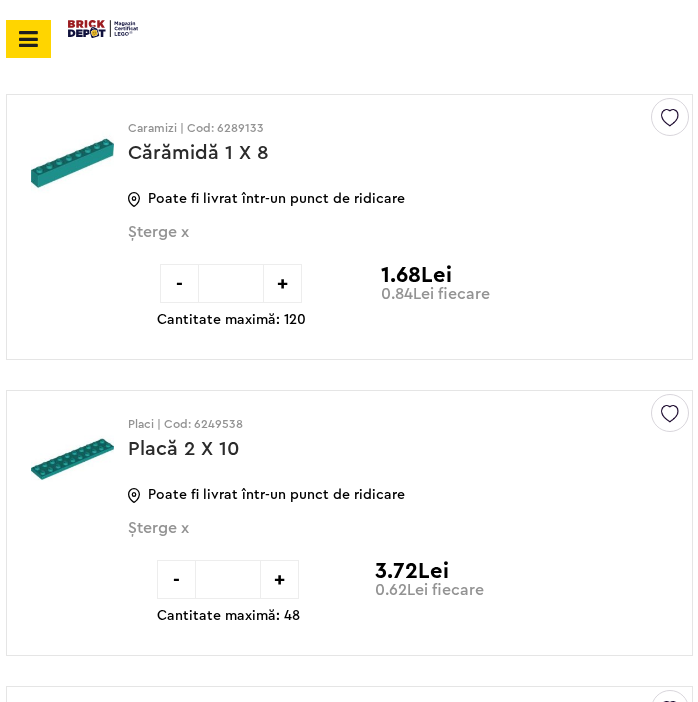 click on "Șterge x" at bounding box center (365, 539) 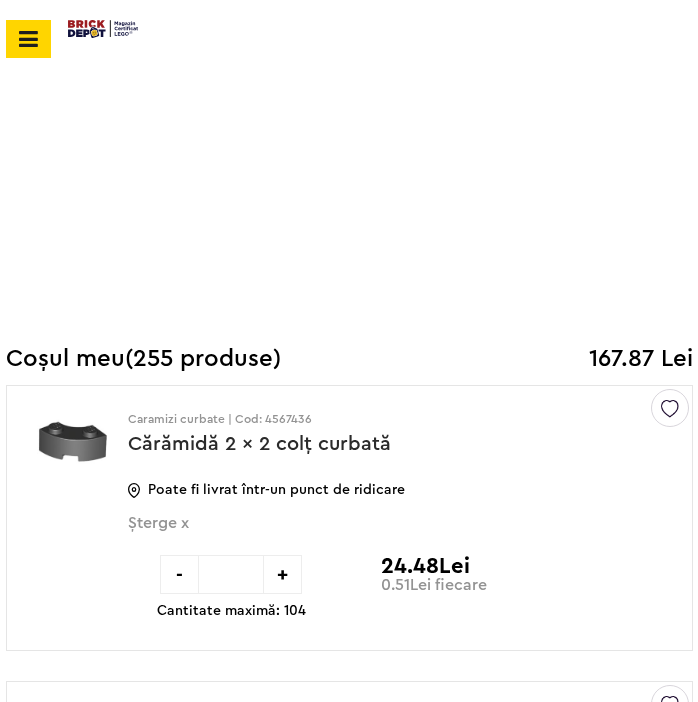 scroll, scrollTop: 1771, scrollLeft: 0, axis: vertical 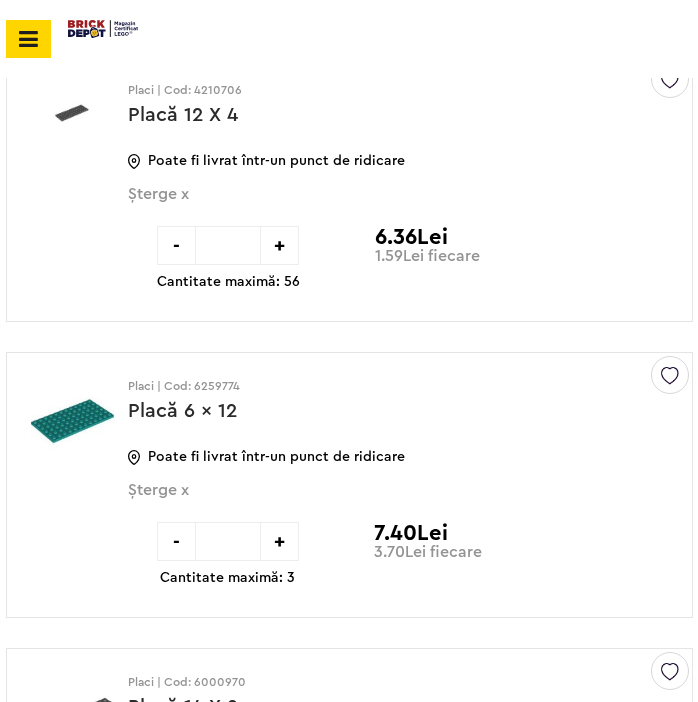 click on "Șterge x" at bounding box center [365, 501] 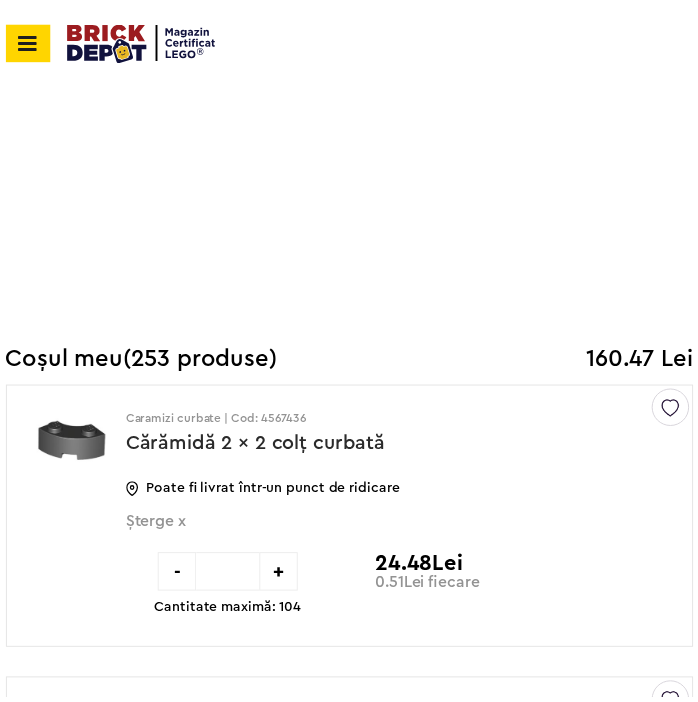 scroll, scrollTop: 2993, scrollLeft: 0, axis: vertical 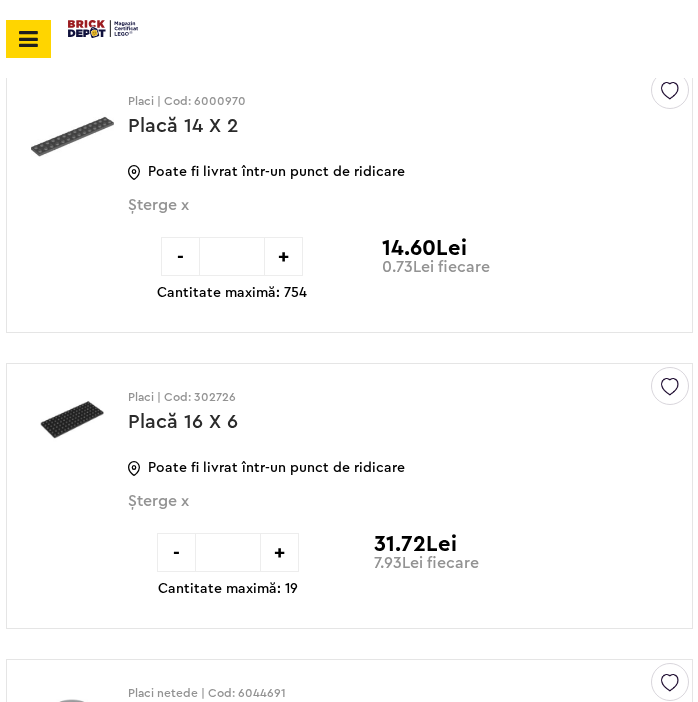 click on "Șterge x" at bounding box center (365, 512) 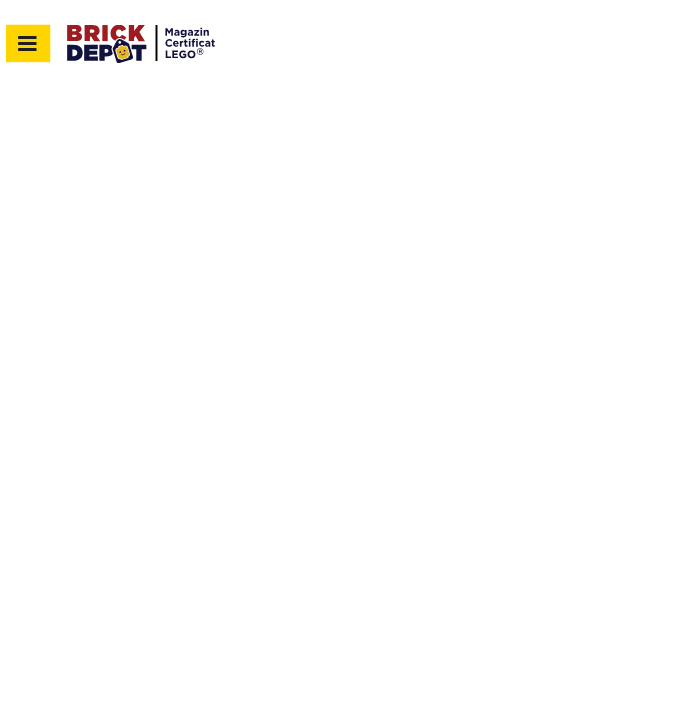 scroll, scrollTop: 3117, scrollLeft: 0, axis: vertical 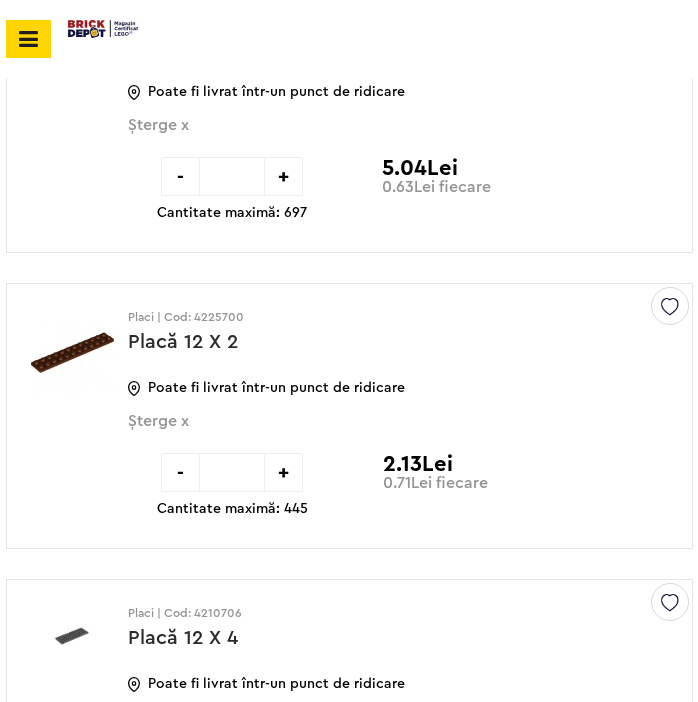 click on "Șterge x" at bounding box center (365, 432) 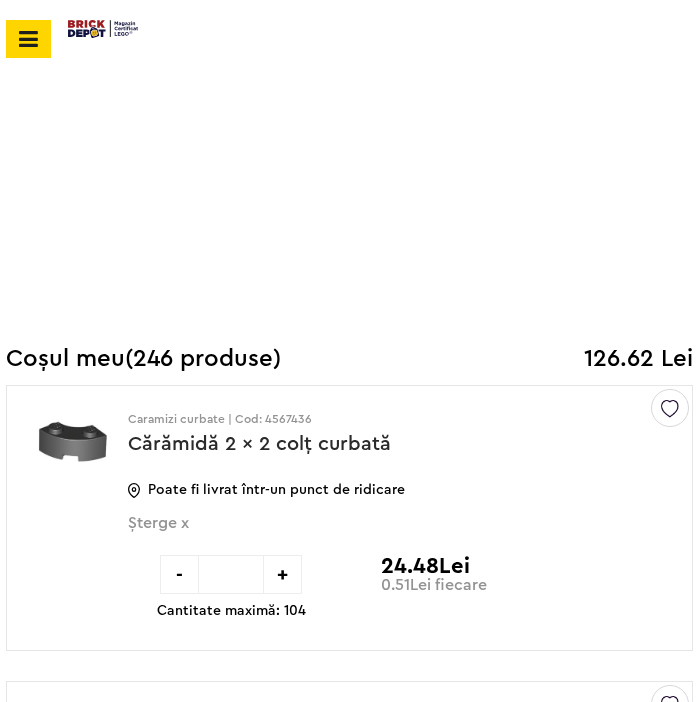 scroll, scrollTop: 2470, scrollLeft: 0, axis: vertical 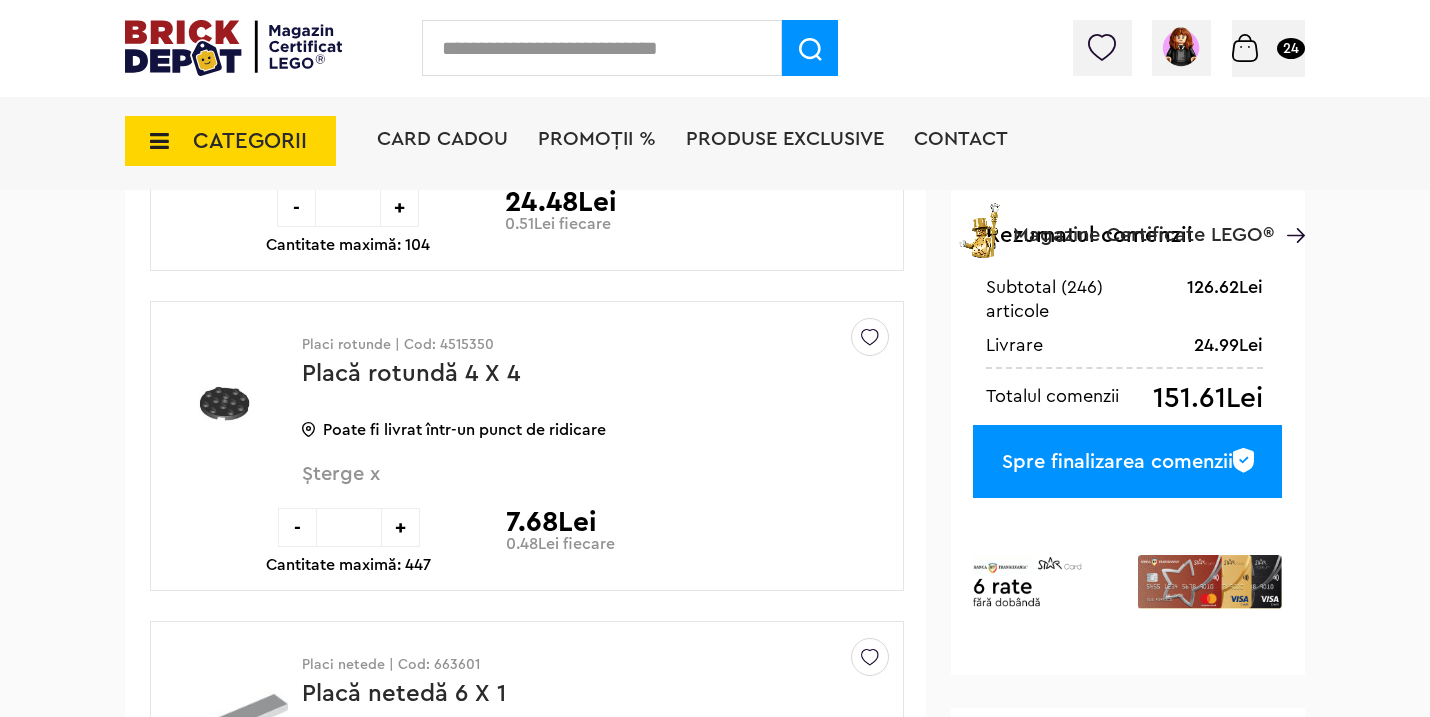 click on "Spre finalizarea comenzii" at bounding box center [1127, 461] 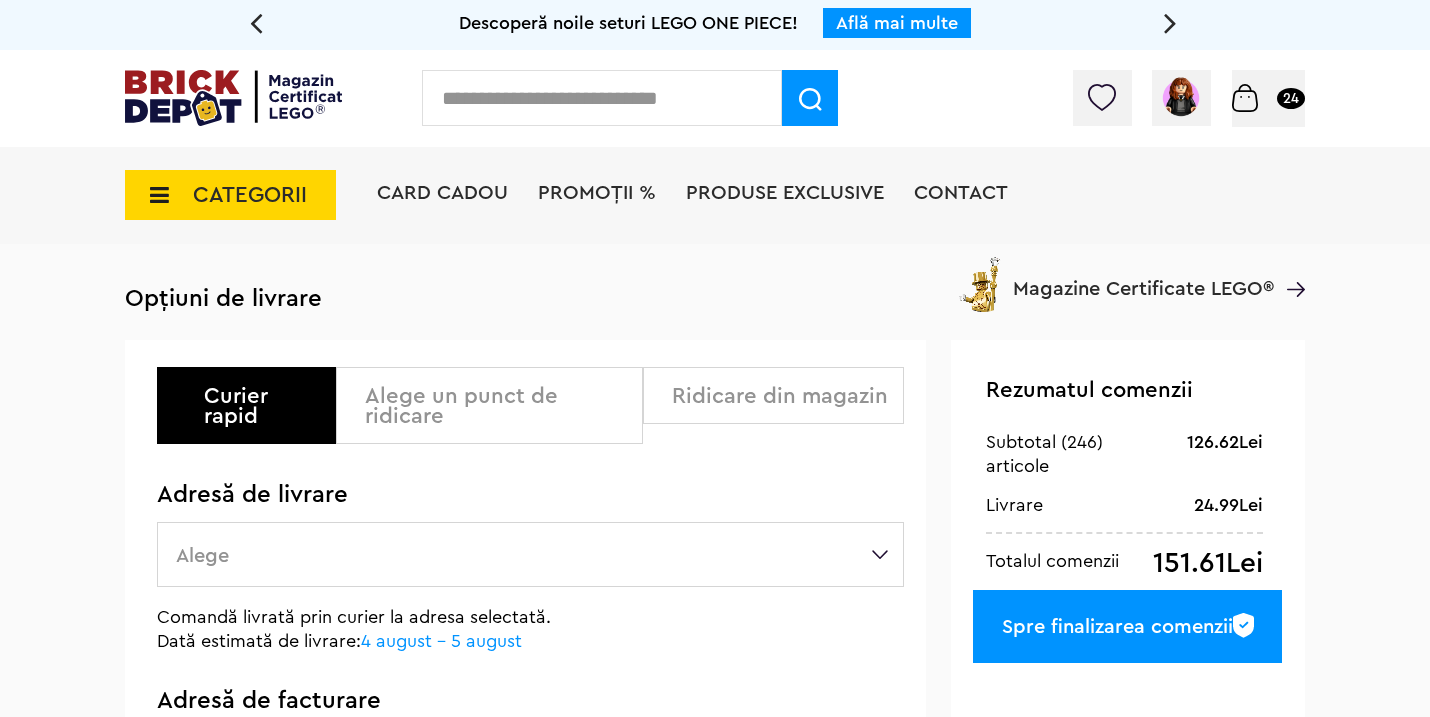 scroll, scrollTop: 0, scrollLeft: 0, axis: both 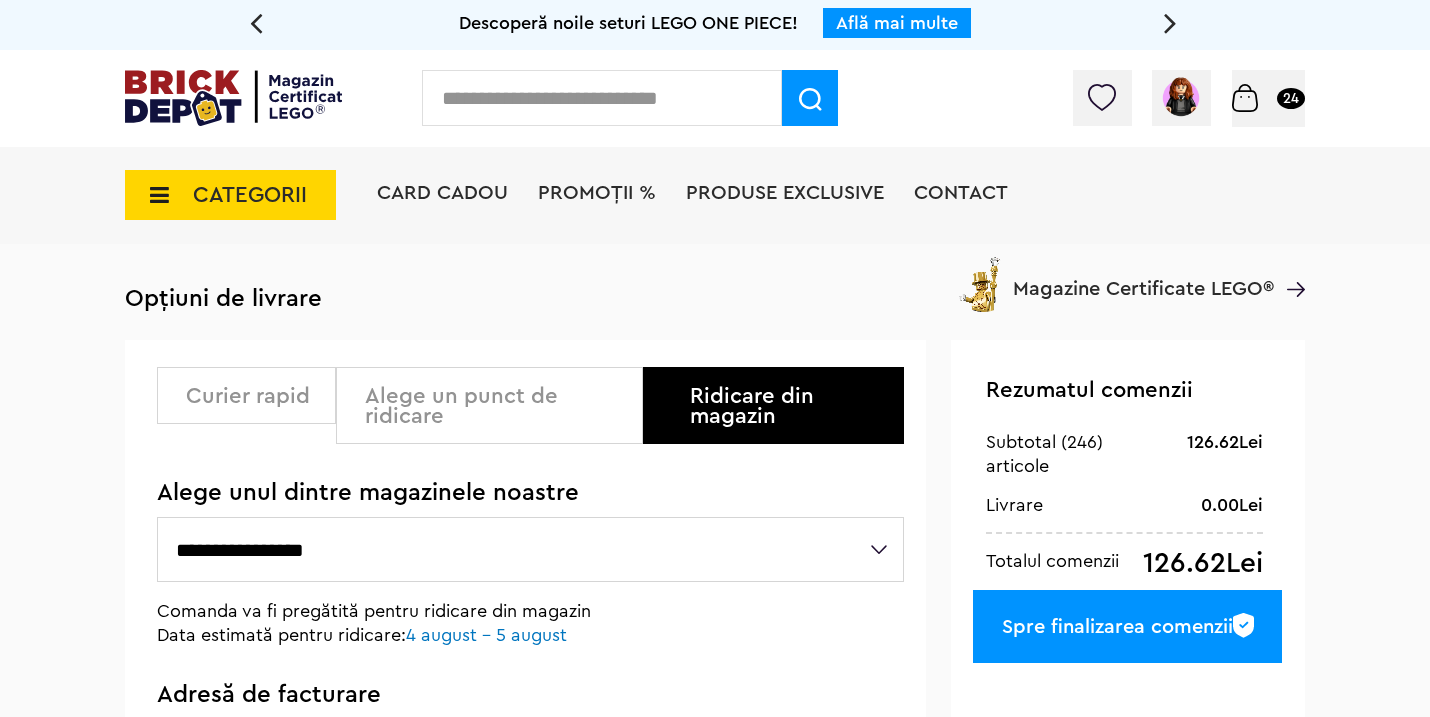 click on "**********" at bounding box center [530, 549] 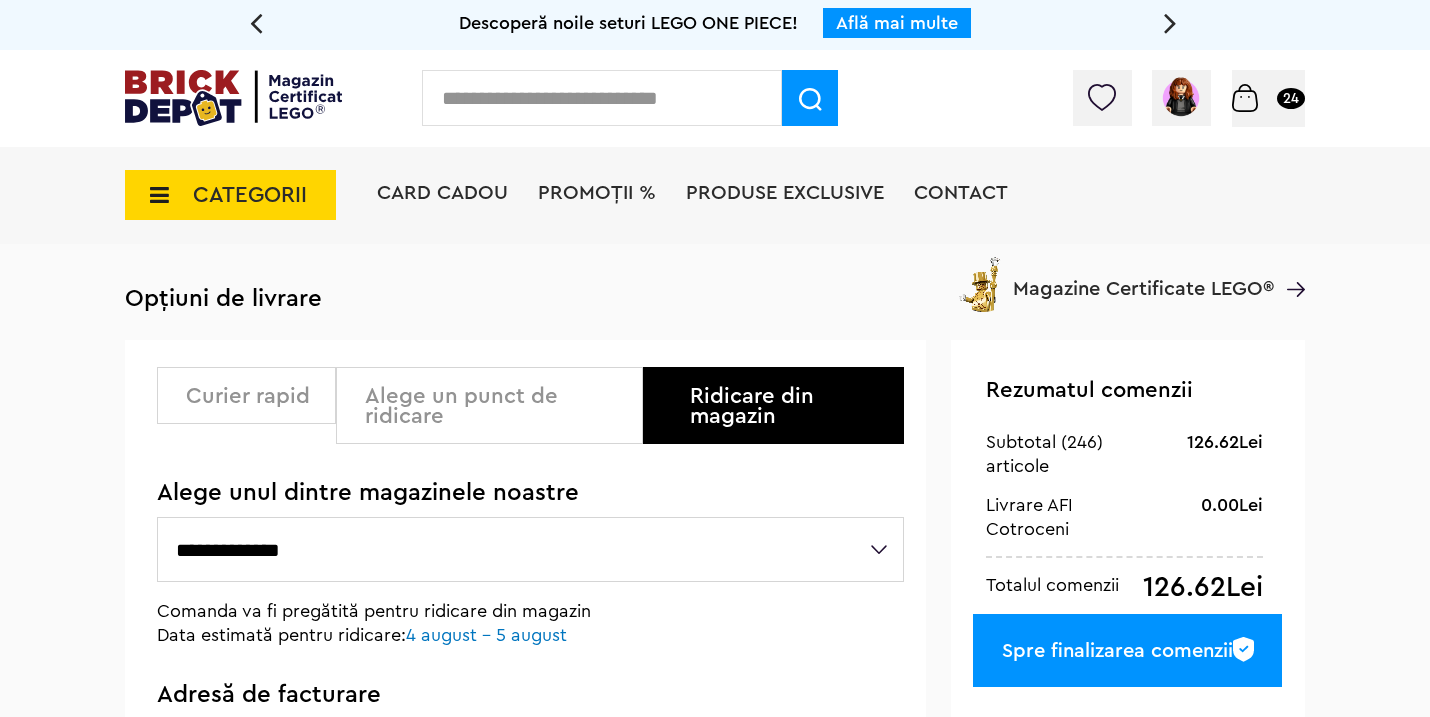 scroll, scrollTop: 0, scrollLeft: 0, axis: both 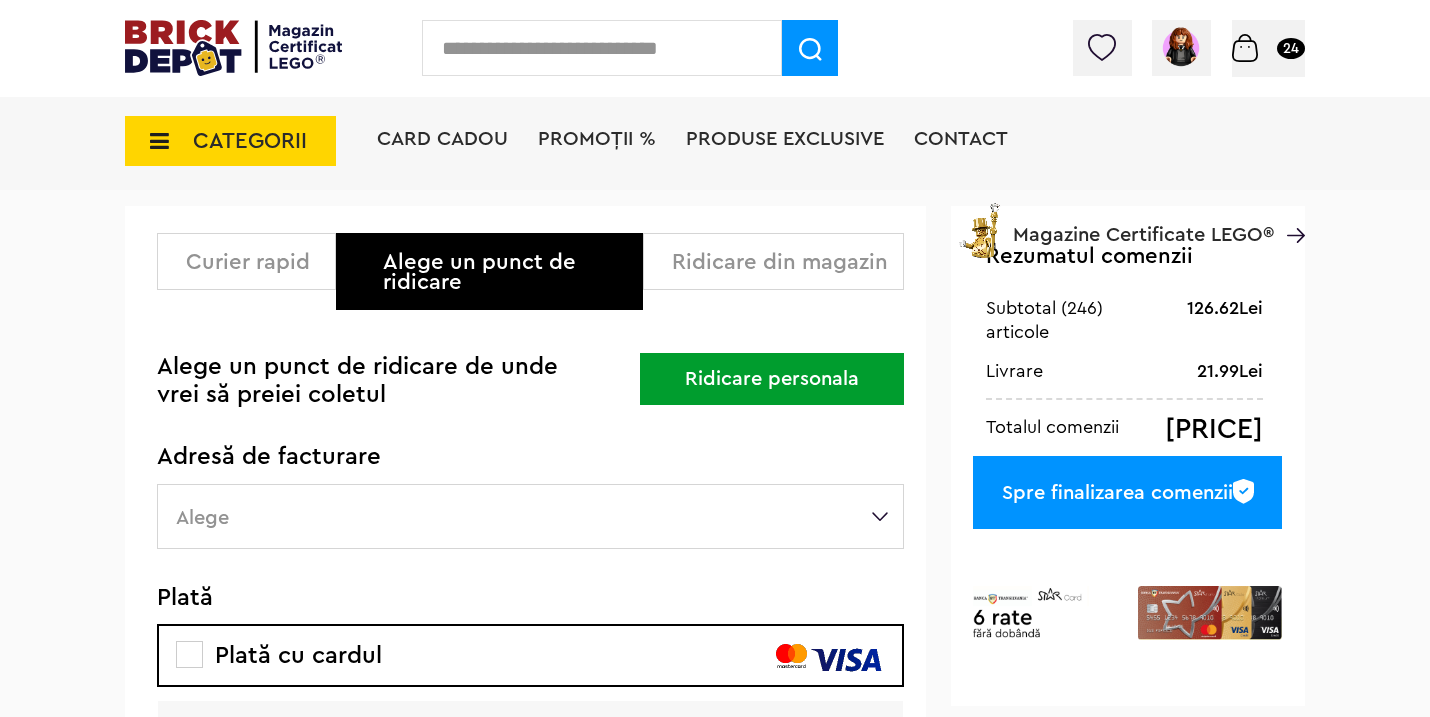 click on "Curier rapid
Alege un punct de ridicare
Ridicare din magazin
Alege un punct de ridicare de unde vrei să preiei coletul     Ridicare personala
Adresă de facturare
Aceeași ca adresa de livrare
Adresă de facturare diferită
Alege Dascalu Raluca, 0746093551, jud. Municipiul Bucuresti, BUCURESTI SECTORUL 5, Strada Uranus 102-104Bloc A7 Scara C Ap. 37 + Adaugă adresă nouă
Persoană juridică" at bounding box center [530, 563] 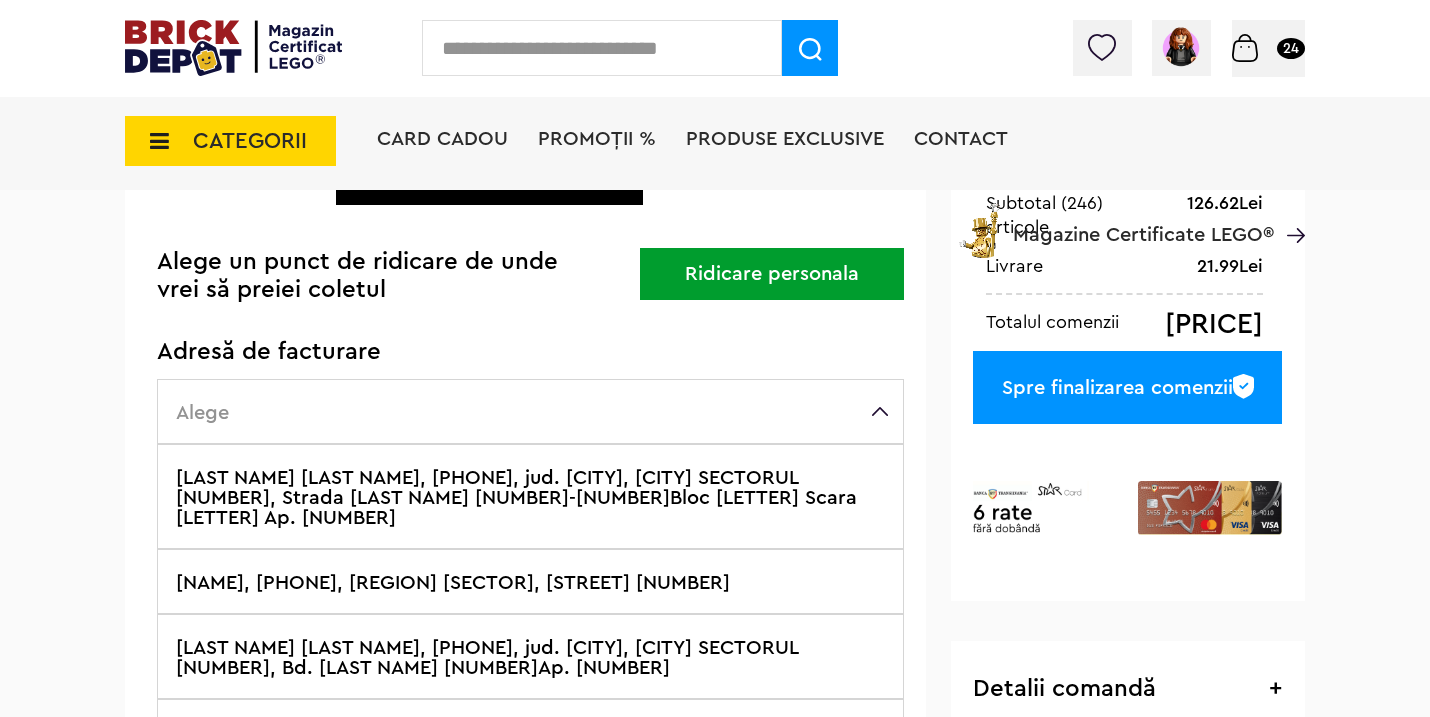 scroll, scrollTop: 294, scrollLeft: 0, axis: vertical 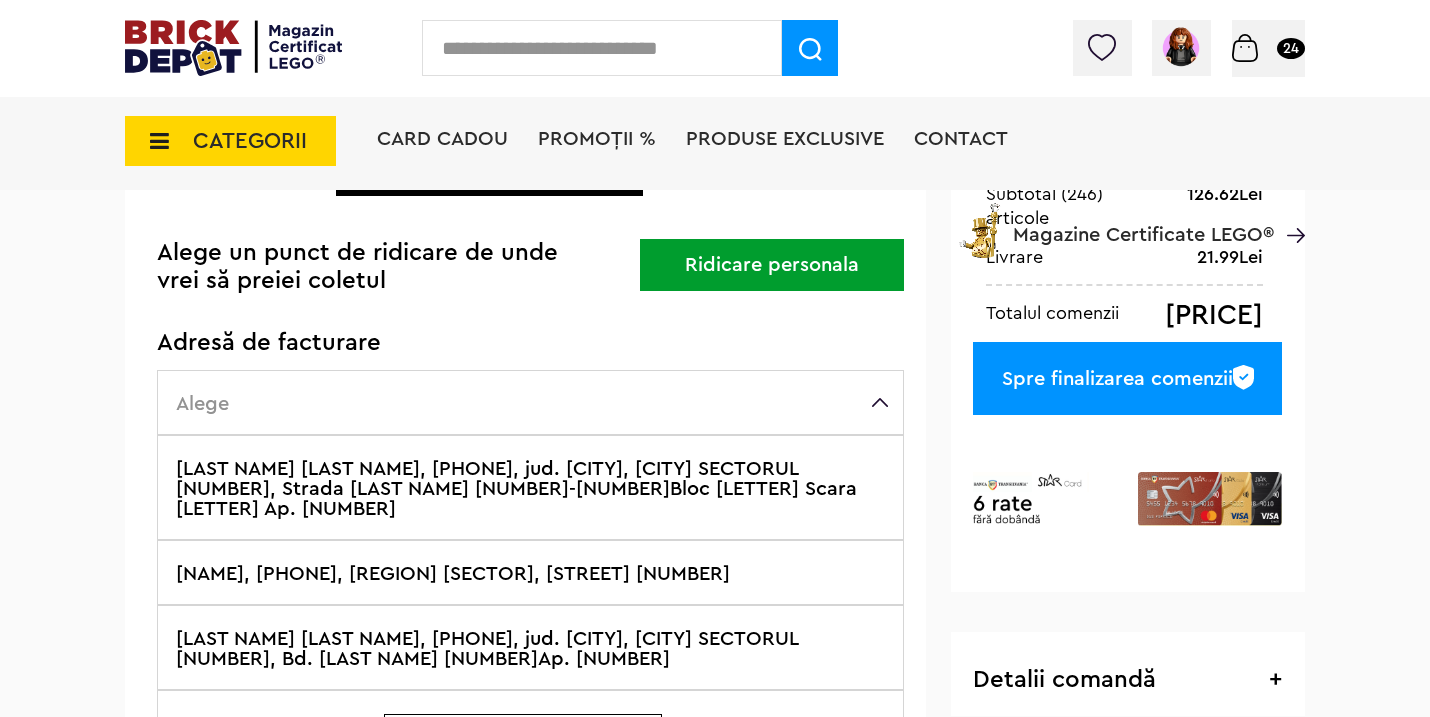 click on "Dascalu Raluca, 0746093551, jud. Municipiul Bucuresti, BUCURESTI SECTORUL 5, Strada Uranus 102-104Bloc A7 Scara C Ap. 37" at bounding box center (530, 487) 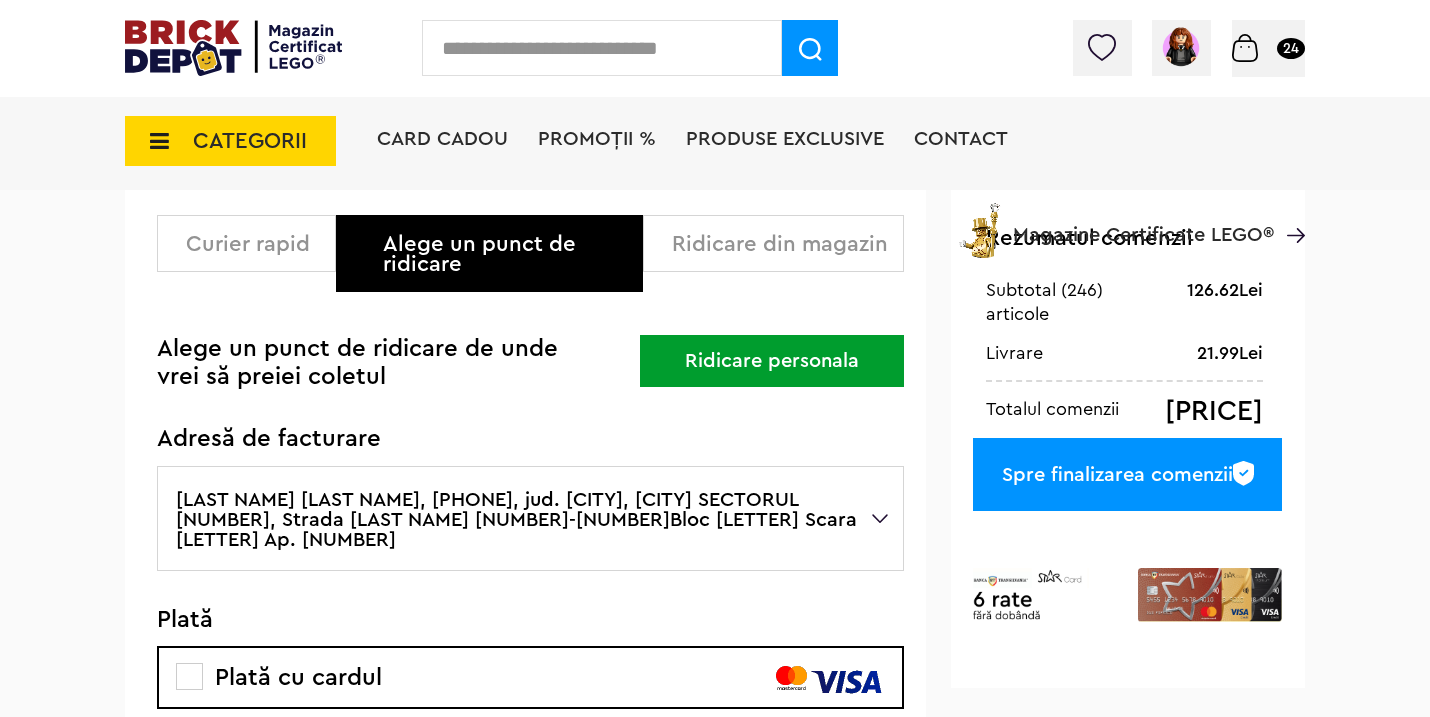 scroll, scrollTop: 196, scrollLeft: 0, axis: vertical 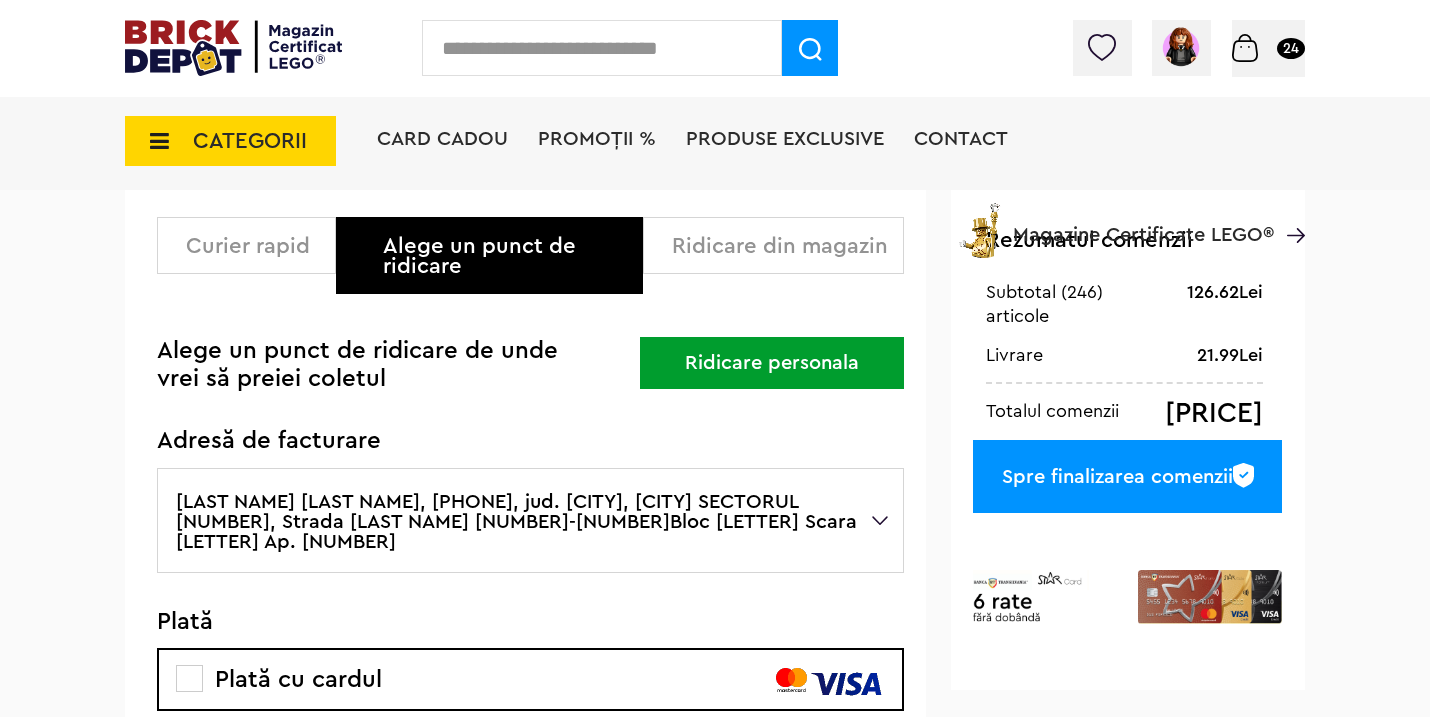 click on "Ridicare personala" at bounding box center (772, 363) 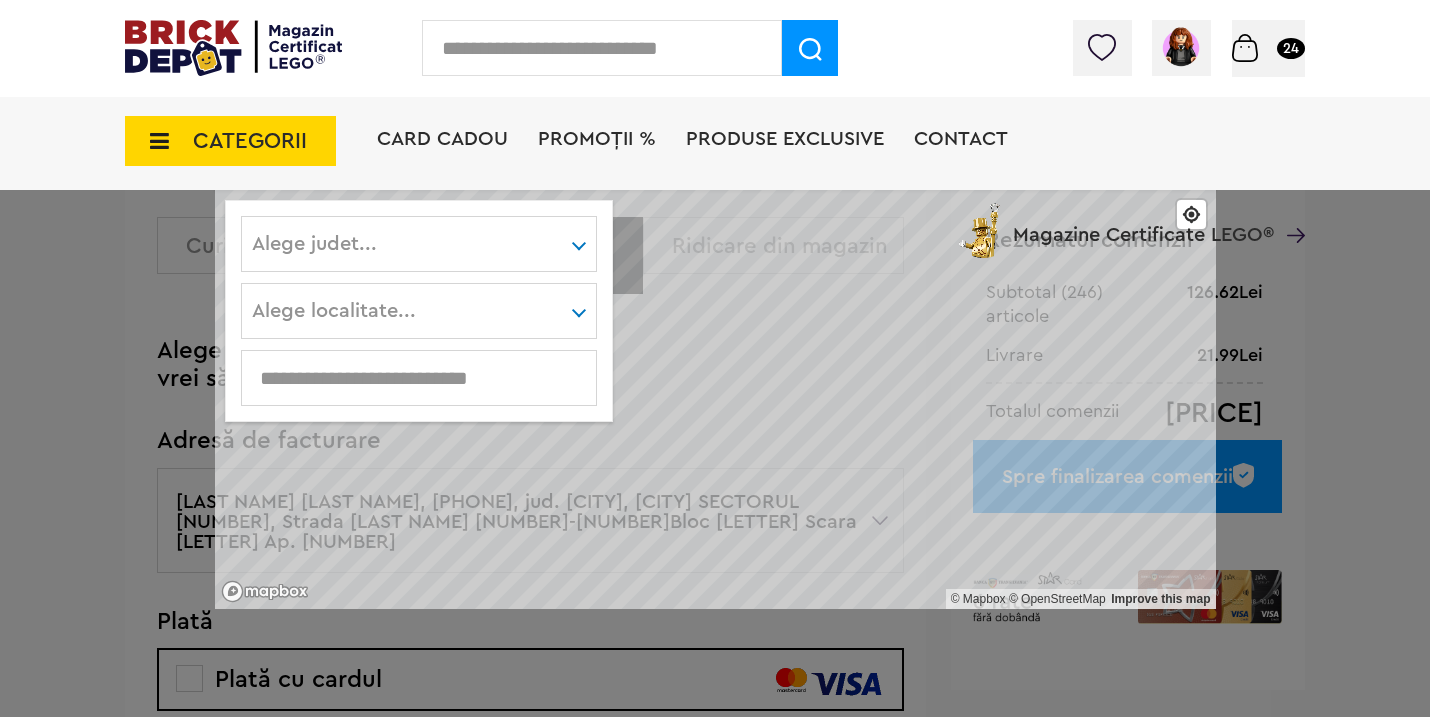 click on "Card Cadou    PROMOȚII %    Produse exclusive    Contact    Magazine Certificate LEGO®" at bounding box center (841, 175) 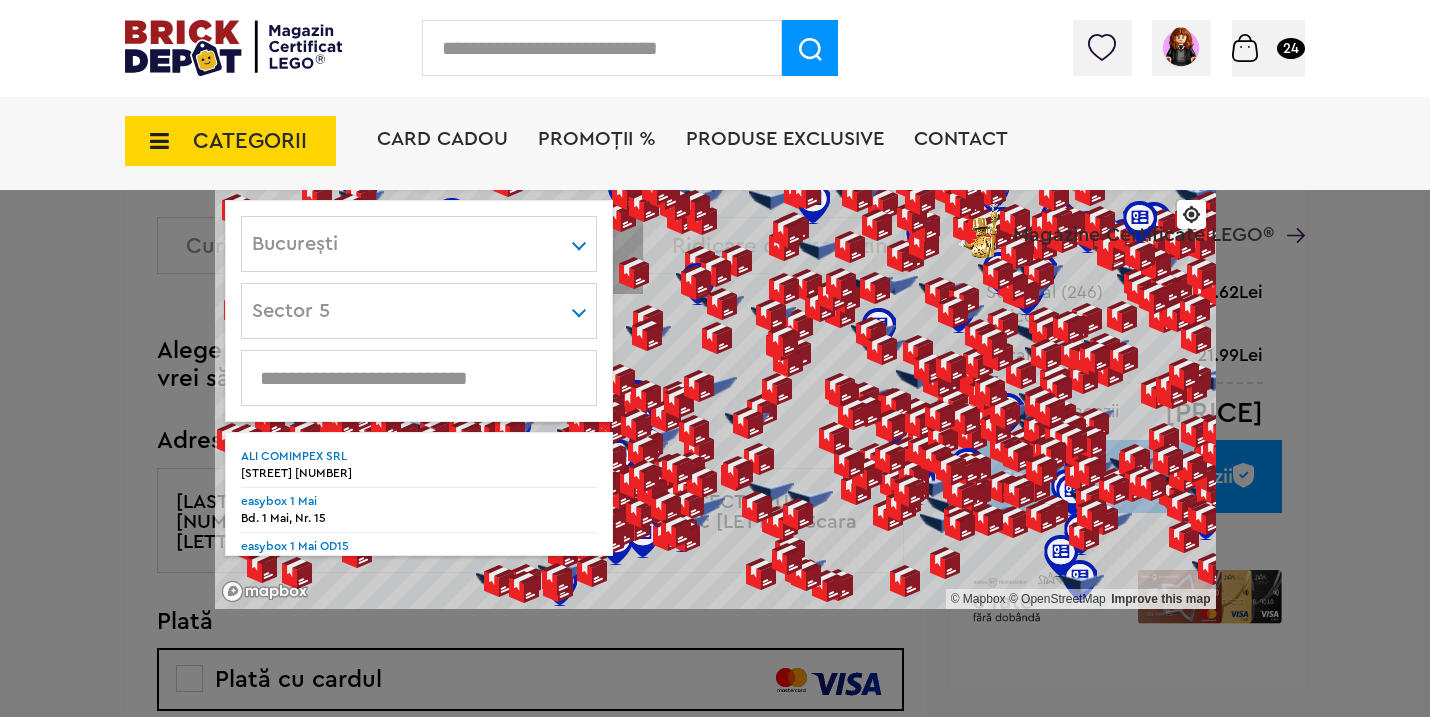 click at bounding box center [419, 378] 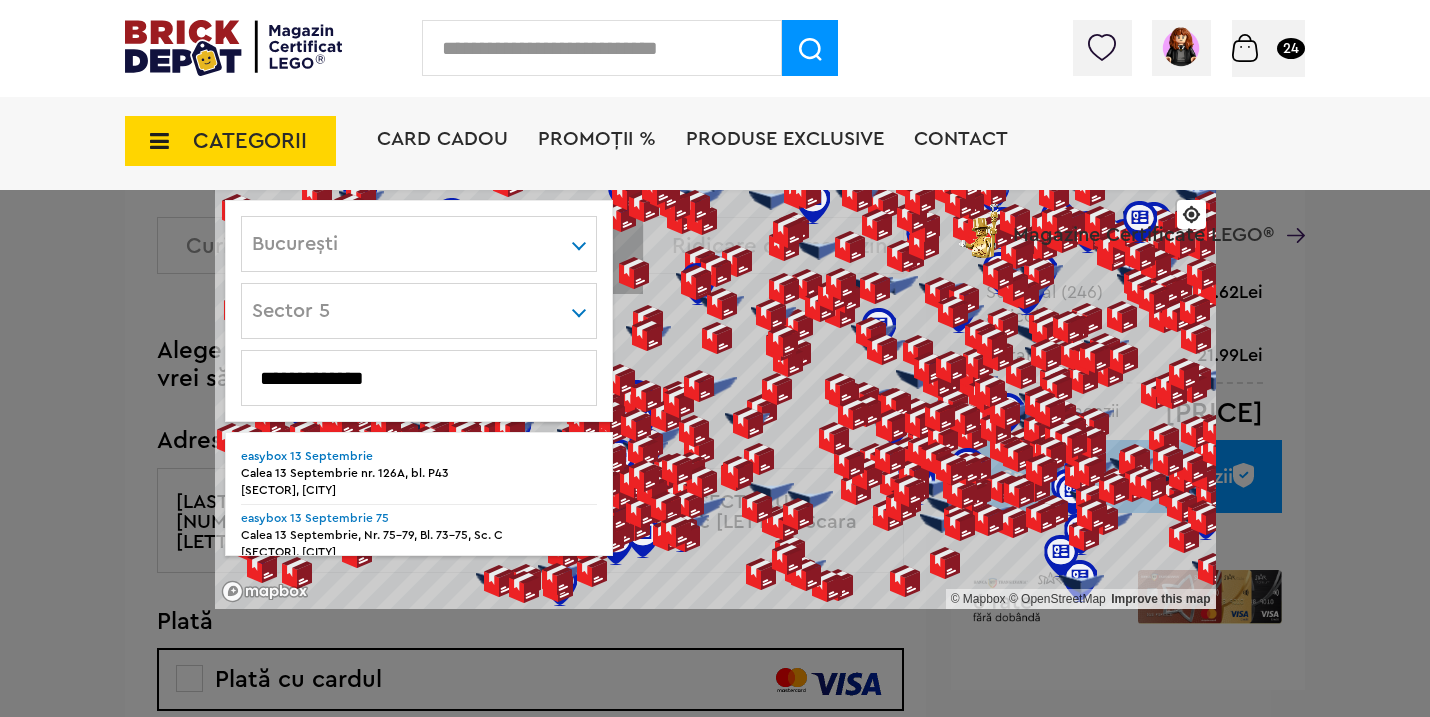 type on "**********" 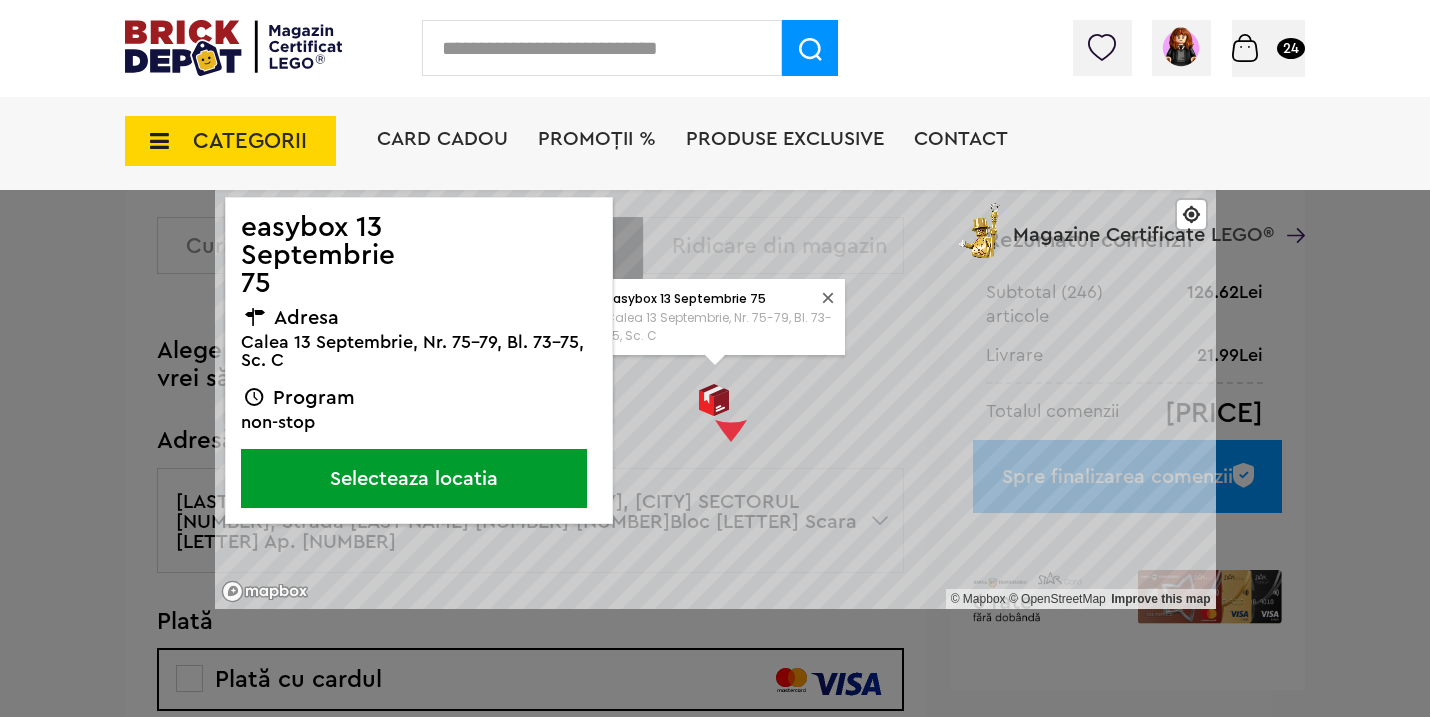 click on "Selecteaza locatia" at bounding box center [414, 478] 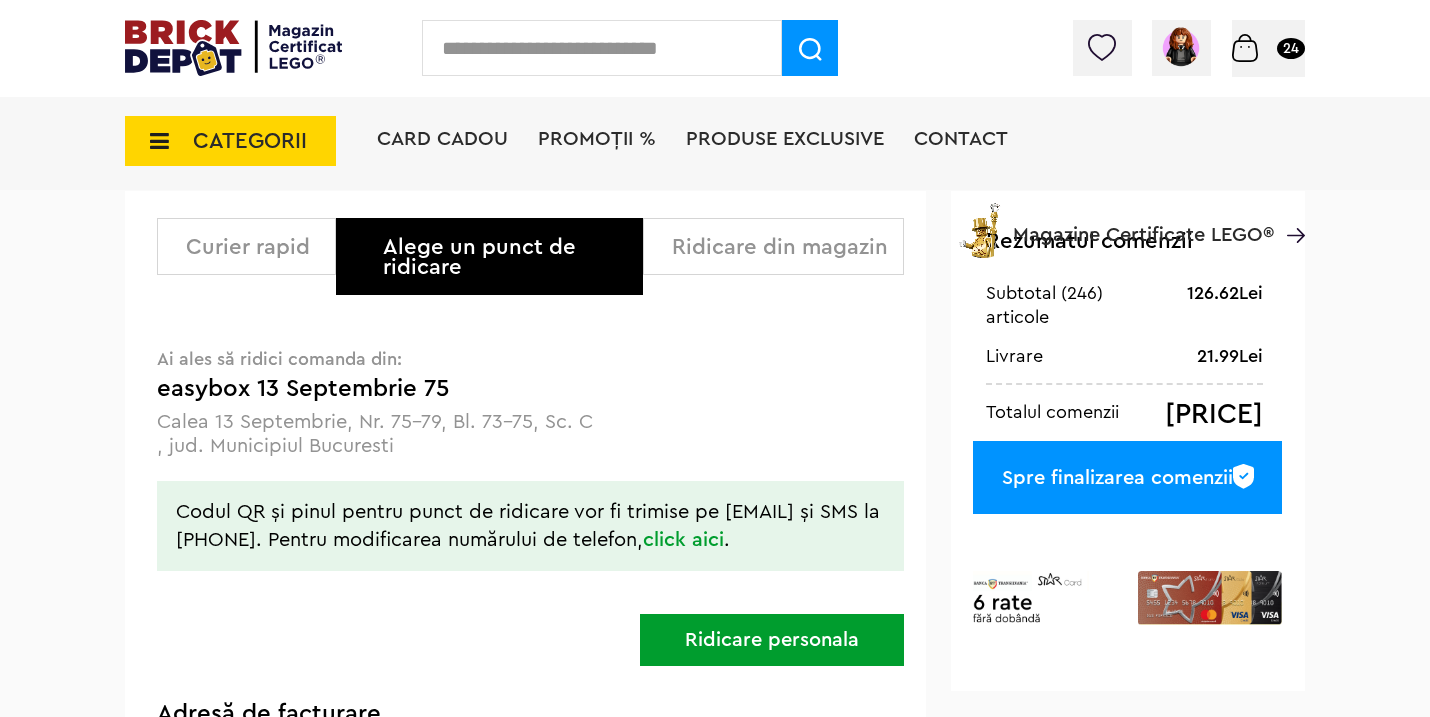 scroll, scrollTop: 132, scrollLeft: 0, axis: vertical 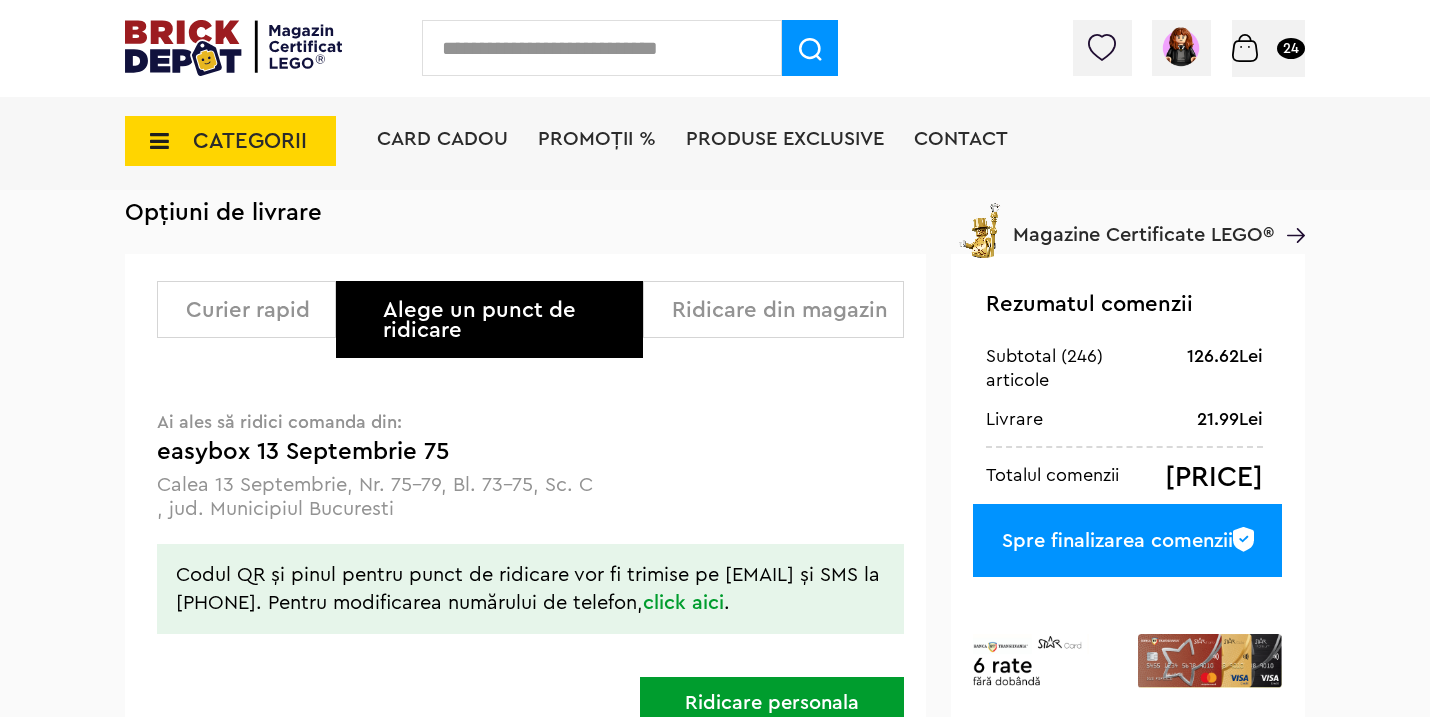 click on "Spre finalizarea comenzii" at bounding box center [1127, 540] 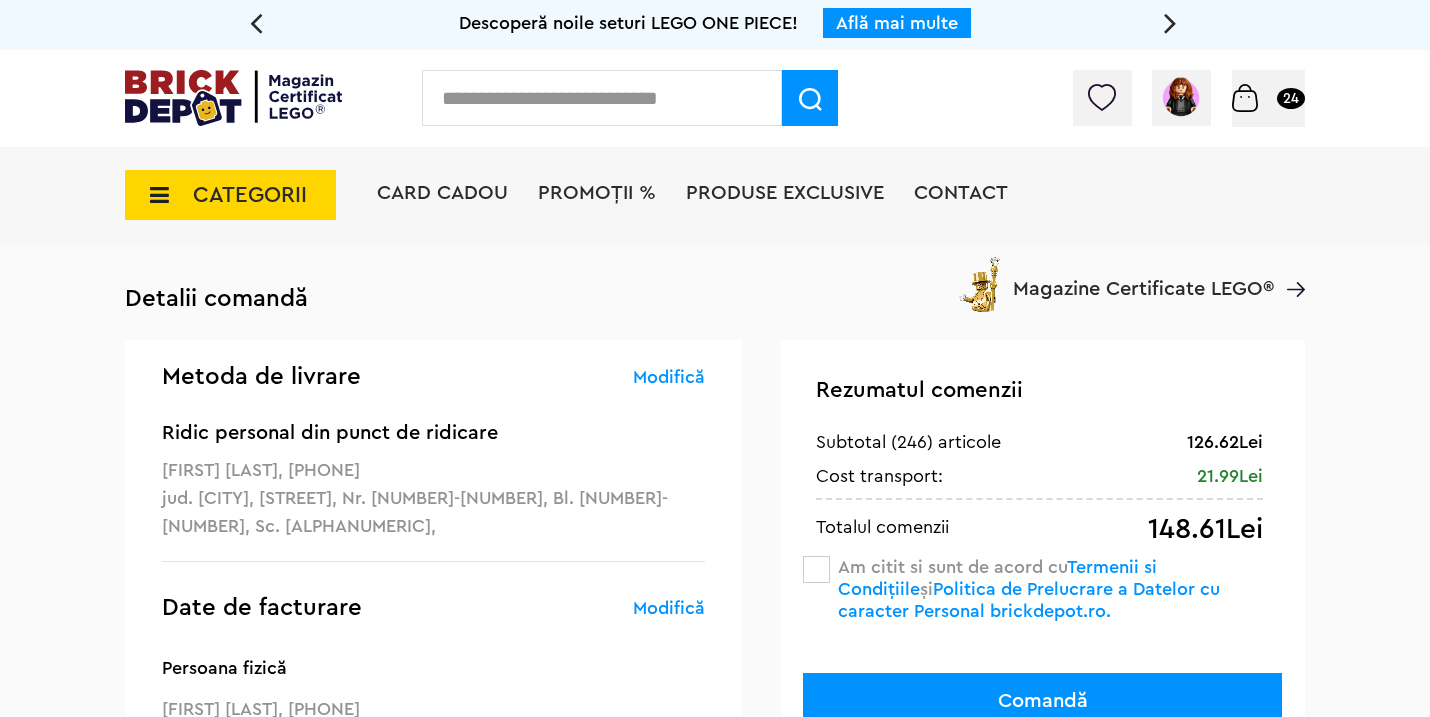 scroll, scrollTop: 0, scrollLeft: 0, axis: both 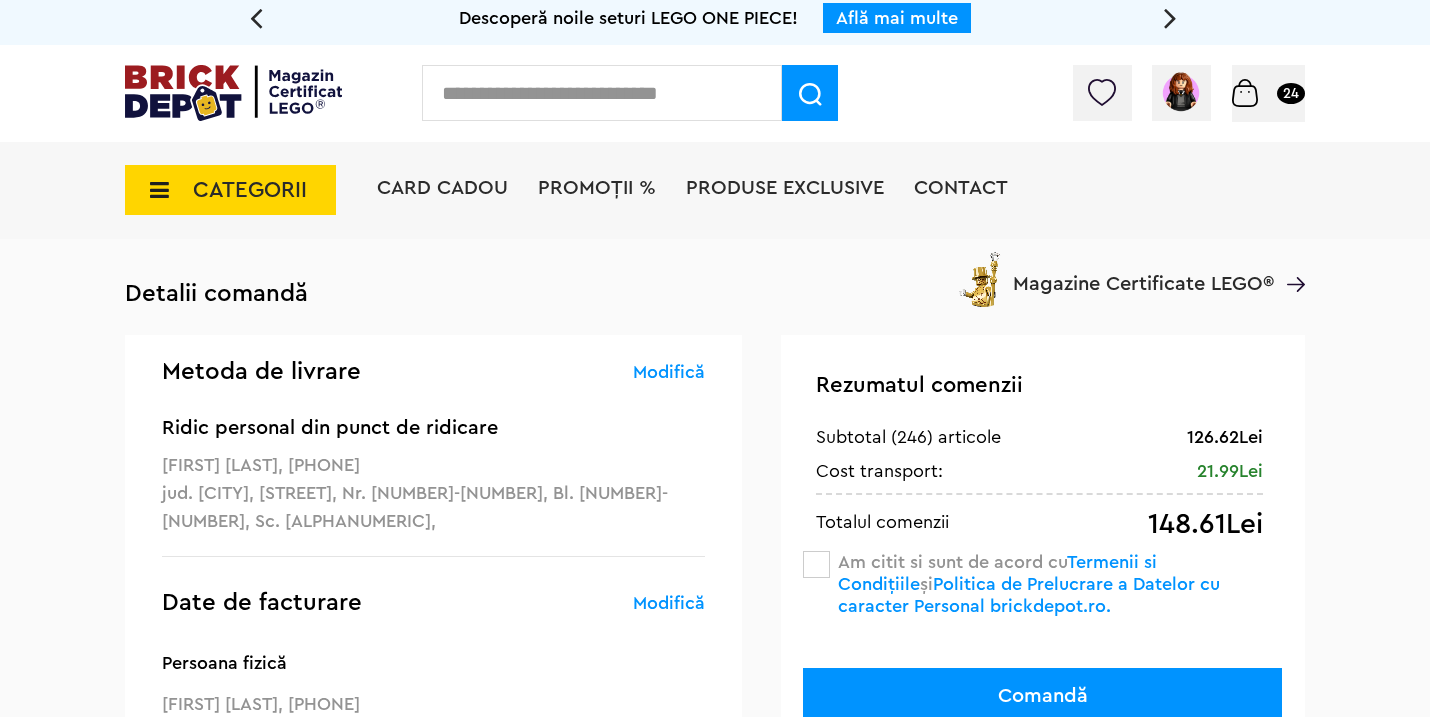 click at bounding box center (816, 564) 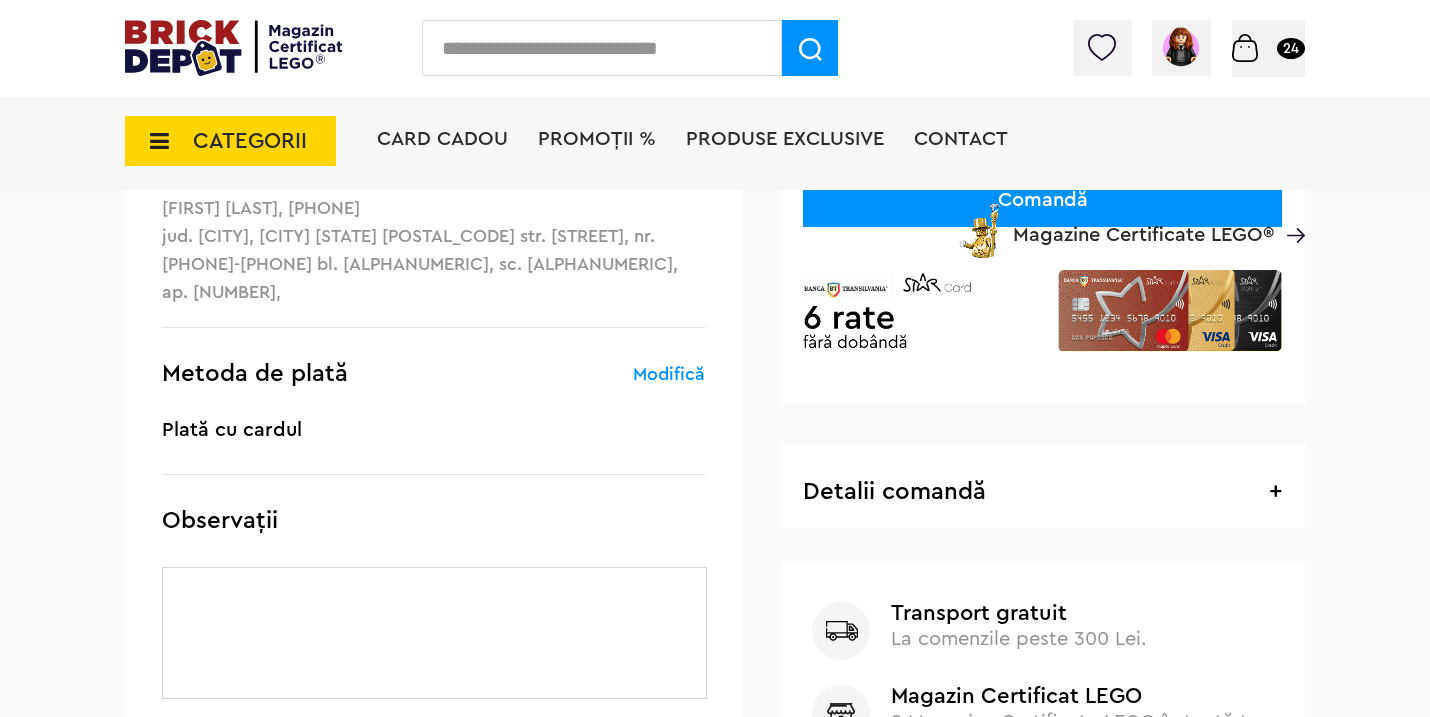 scroll, scrollTop: 546, scrollLeft: 0, axis: vertical 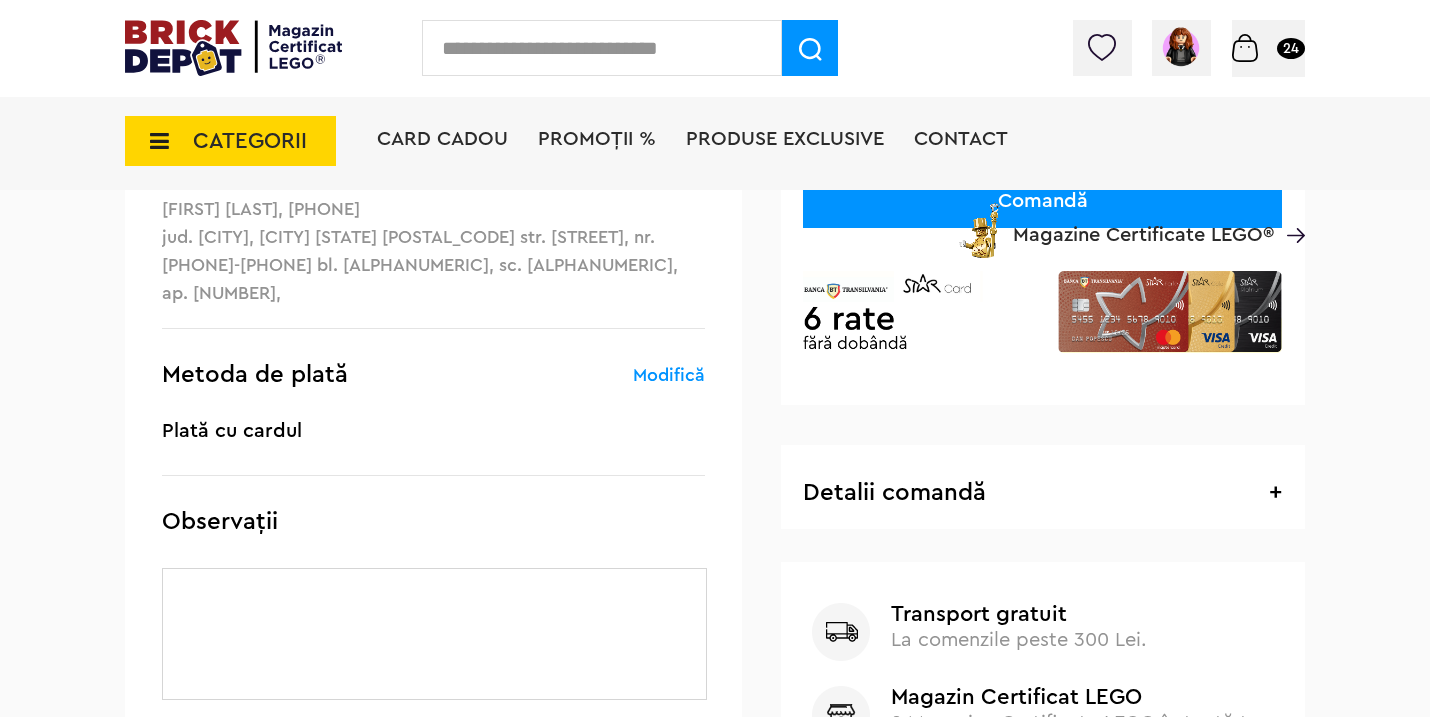 click on "Detalii comandă + -" at bounding box center (1042, 493) 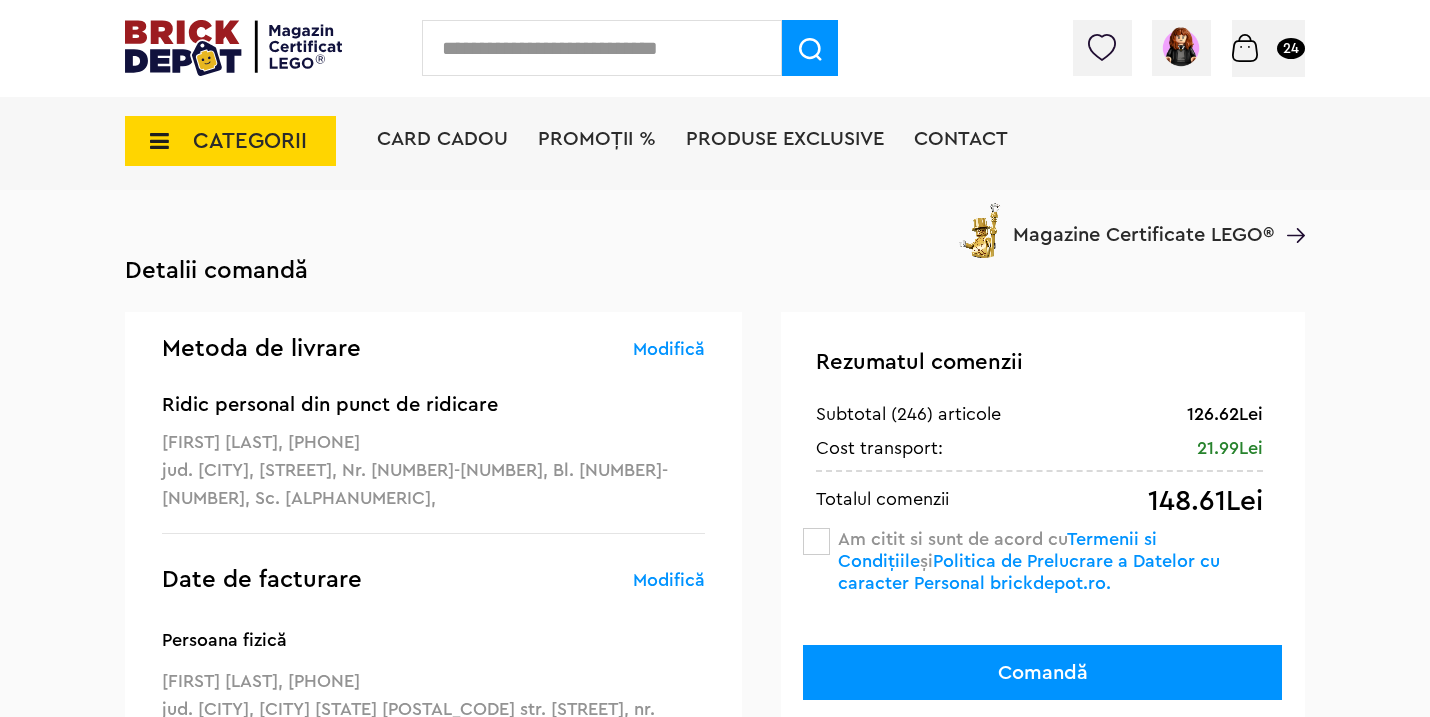 scroll, scrollTop: 0, scrollLeft: 0, axis: both 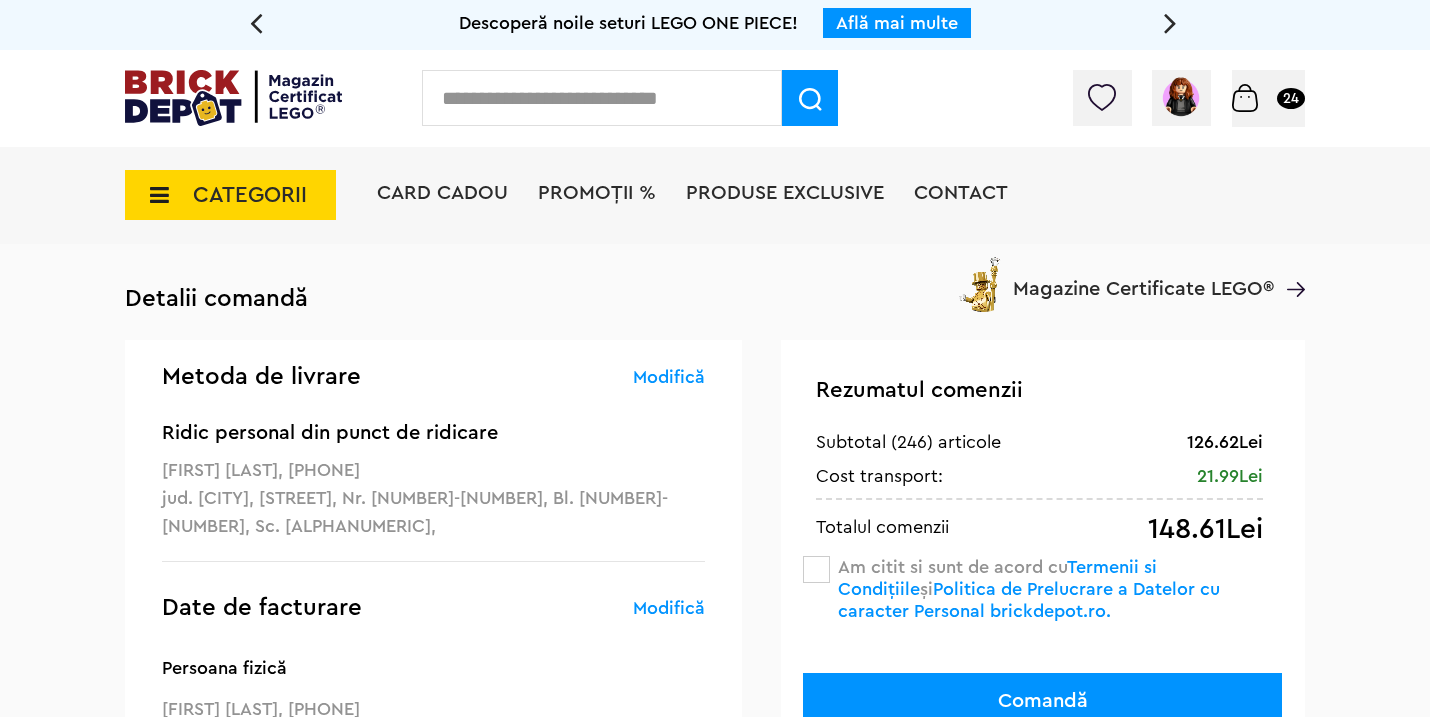 click on "Comandă" at bounding box center (1042, 700) 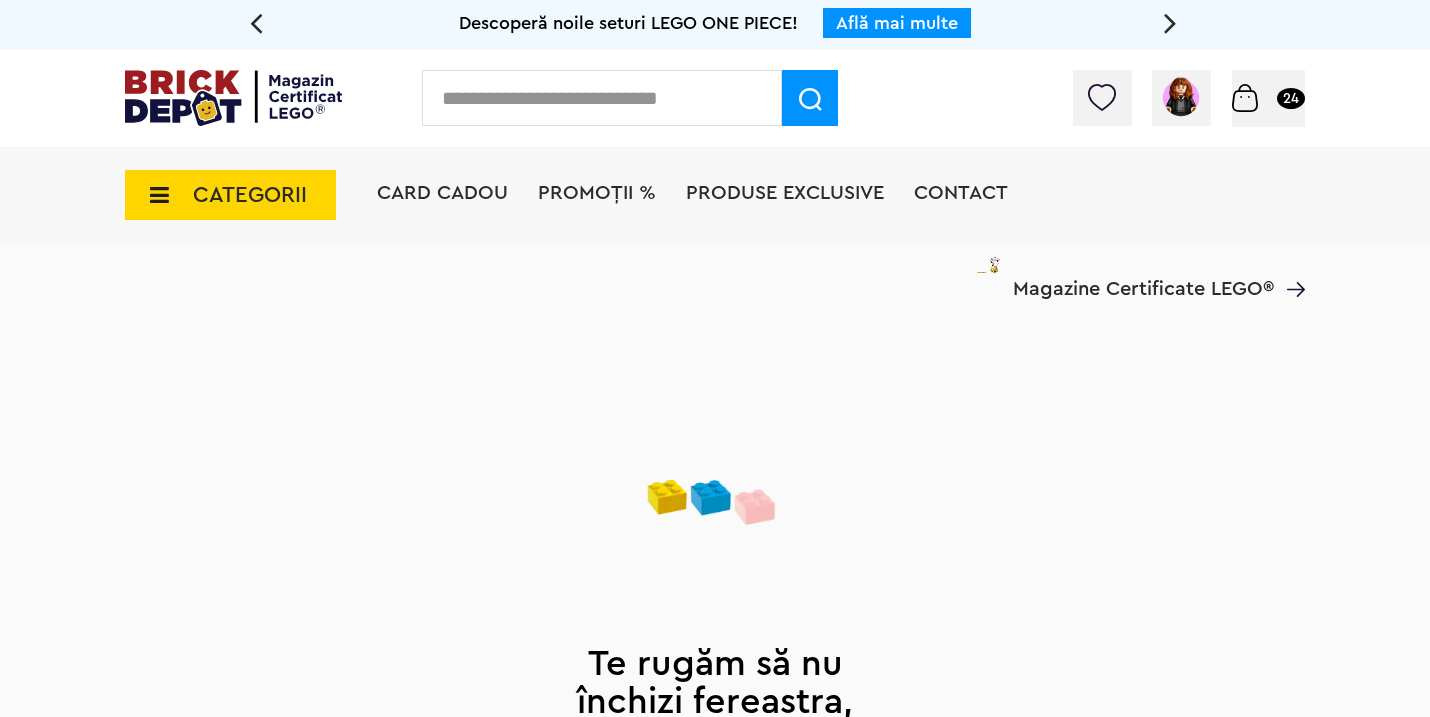 scroll, scrollTop: 0, scrollLeft: 0, axis: both 